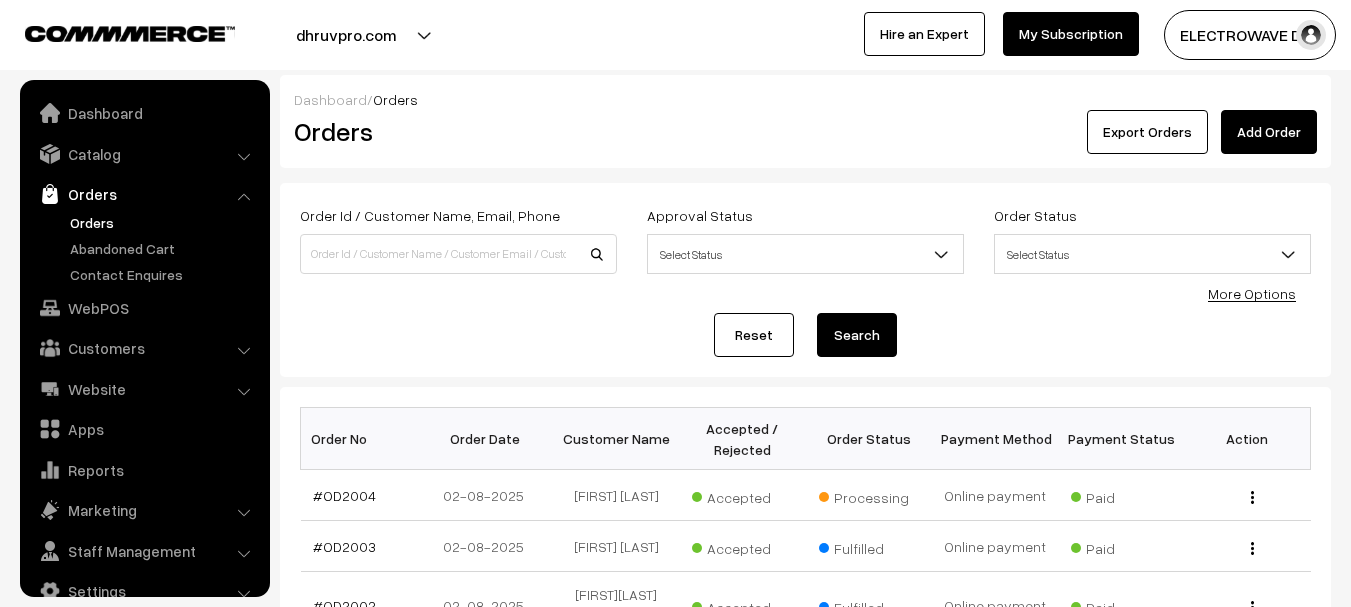 scroll, scrollTop: 256, scrollLeft: 0, axis: vertical 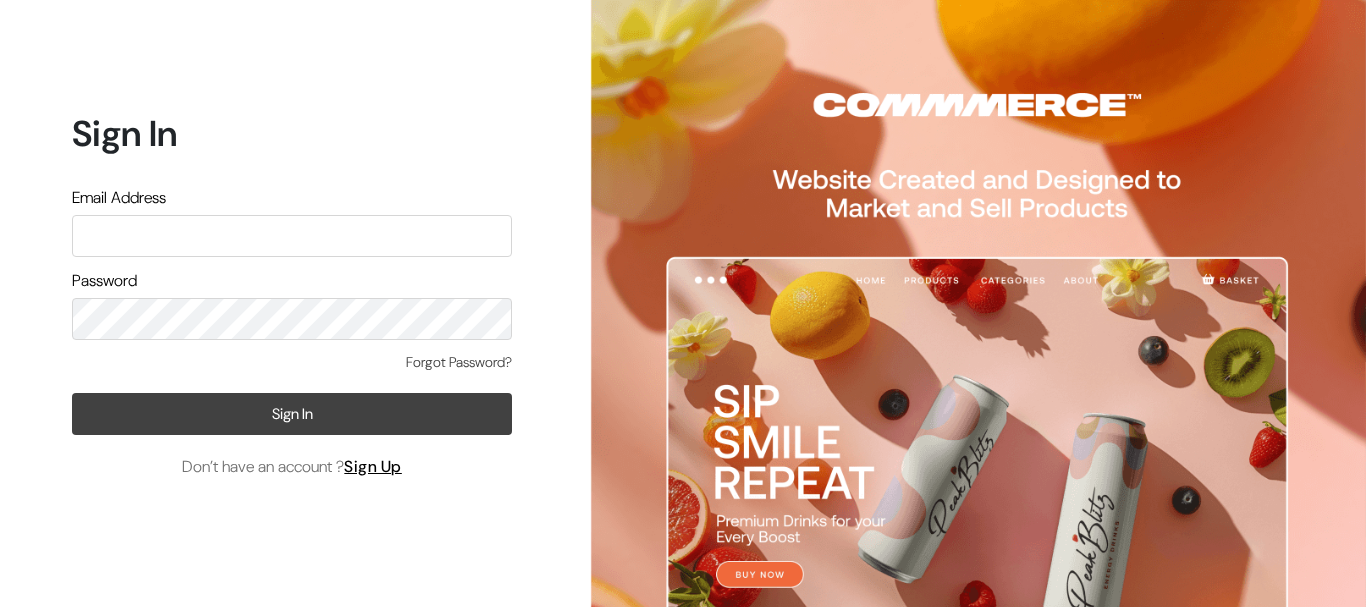 type on "kailash_parihar@hotmail.com" 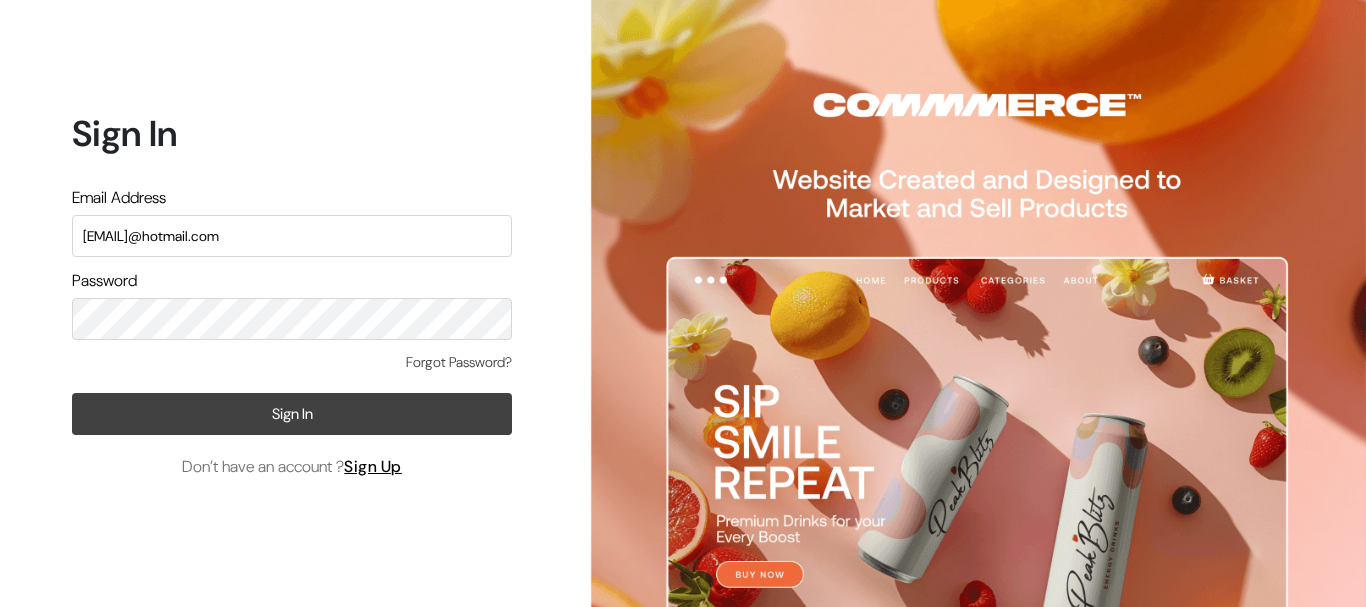 click on "Sign In" at bounding box center [292, 414] 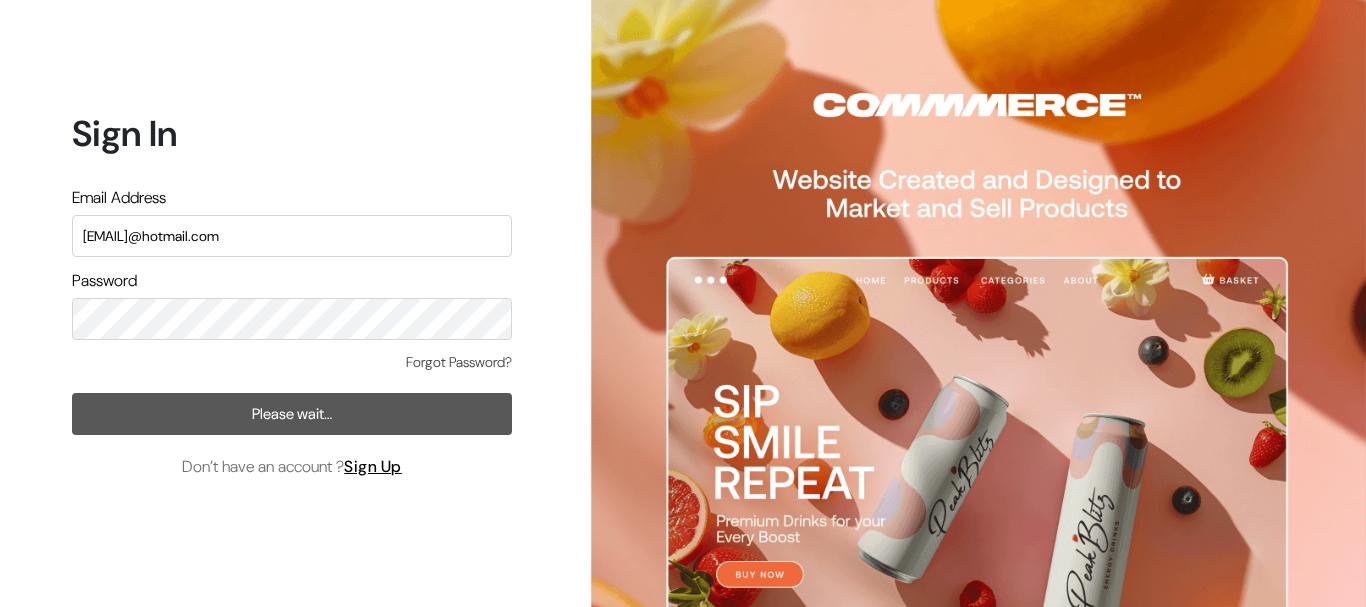scroll, scrollTop: 0, scrollLeft: 0, axis: both 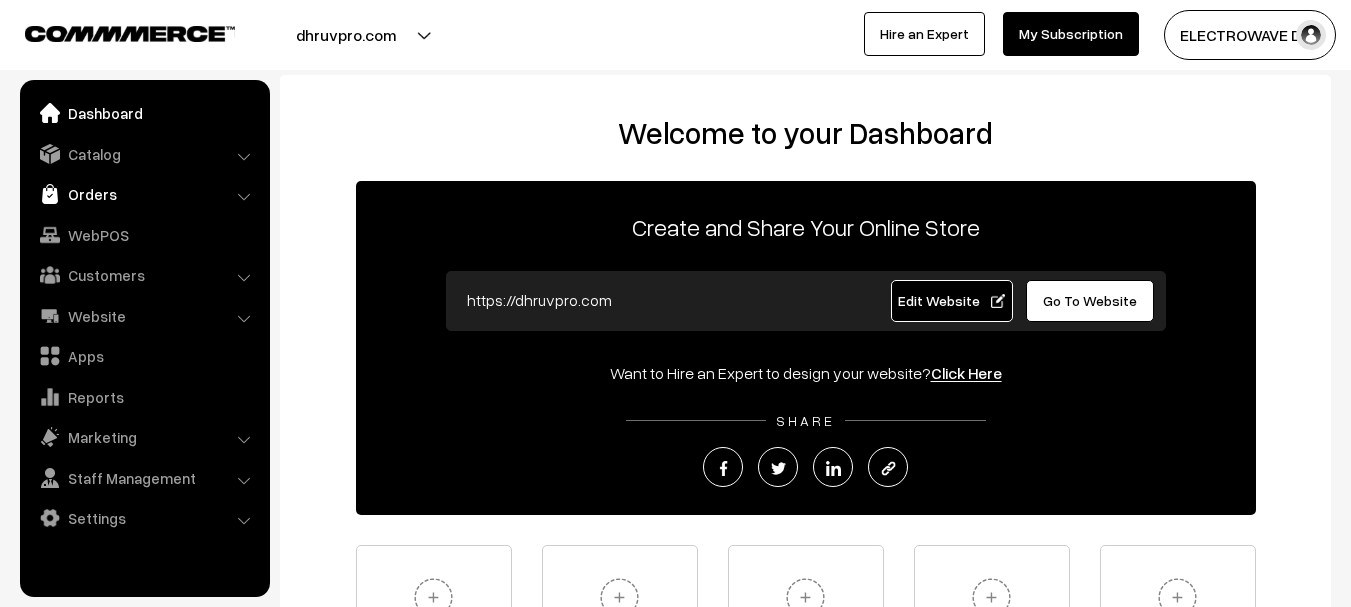 click on "Orders" at bounding box center (144, 194) 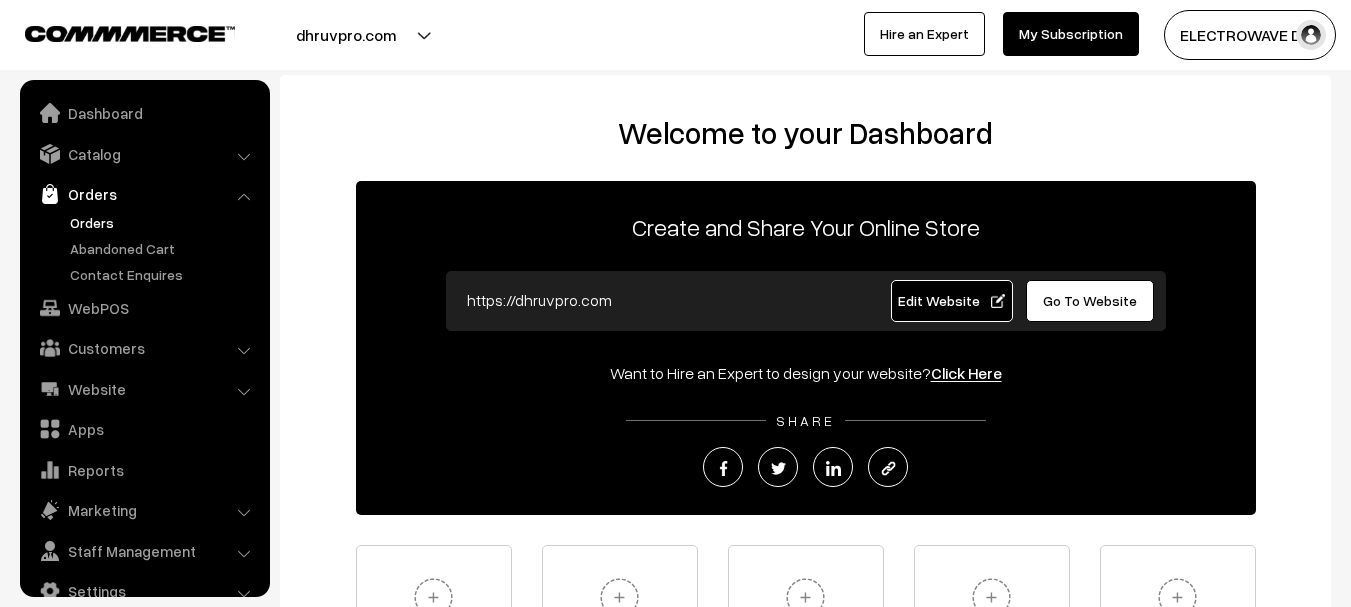 click on "Orders" at bounding box center (164, 222) 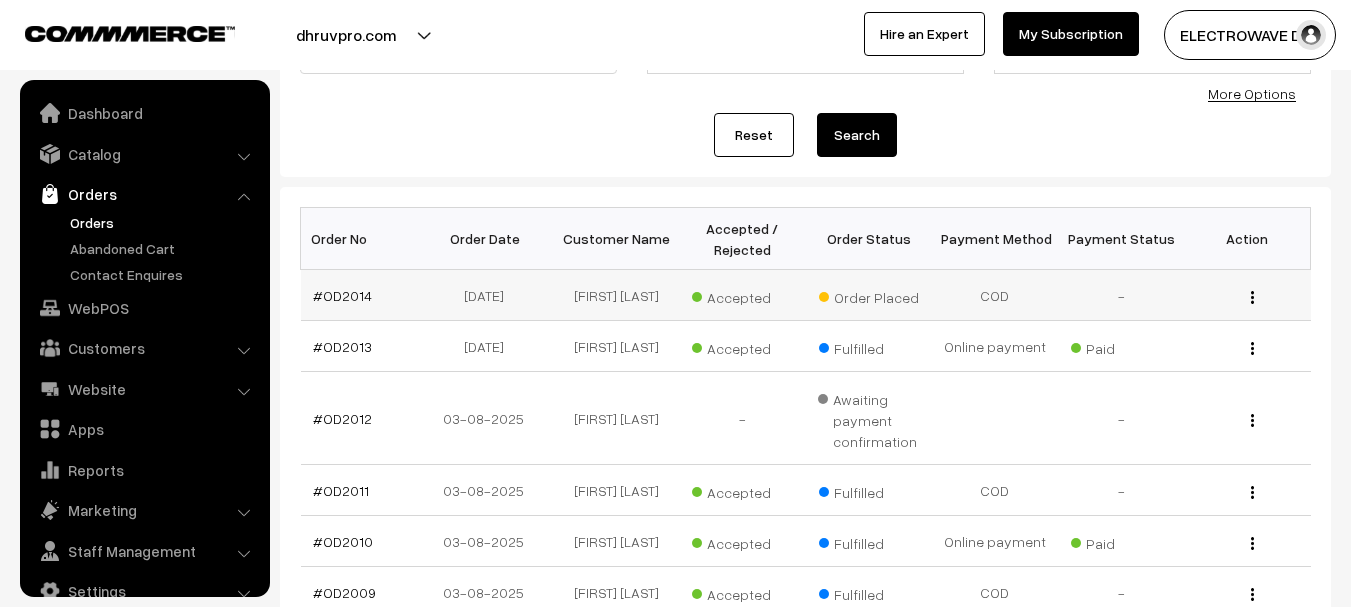 scroll, scrollTop: 200, scrollLeft: 0, axis: vertical 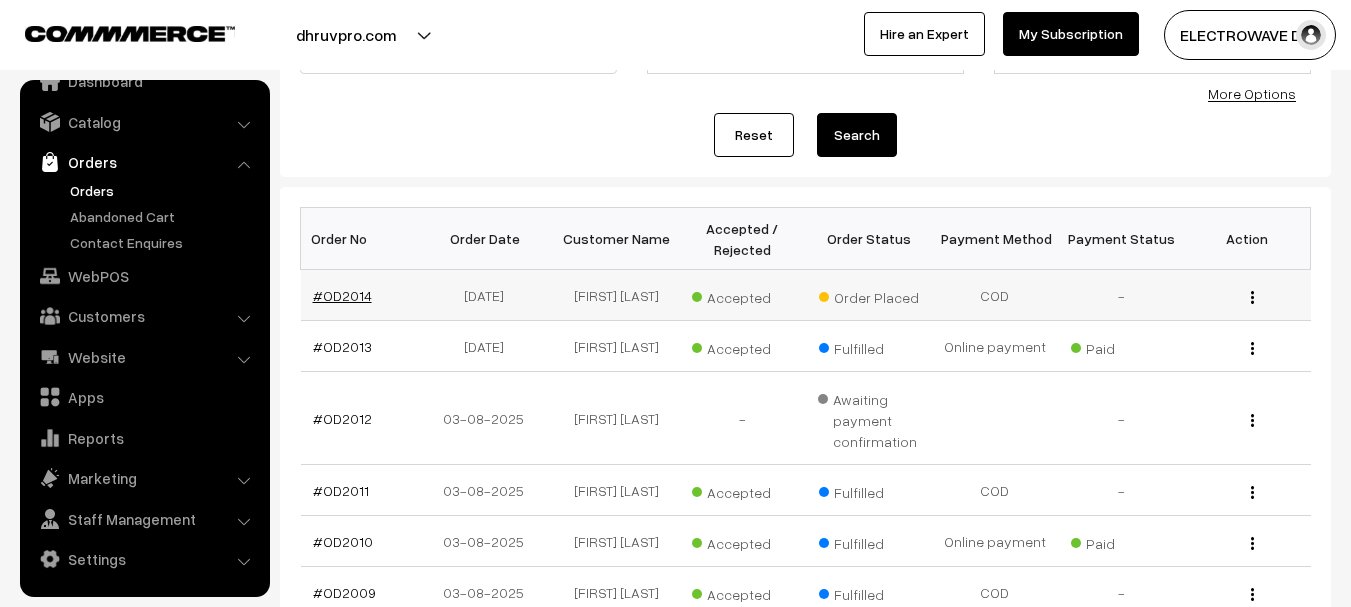 click on "#OD2014" at bounding box center (342, 295) 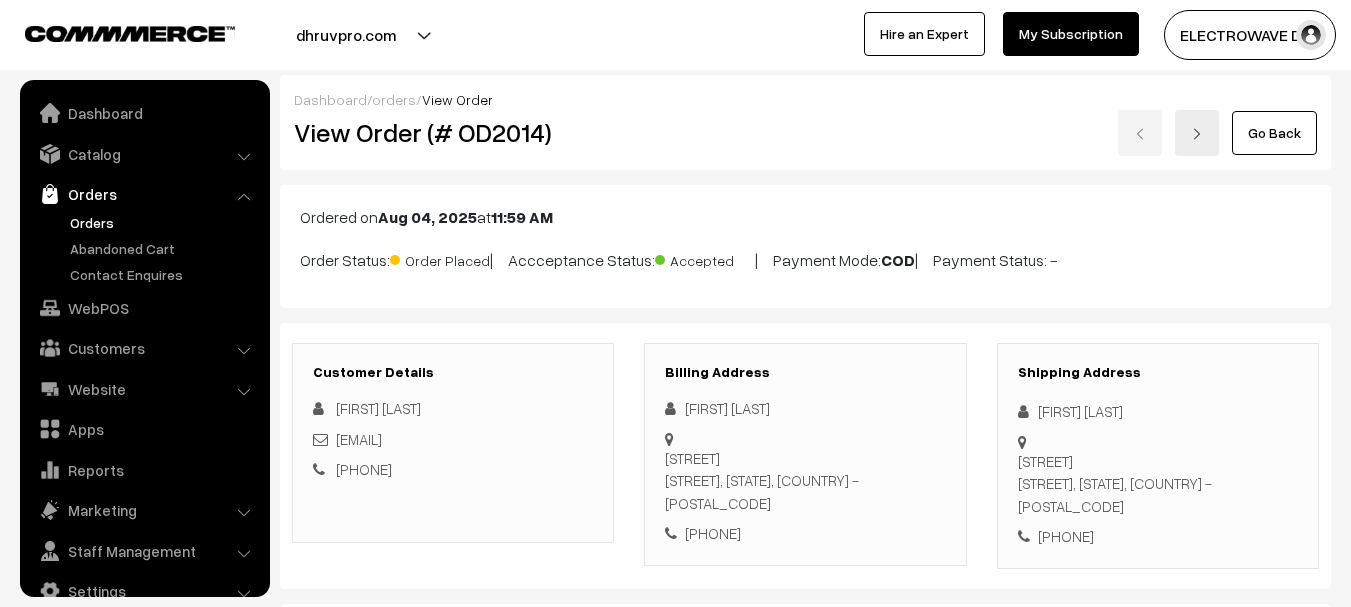 scroll, scrollTop: 400, scrollLeft: 0, axis: vertical 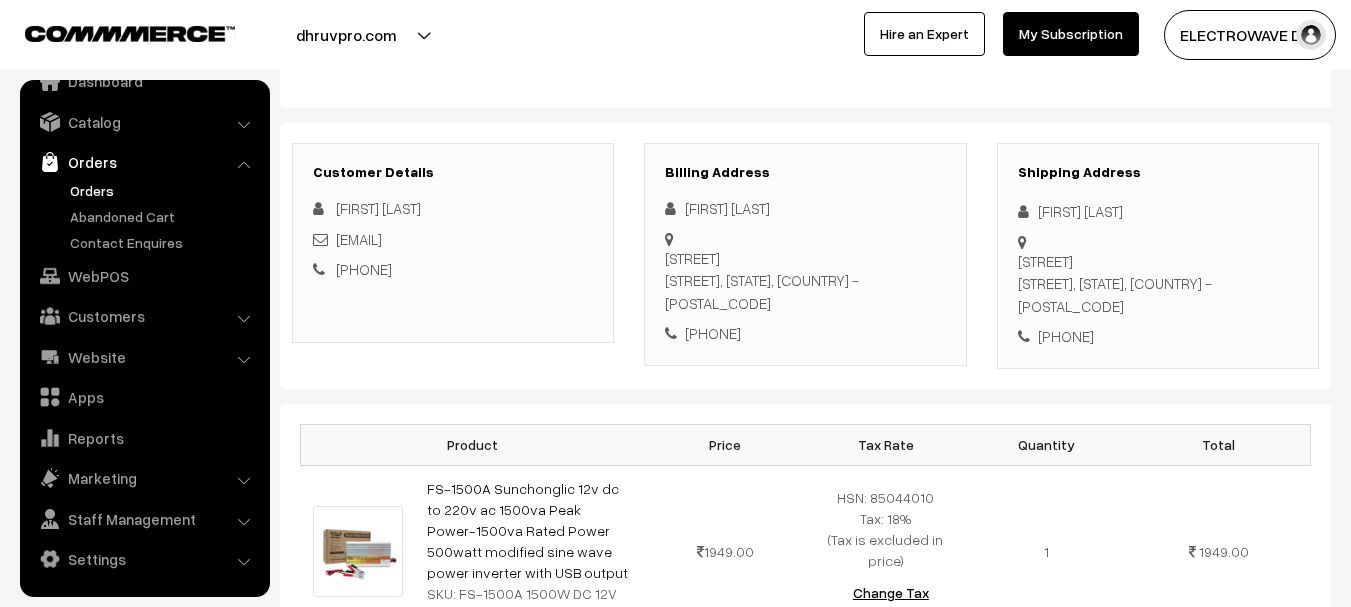 drag, startPoint x: 1159, startPoint y: 337, endPoint x: 1037, endPoint y: 329, distance: 122.26202 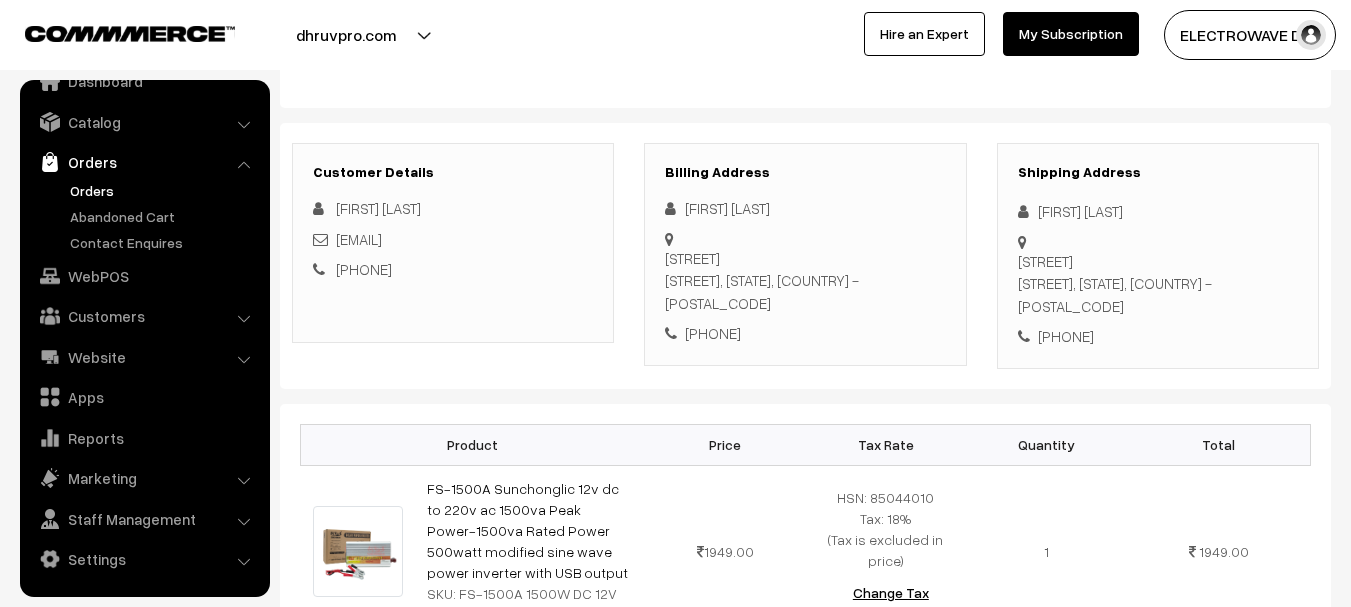 click on "[FIRST] [LAST]" at bounding box center (1158, 211) 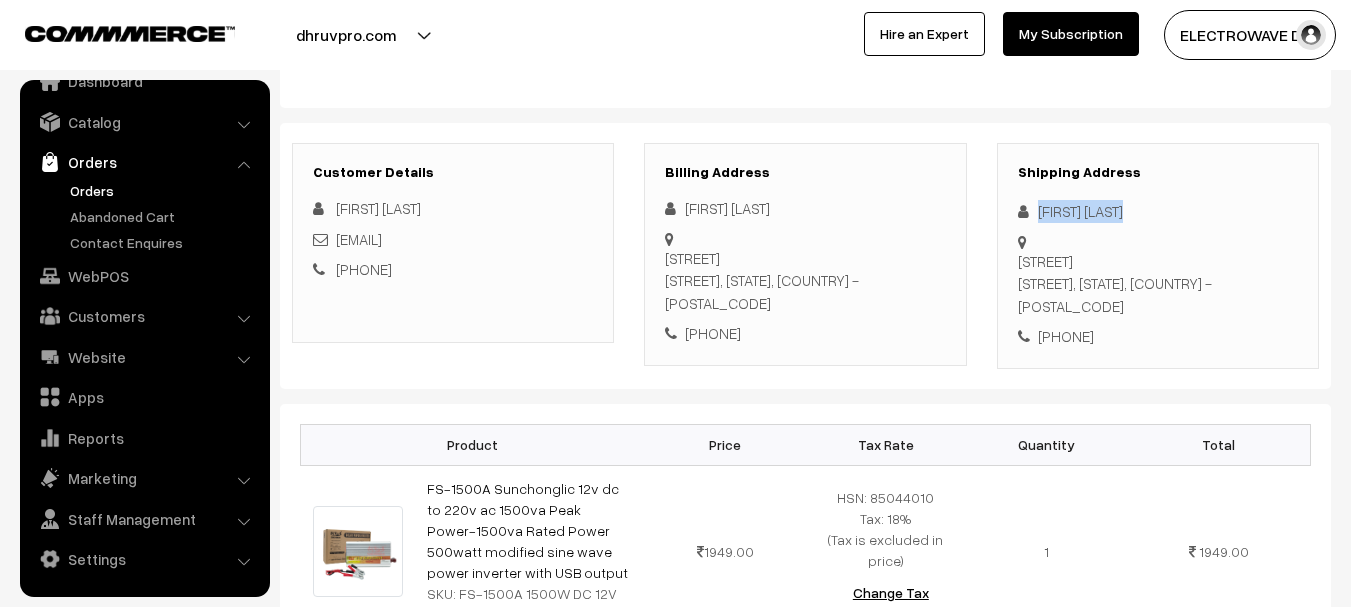 click on "[FIRST] [LAST]" at bounding box center (1158, 211) 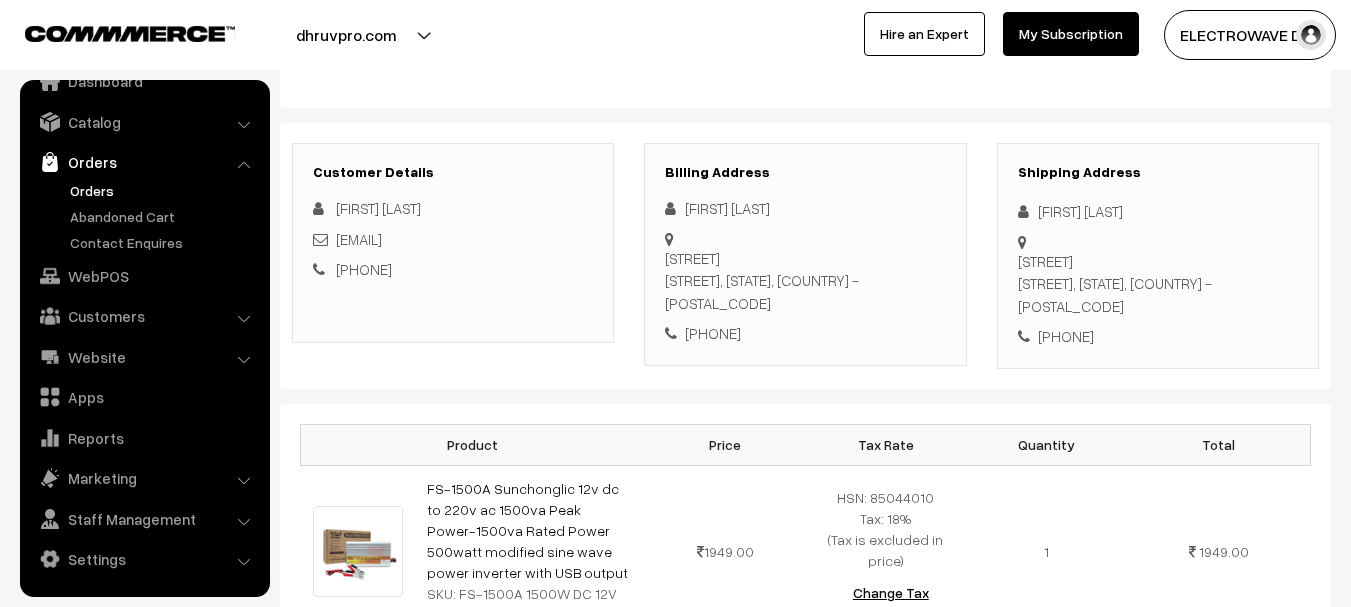 click on "[FIRST] [LAST]" at bounding box center (1158, 211) 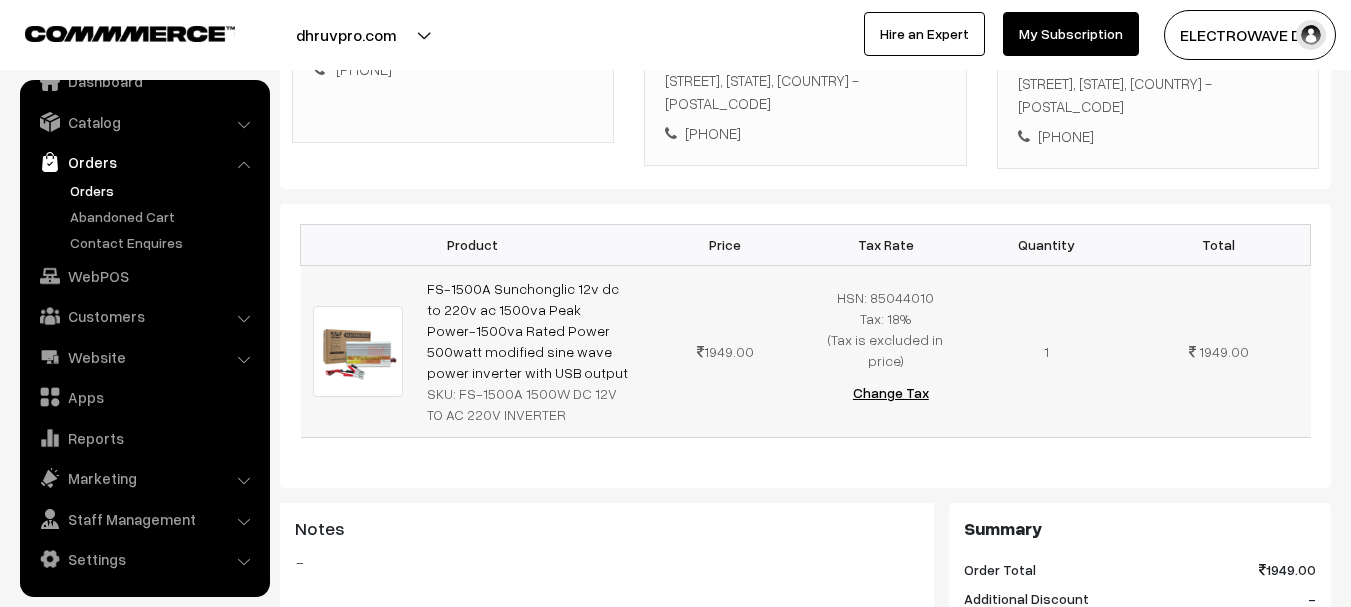 copy on "FS-1500A Sunchonglic 12v dc to 220v ac 1500va  Peak Power-1500va Rated Power 500watt modified sine wave power inverter with USB output" 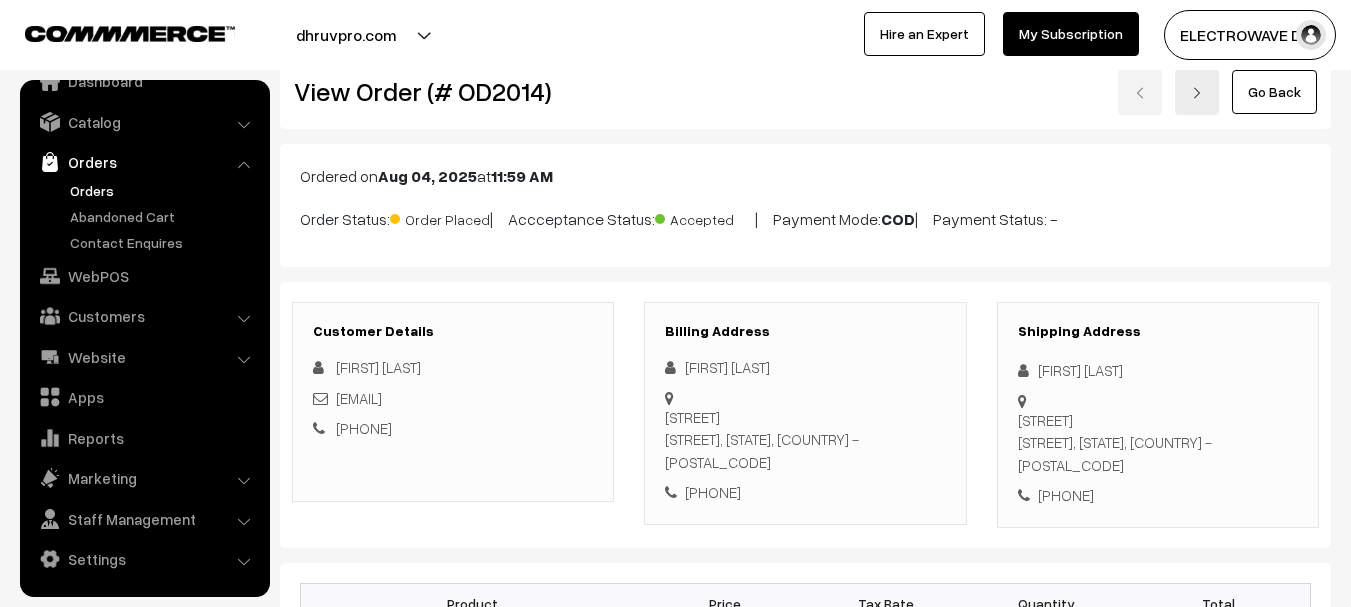 scroll, scrollTop: 0, scrollLeft: 0, axis: both 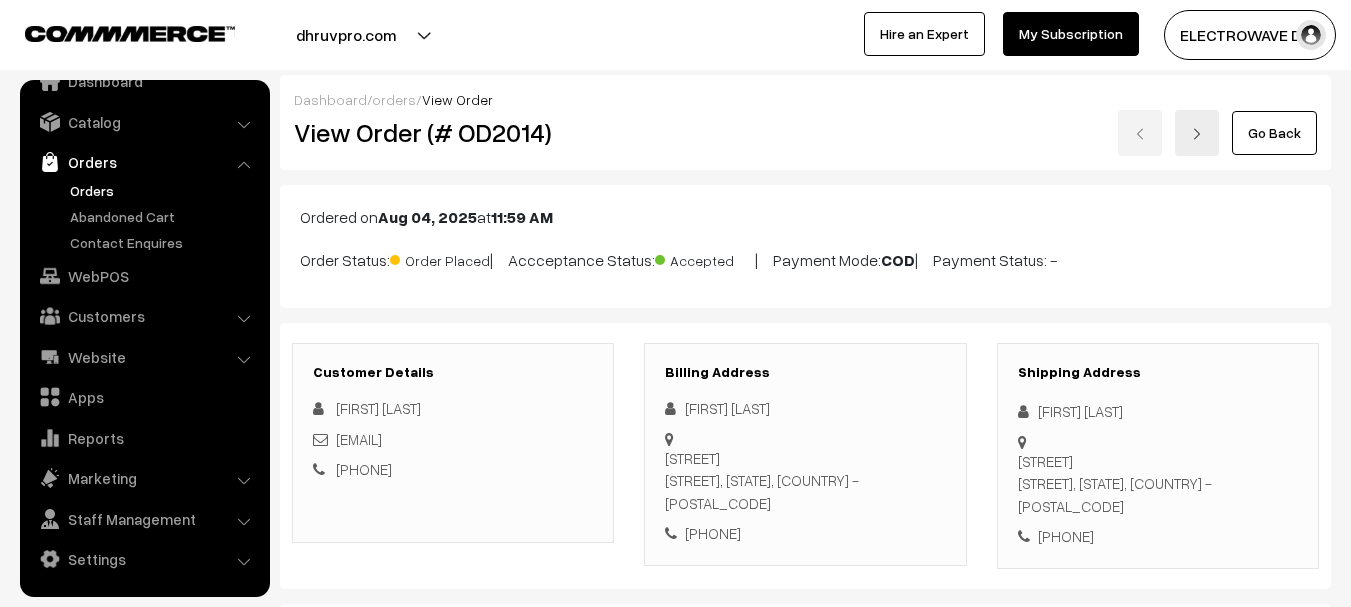 click on "View Order (# OD2014)" at bounding box center (454, 132) 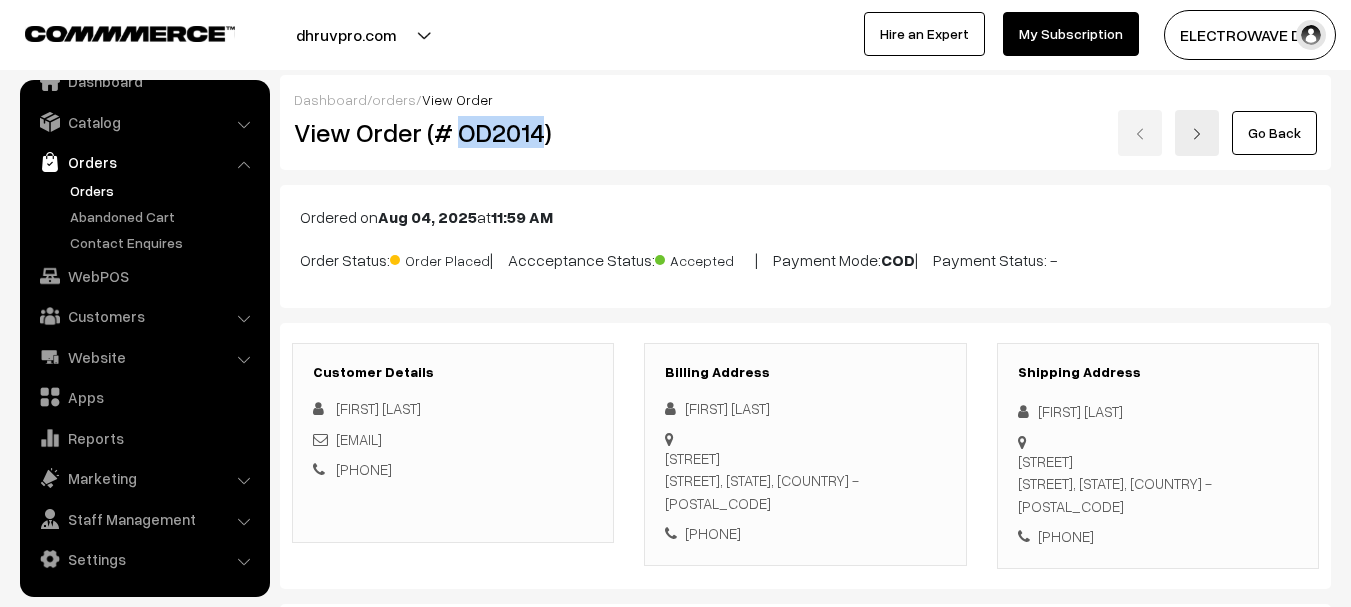 click on "View Order (# OD2014)" at bounding box center [454, 132] 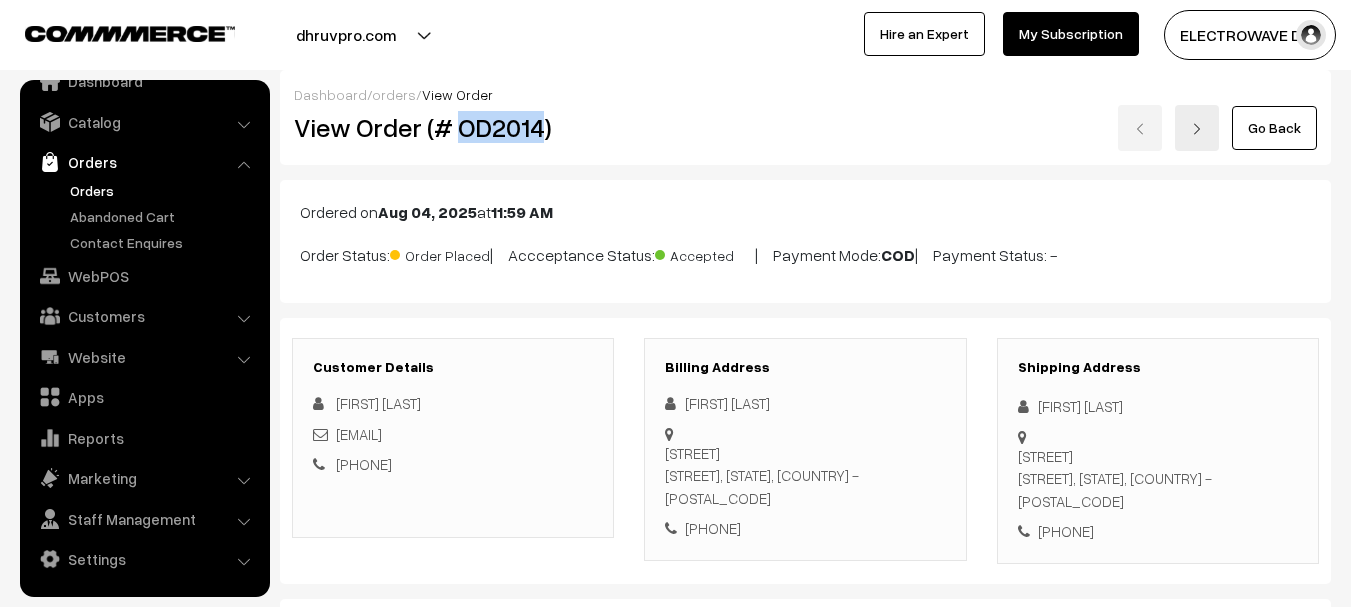 scroll, scrollTop: 0, scrollLeft: 0, axis: both 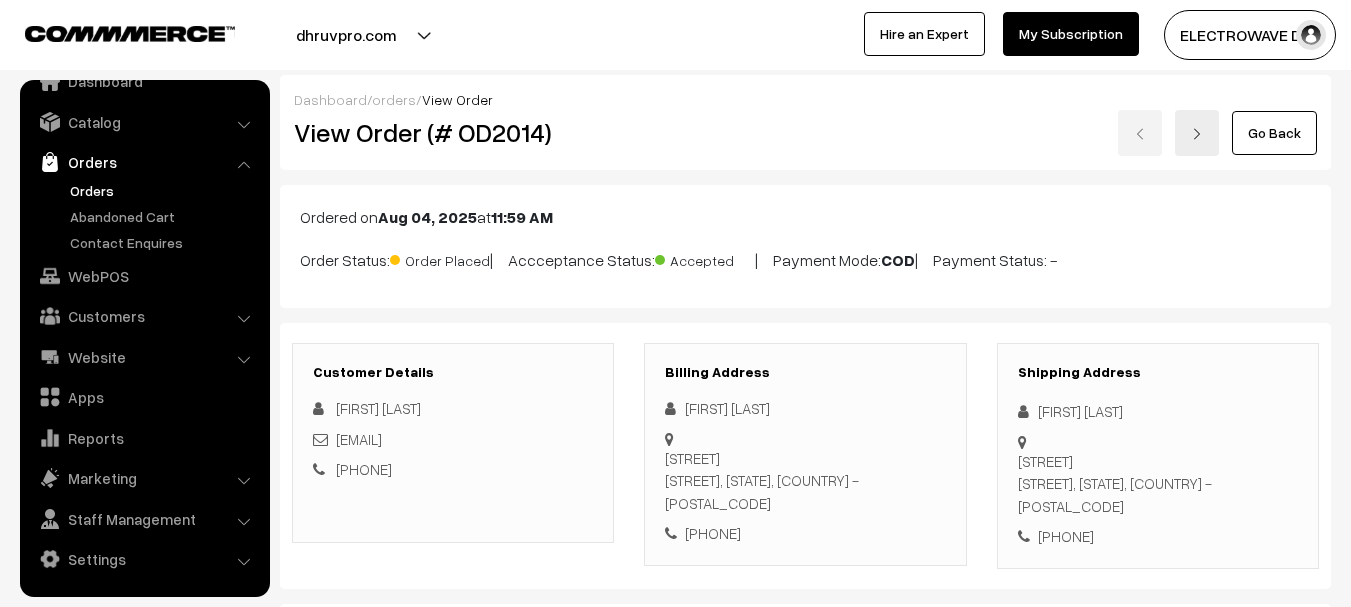 click on "dhruvpro.com
Go to Website
Create New Store
ELECTROWAVE DE…
My Profile
Refer & Earn
Support
Sign Out" at bounding box center [675, 35] 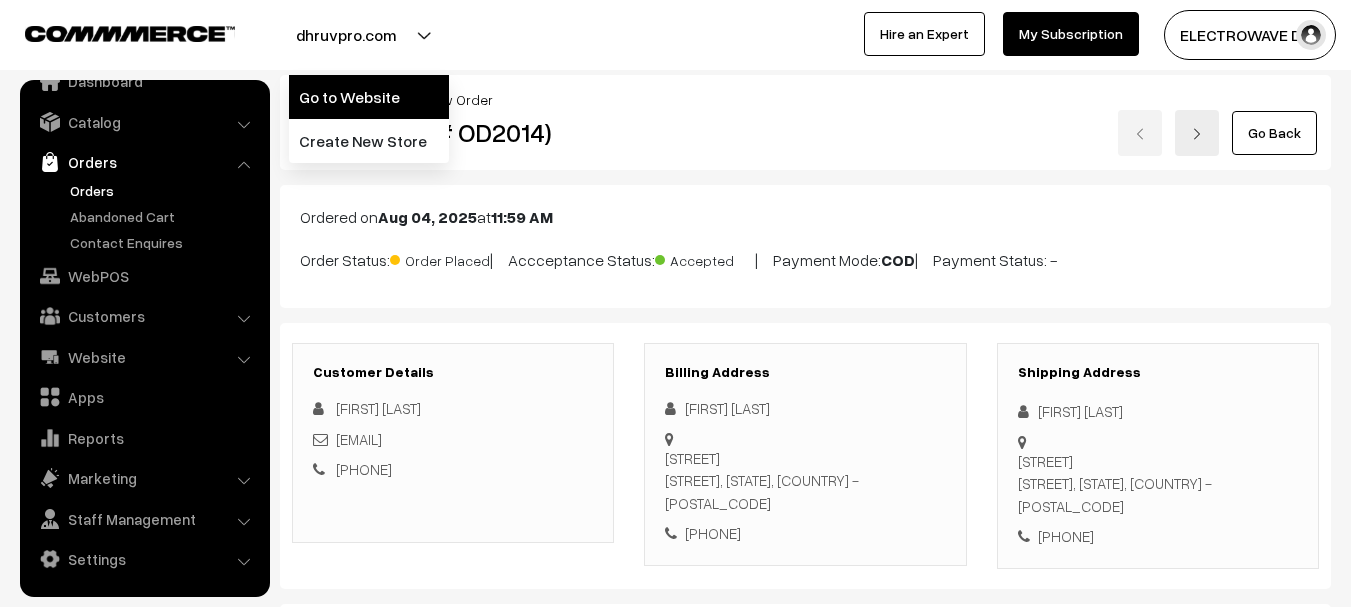 click on "Go to Website" at bounding box center (369, 97) 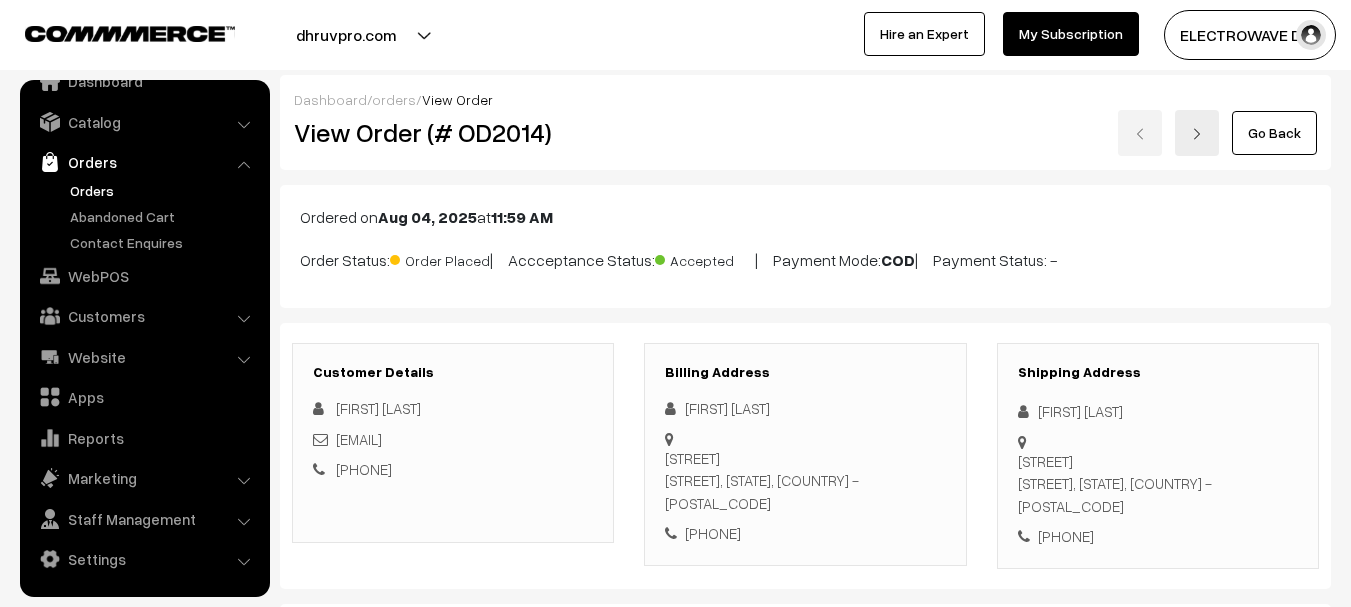 click on "Shipping Address
Bibhutibhusan Sahoo
Rajsunakhala kaunipatanasai, Jubabharatiaclob
Rajsunakhala,                                 Odisha,  India                                 - 752065
+91 9556947465" at bounding box center (1158, 456) 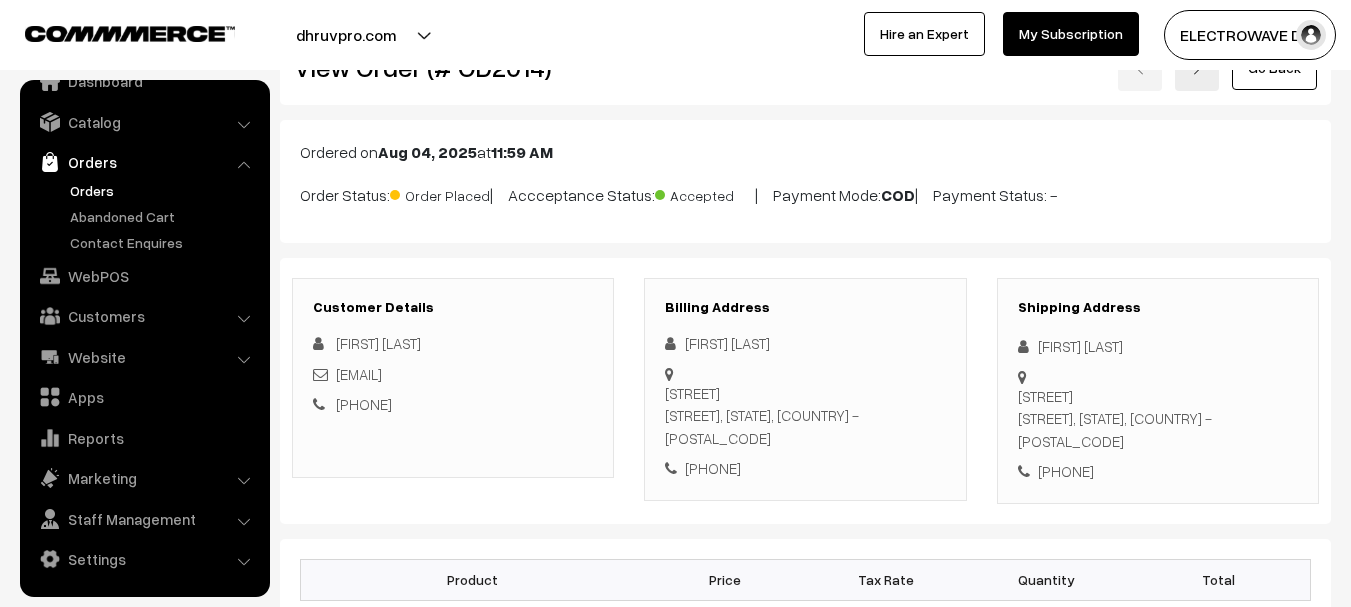 scroll, scrollTop: 100, scrollLeft: 0, axis: vertical 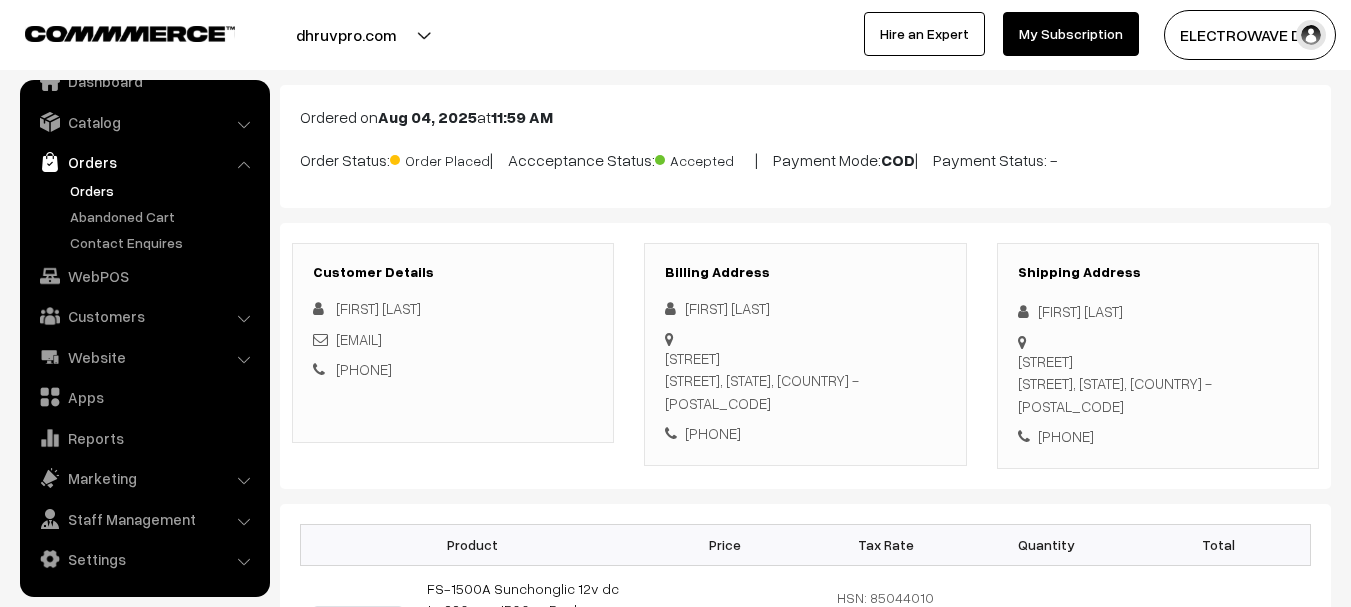 click on "Bibhutibhusan Sahoo" at bounding box center (1158, 311) 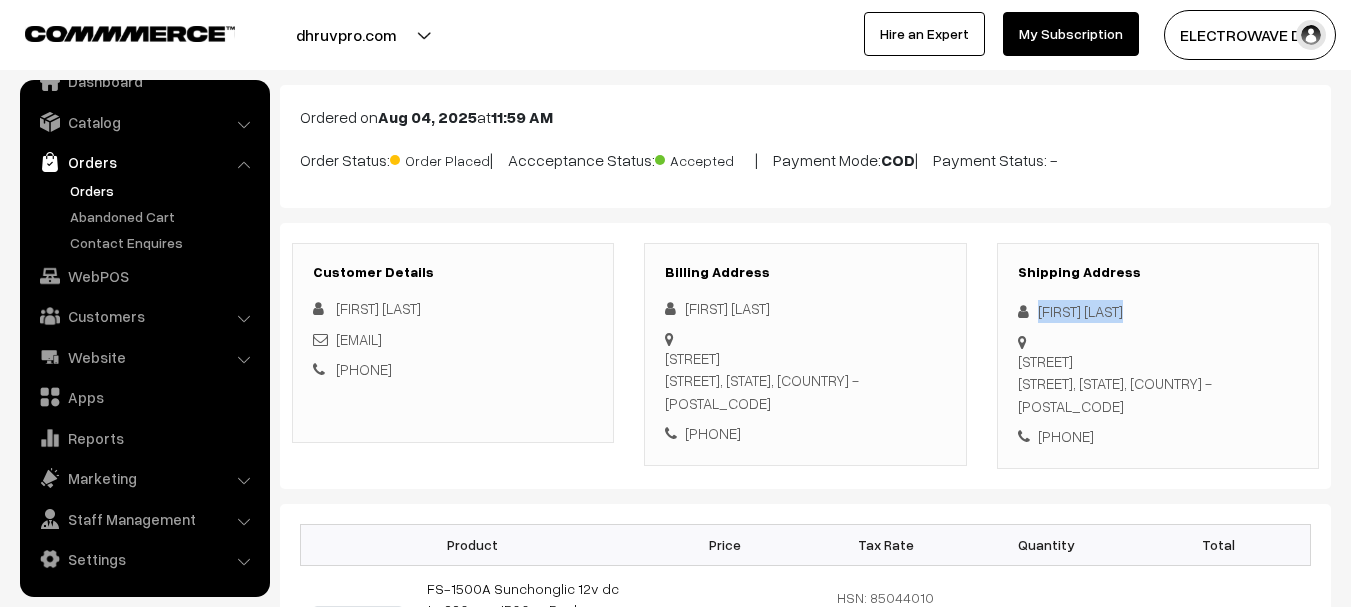 click on "[FIRST] [LAST]" at bounding box center [1158, 311] 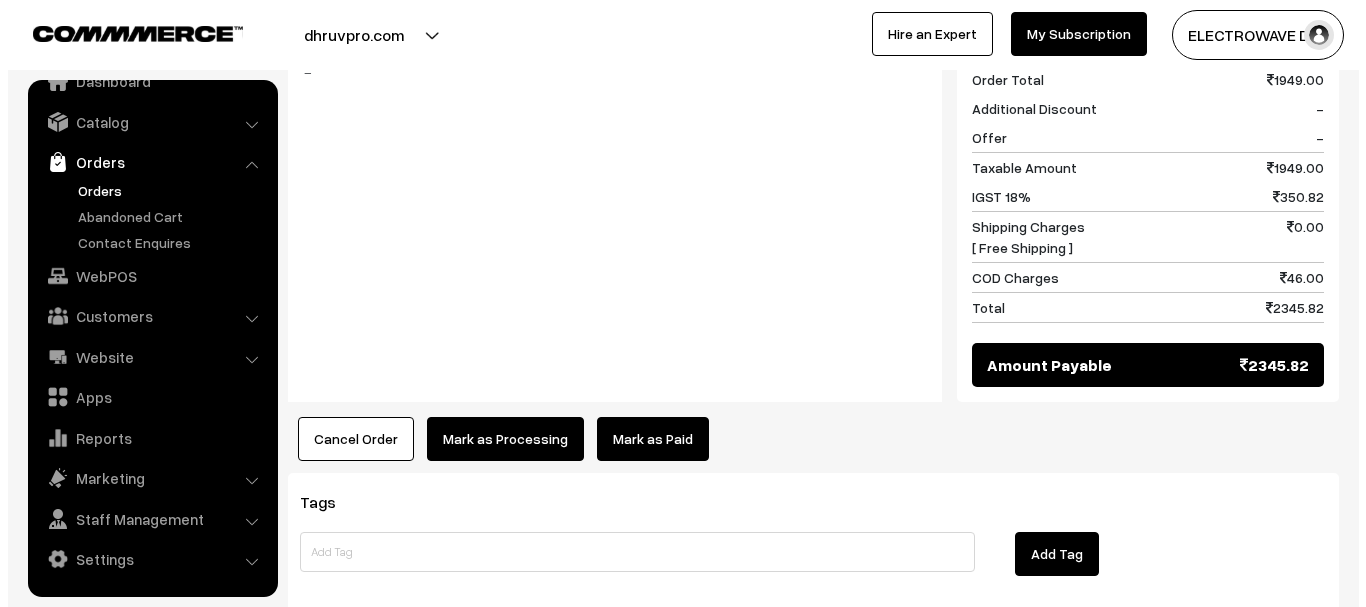scroll, scrollTop: 1029, scrollLeft: 0, axis: vertical 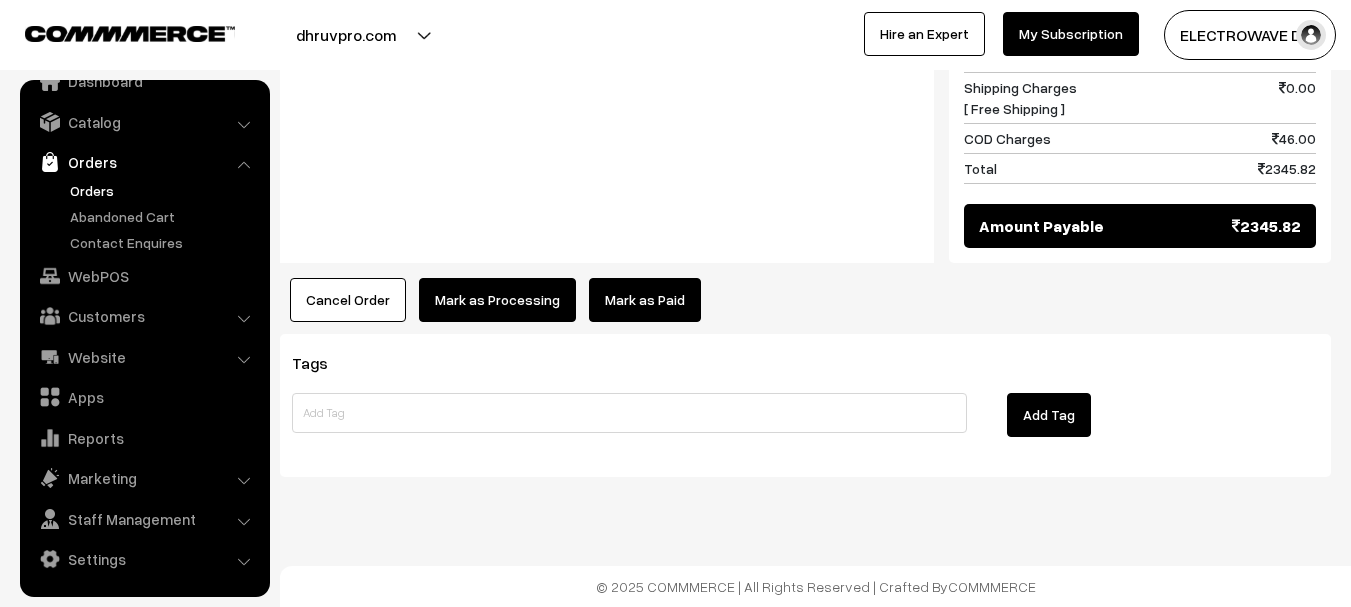 click on "Mark as Processing" at bounding box center (497, 300) 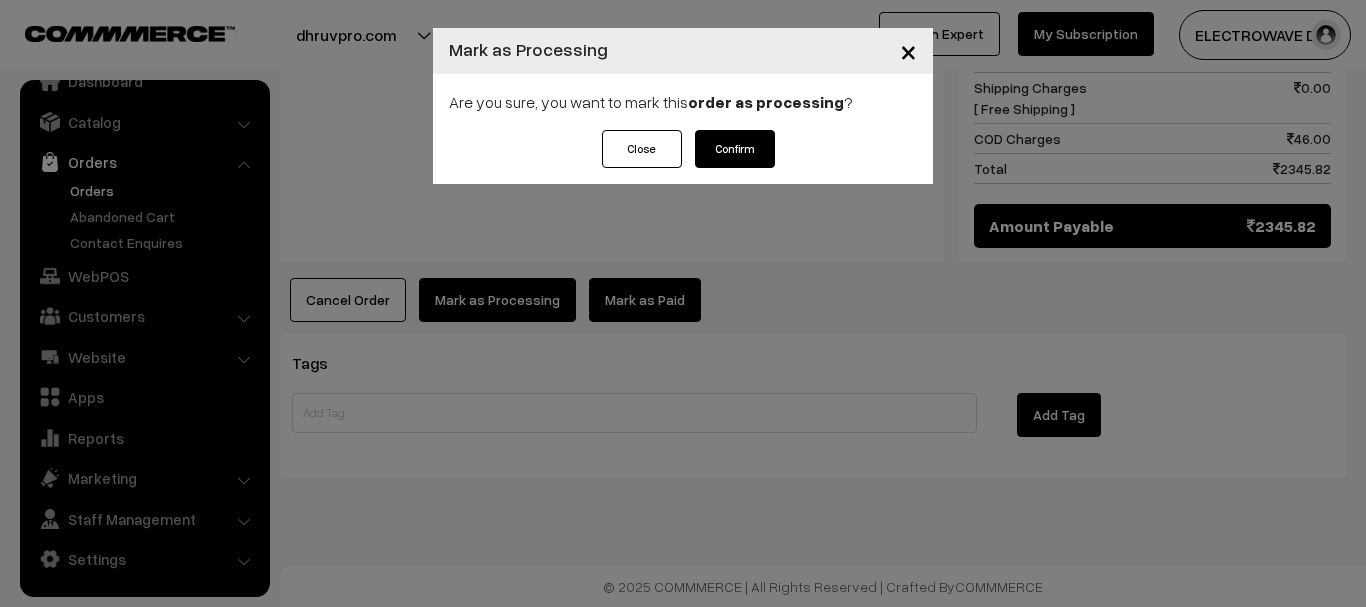 click on "Confirm" at bounding box center (735, 149) 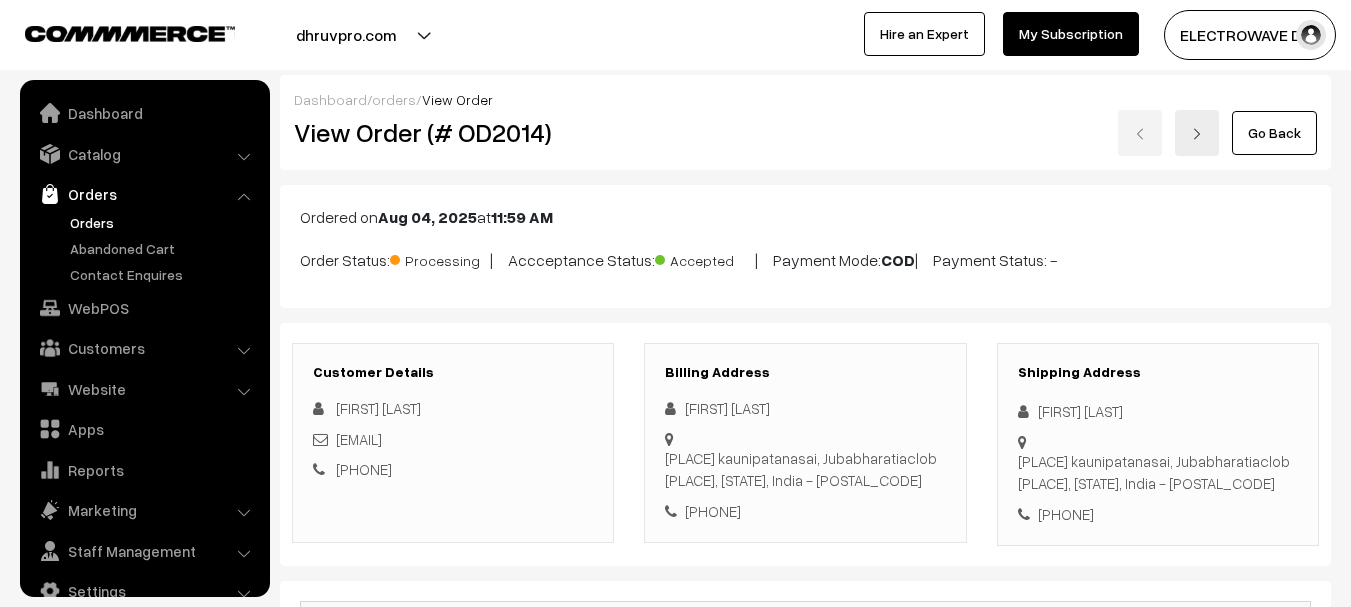 scroll, scrollTop: 0, scrollLeft: 0, axis: both 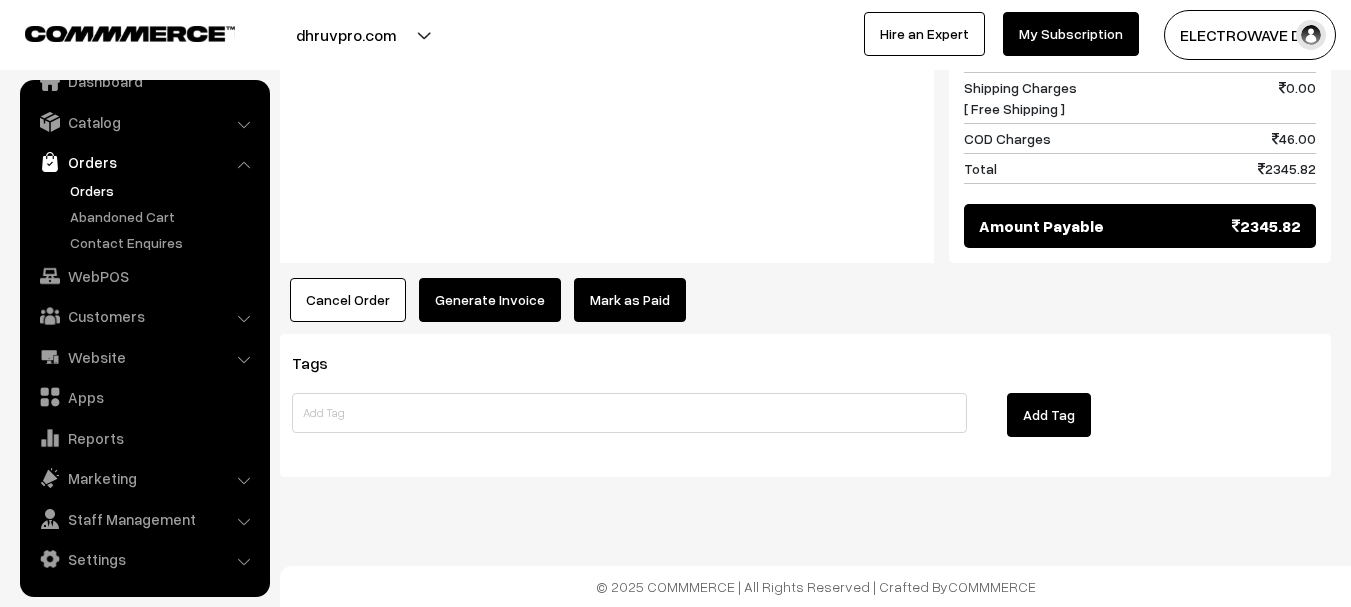 click on "Generate Invoice" at bounding box center (490, 300) 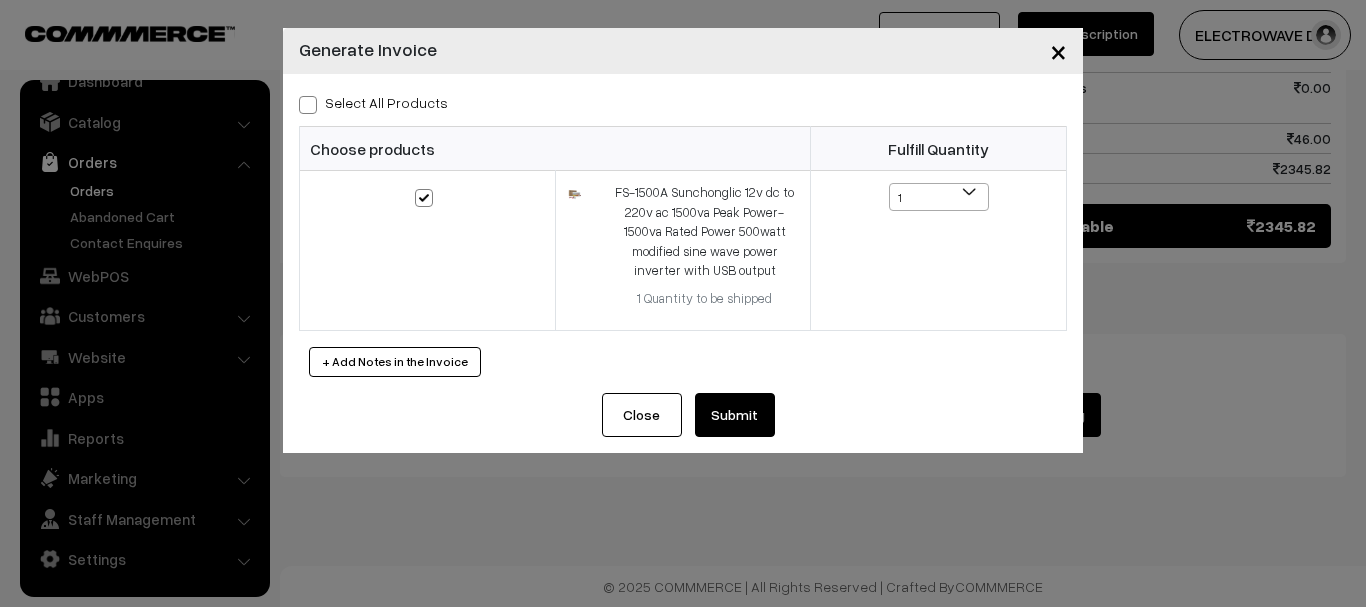 click on "Submit" at bounding box center (735, 415) 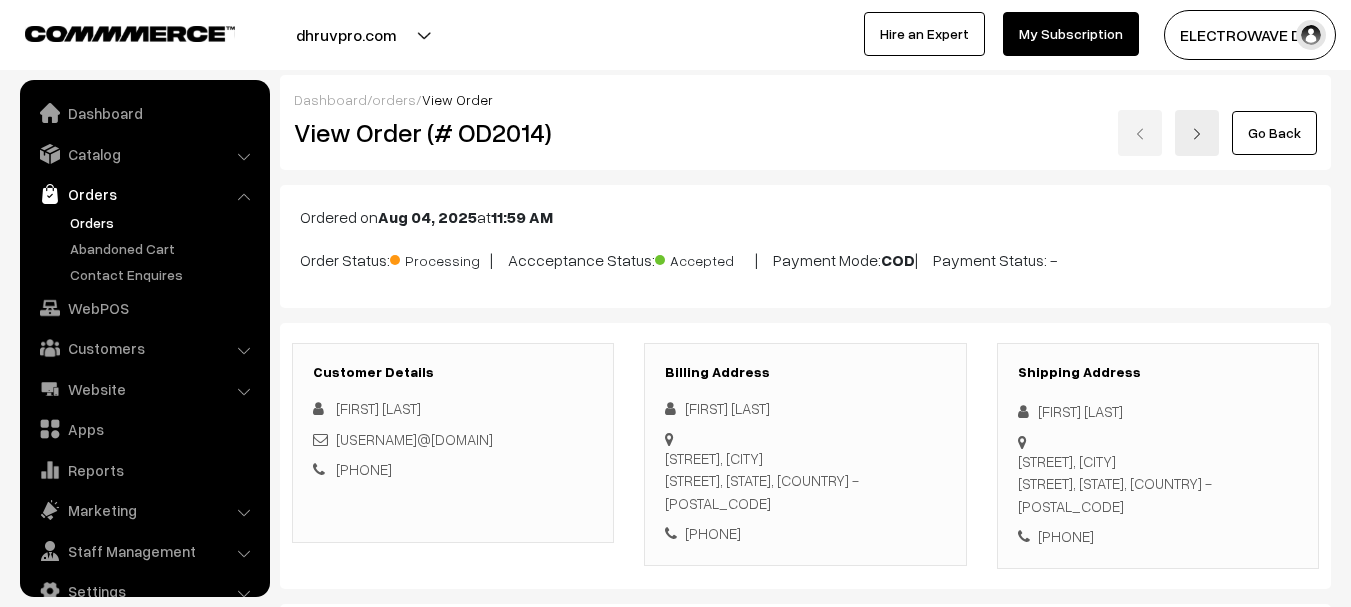 click at bounding box center (380, 1530) 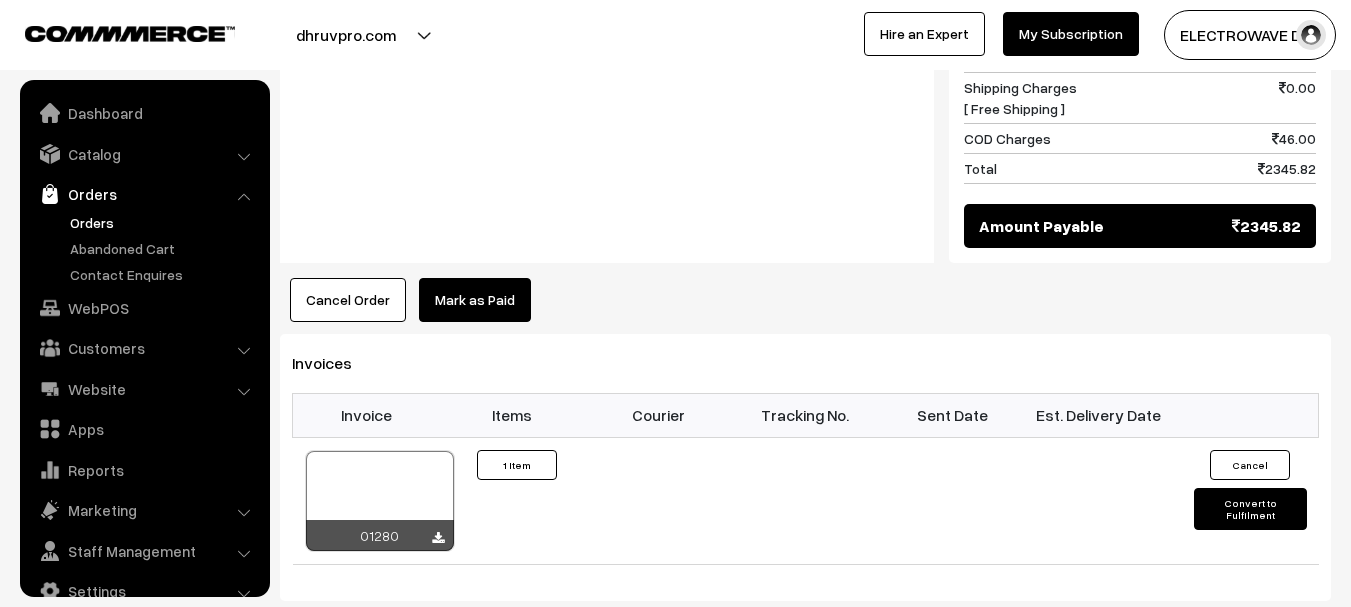 scroll, scrollTop: 1029, scrollLeft: 0, axis: vertical 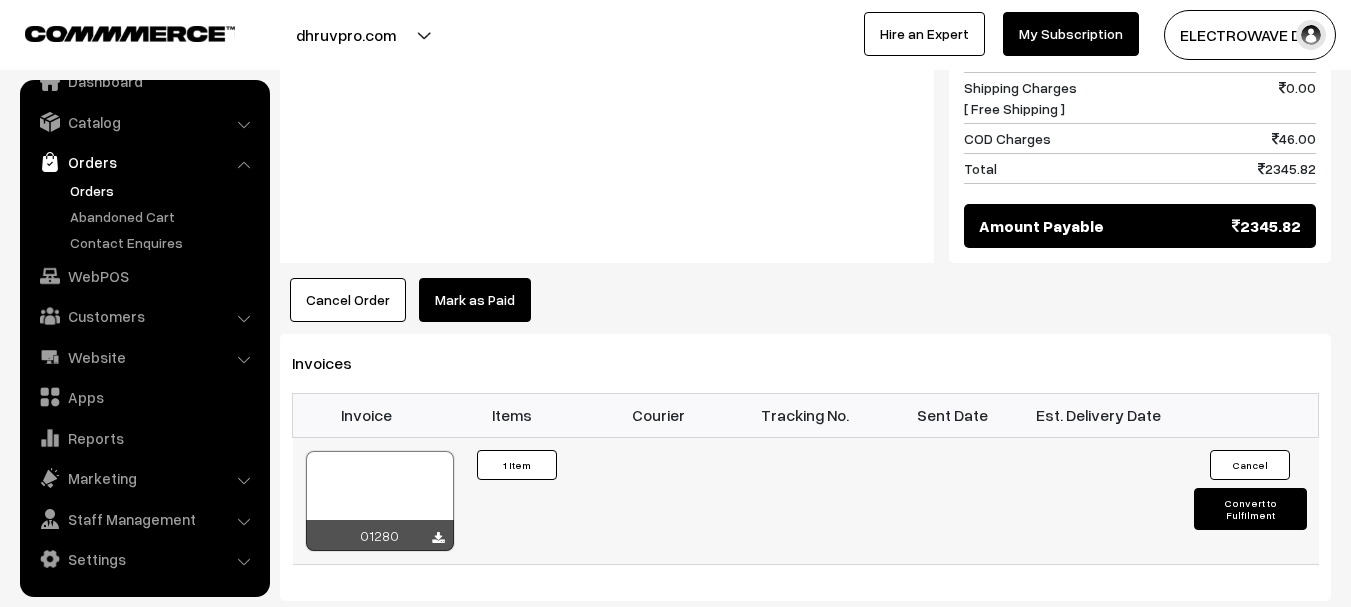 click on "Convert to Fulfilment" at bounding box center [1250, 509] 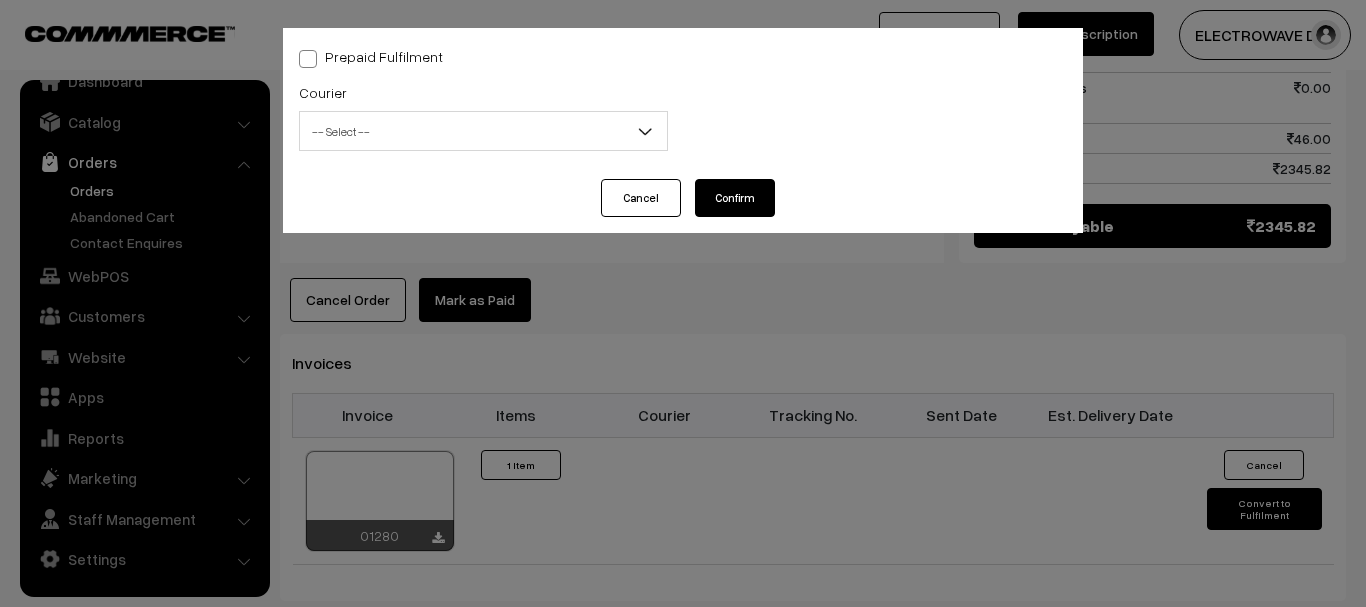 click on "-- Select --" at bounding box center [483, 131] 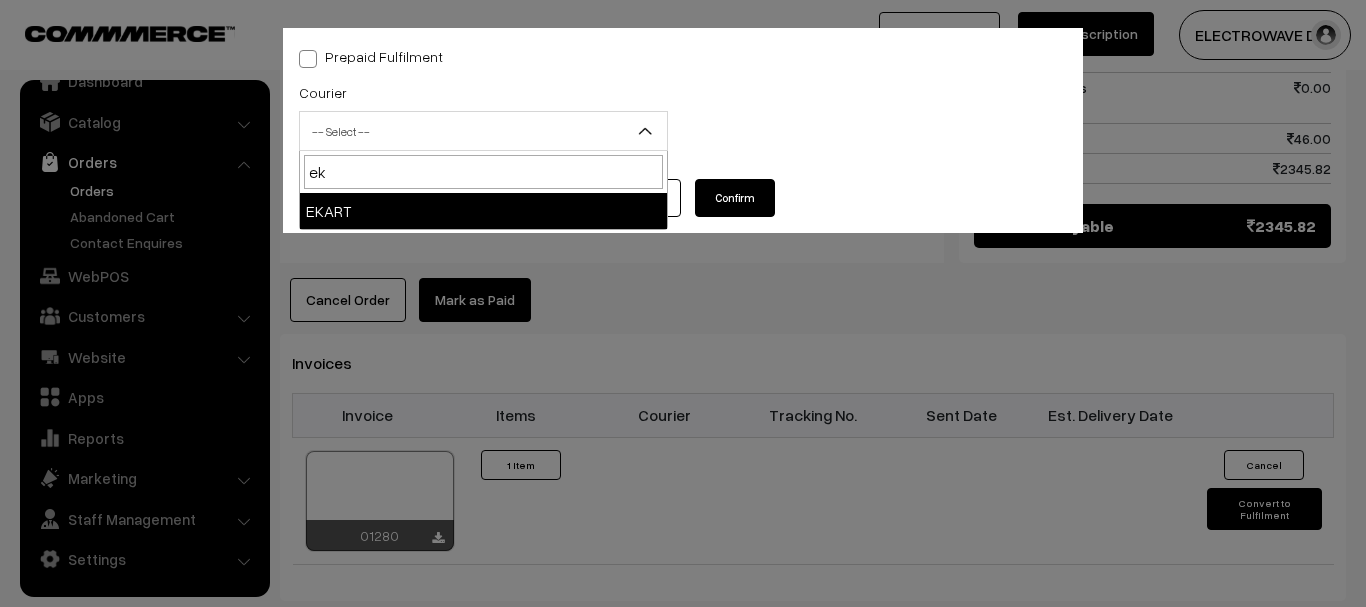 type on "ek" 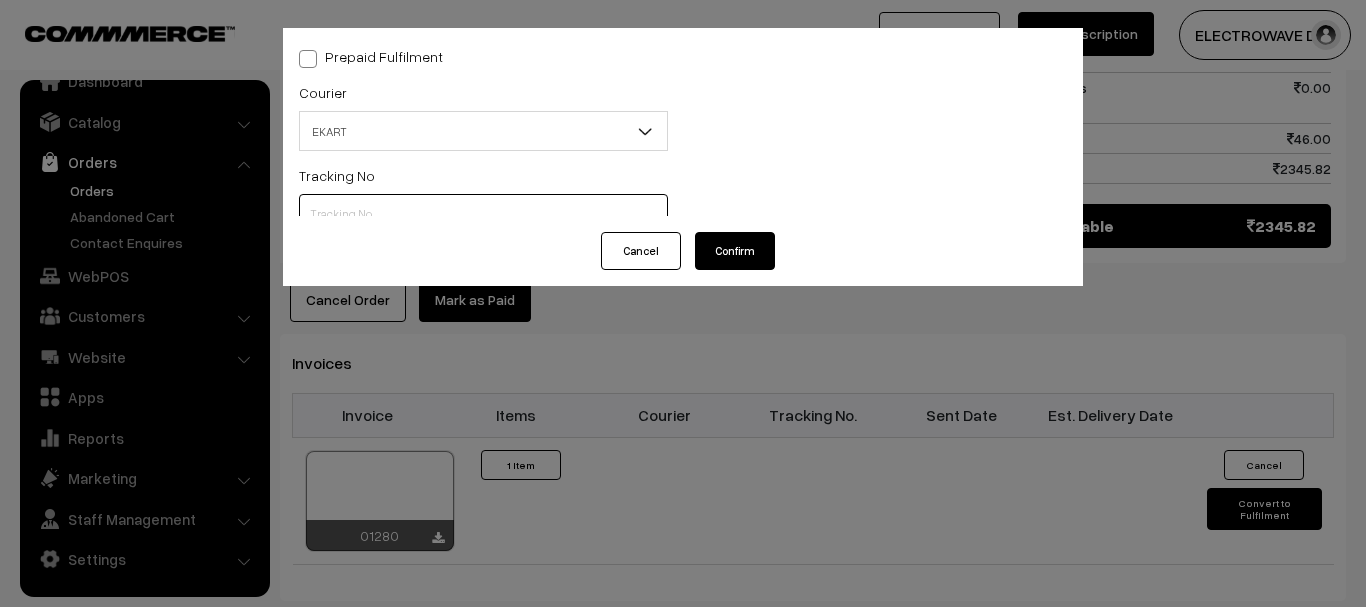 click at bounding box center [483, 214] 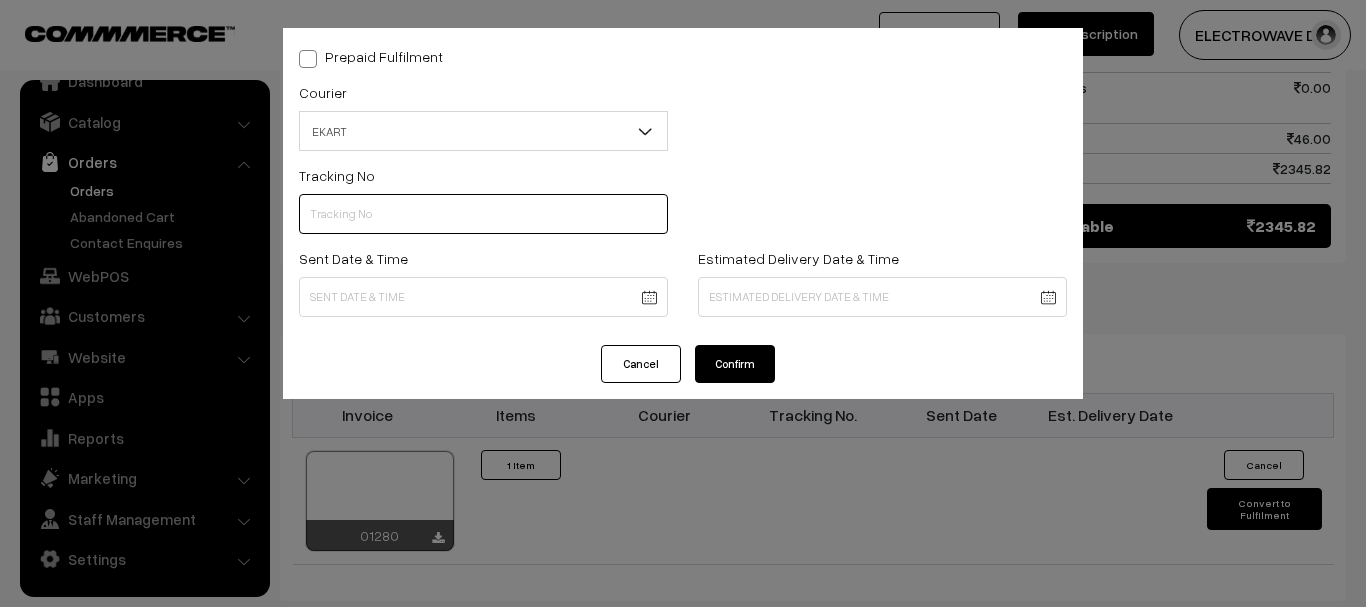 paste on "SOSC1001859530" 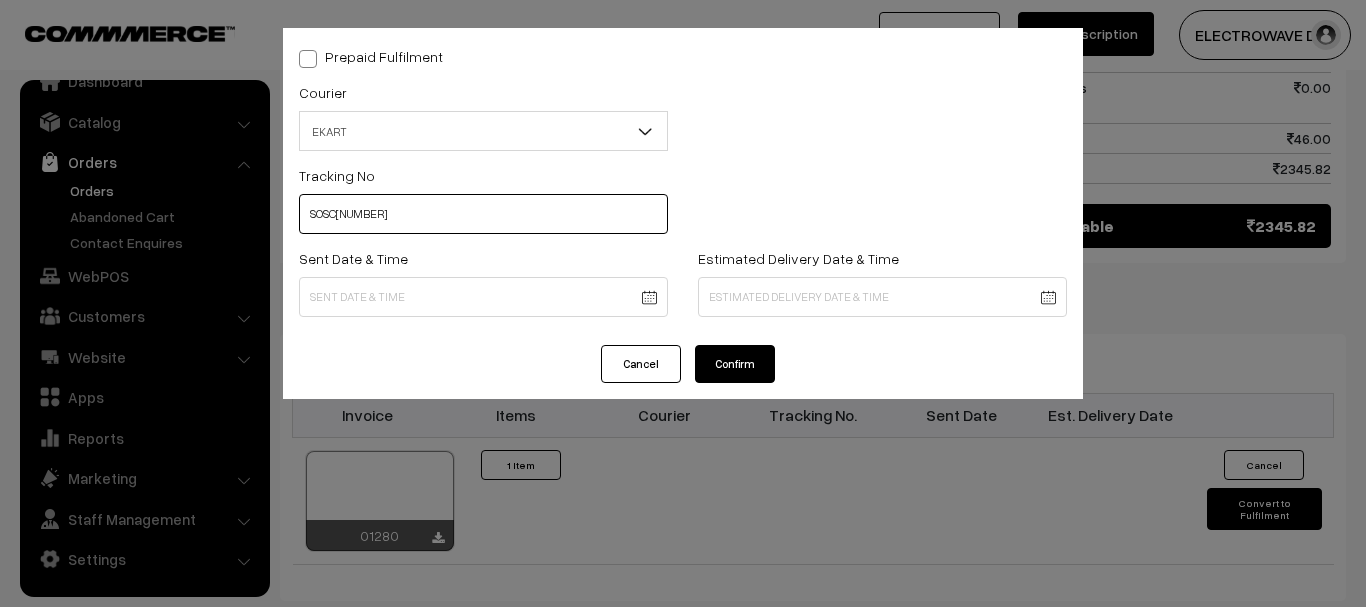 type on "SOSC1001859530" 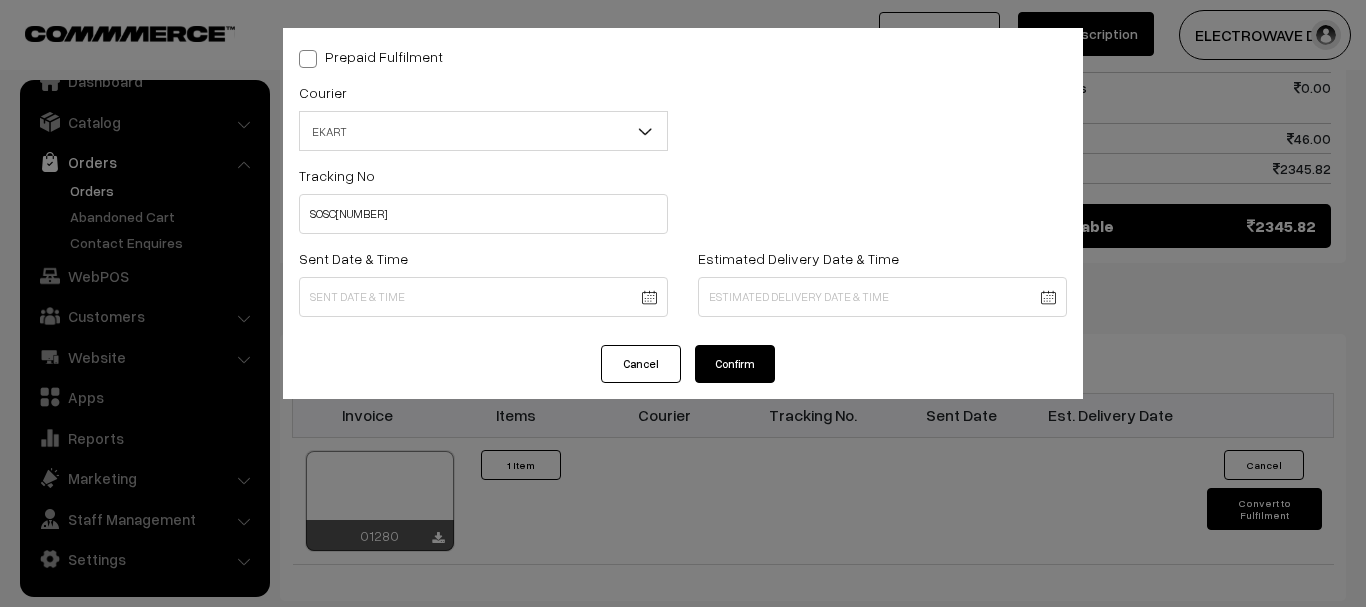 click on "Thank you for showing interest. Our team will call you shortly.
Close
dhruvpro.com
Go to Website
Create New Store" at bounding box center (683, 39) 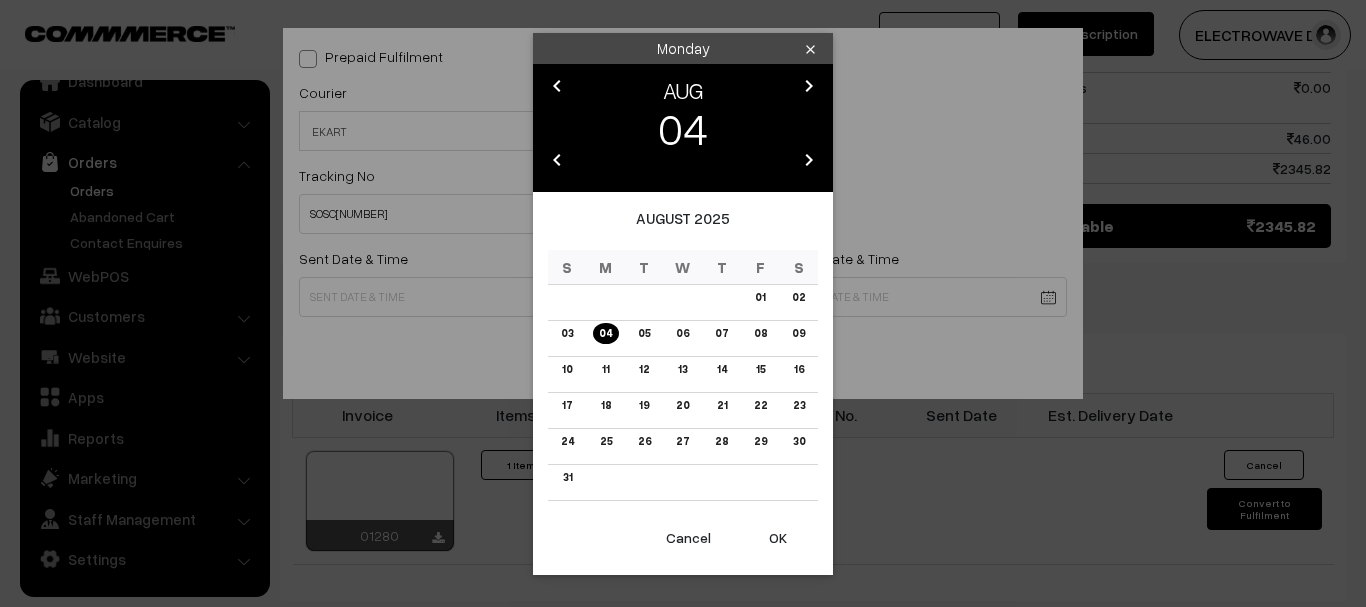 click on "OK" at bounding box center [778, 538] 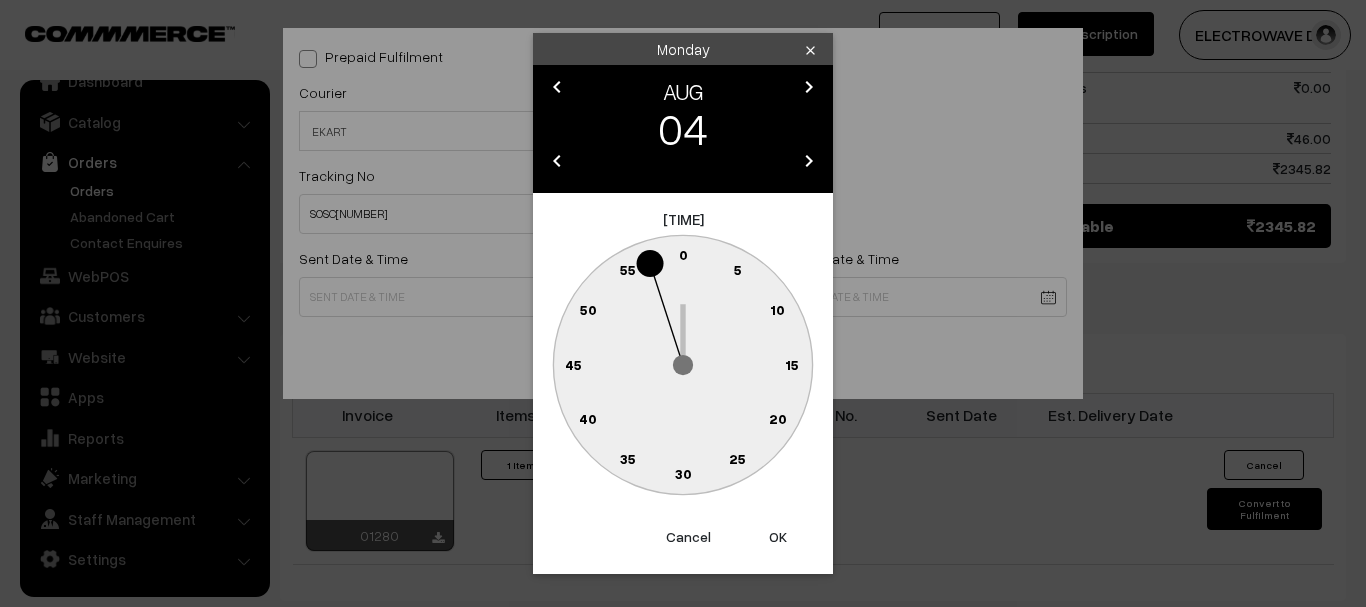 click on "OK" at bounding box center (778, 537) 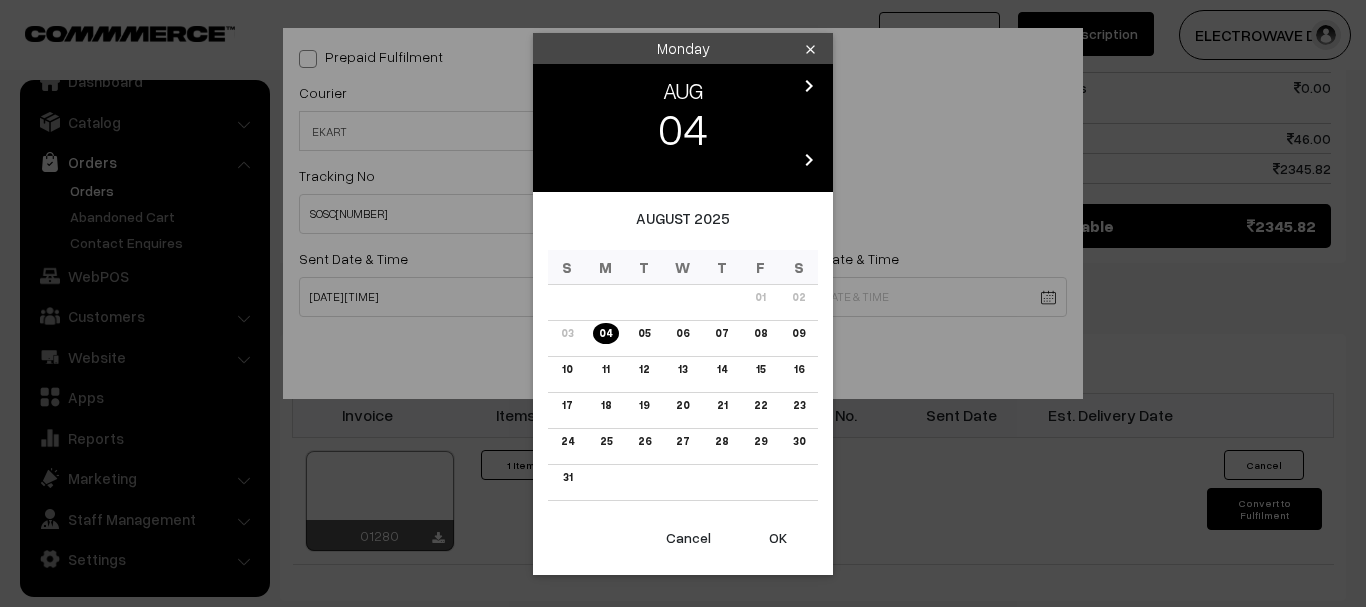 click on "Thank you for showing interest. Our team will call you shortly.
Close
dhruvpro.com
Go to Website
Create New Store" at bounding box center [683, 39] 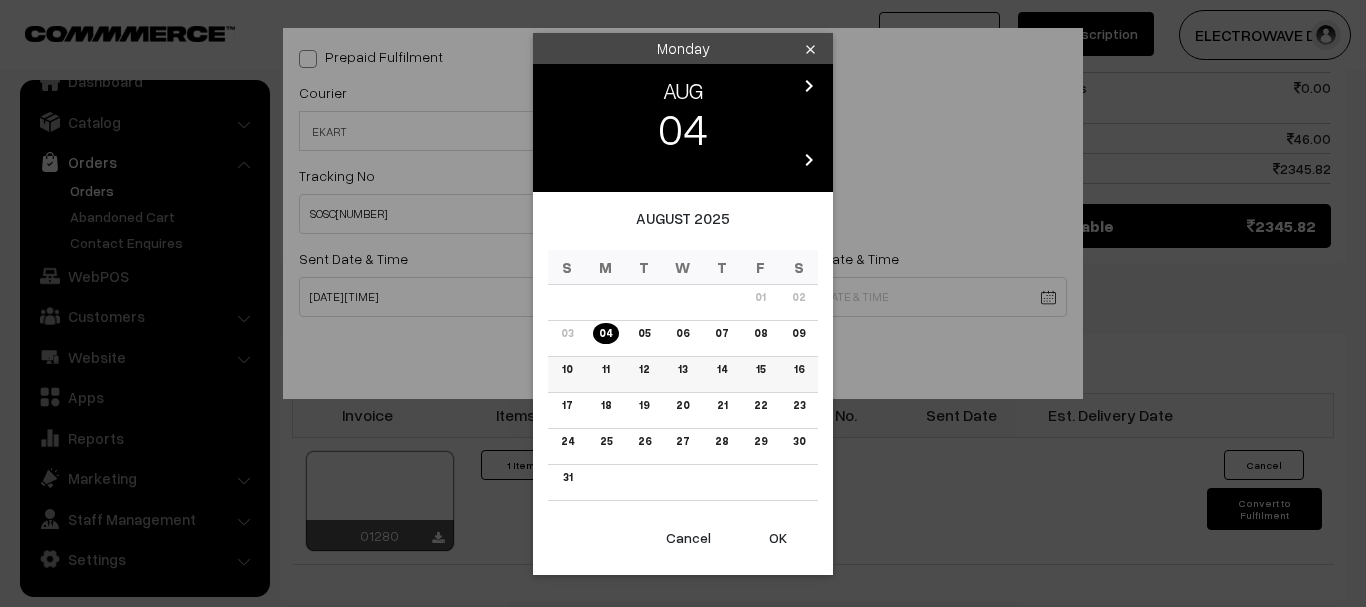 click on "11" at bounding box center (605, 369) 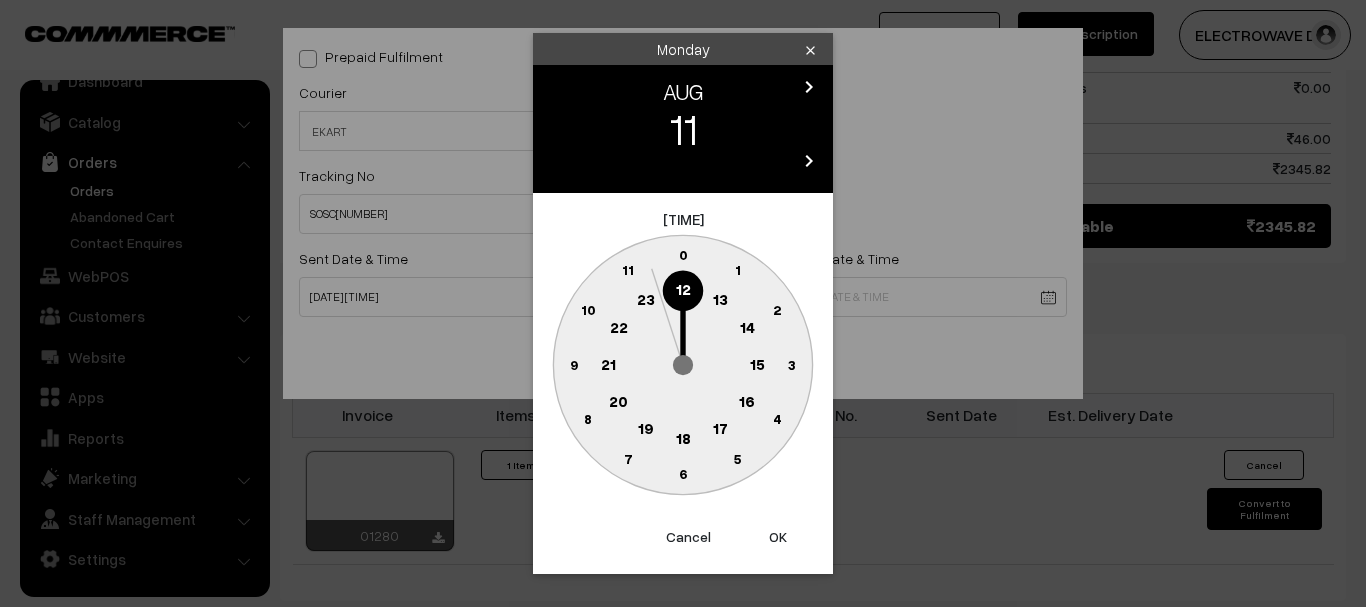 click on "OK" at bounding box center [778, 537] 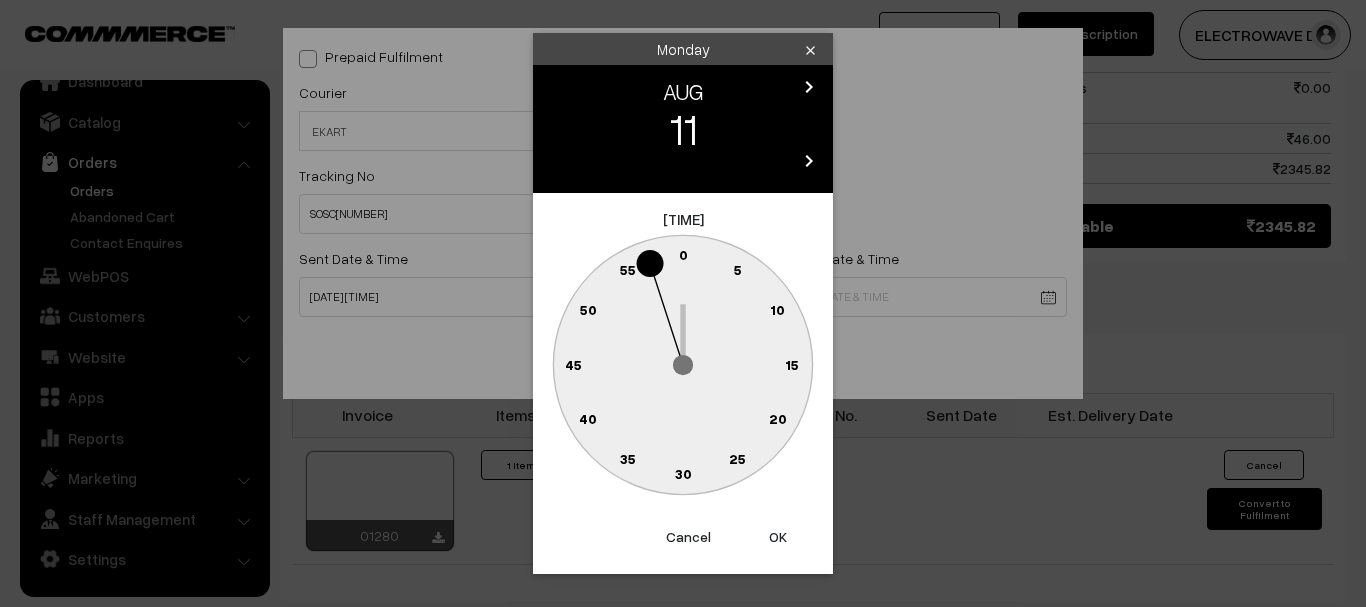 click on "OK" at bounding box center (778, 537) 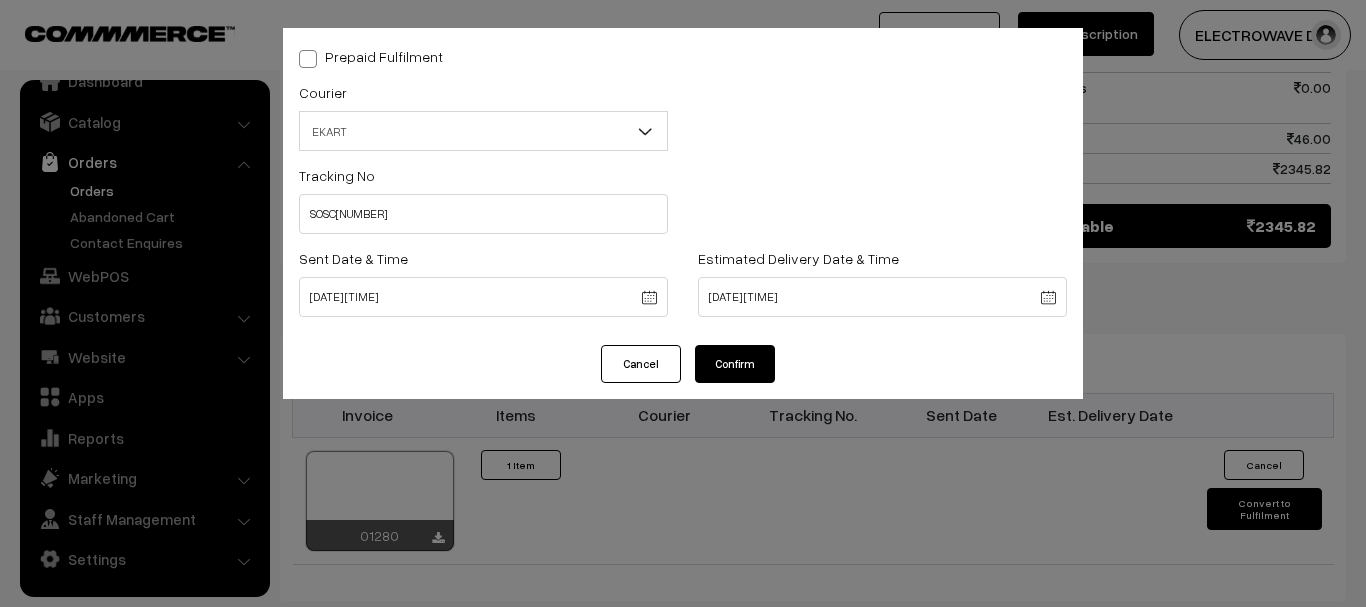 click on "Confirm" at bounding box center (735, 364) 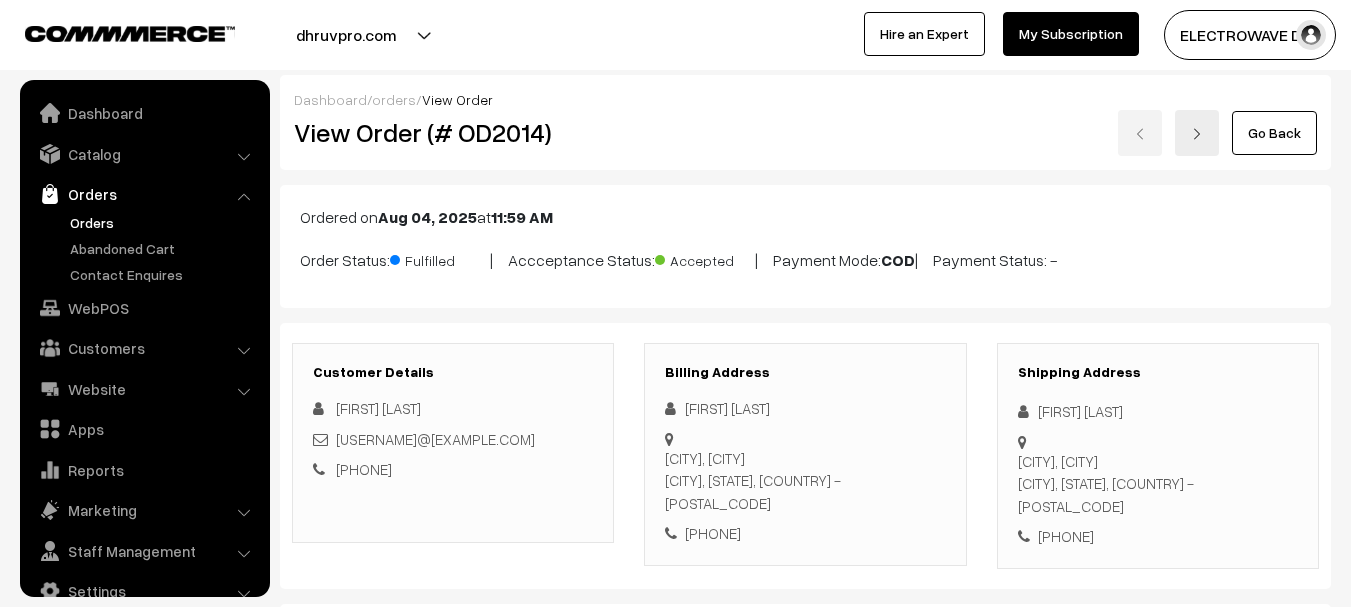 scroll, scrollTop: 1029, scrollLeft: 0, axis: vertical 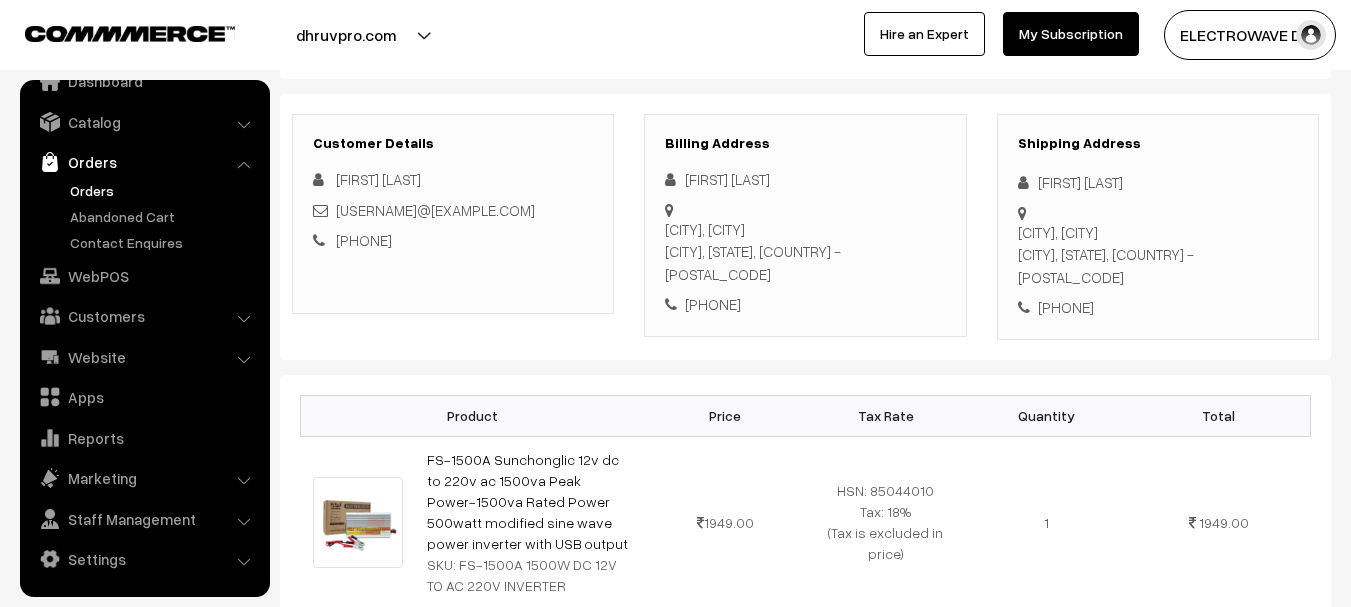 click on "Orders" at bounding box center (164, 190) 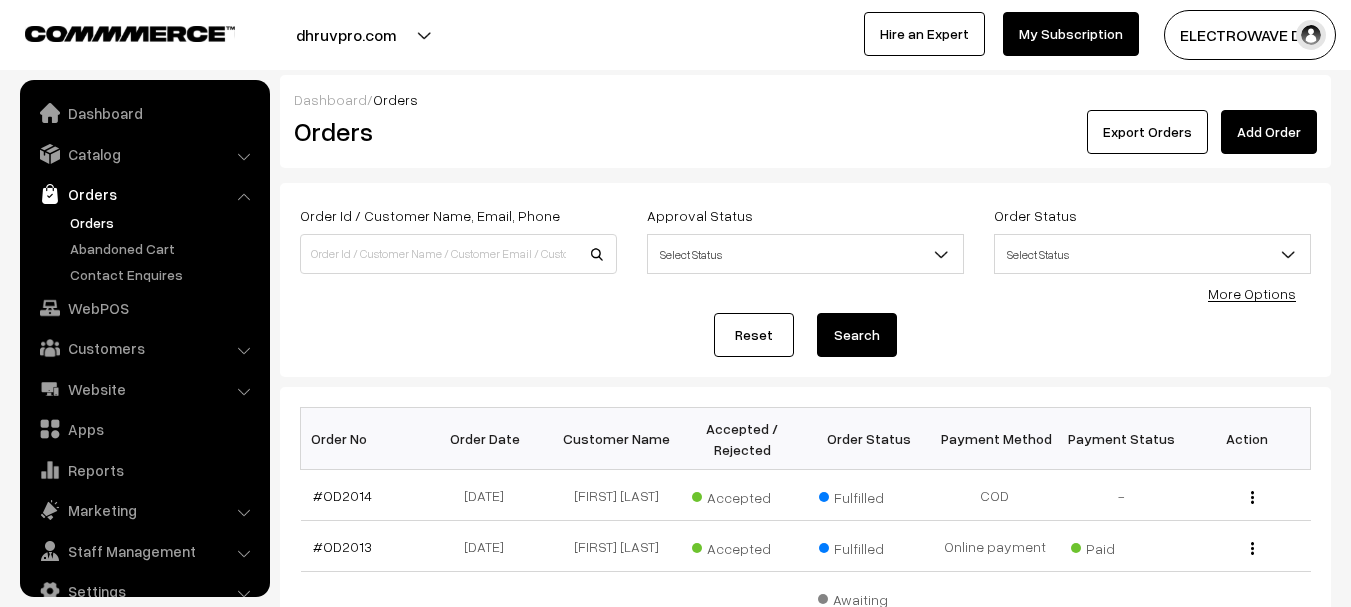 scroll, scrollTop: 500, scrollLeft: 0, axis: vertical 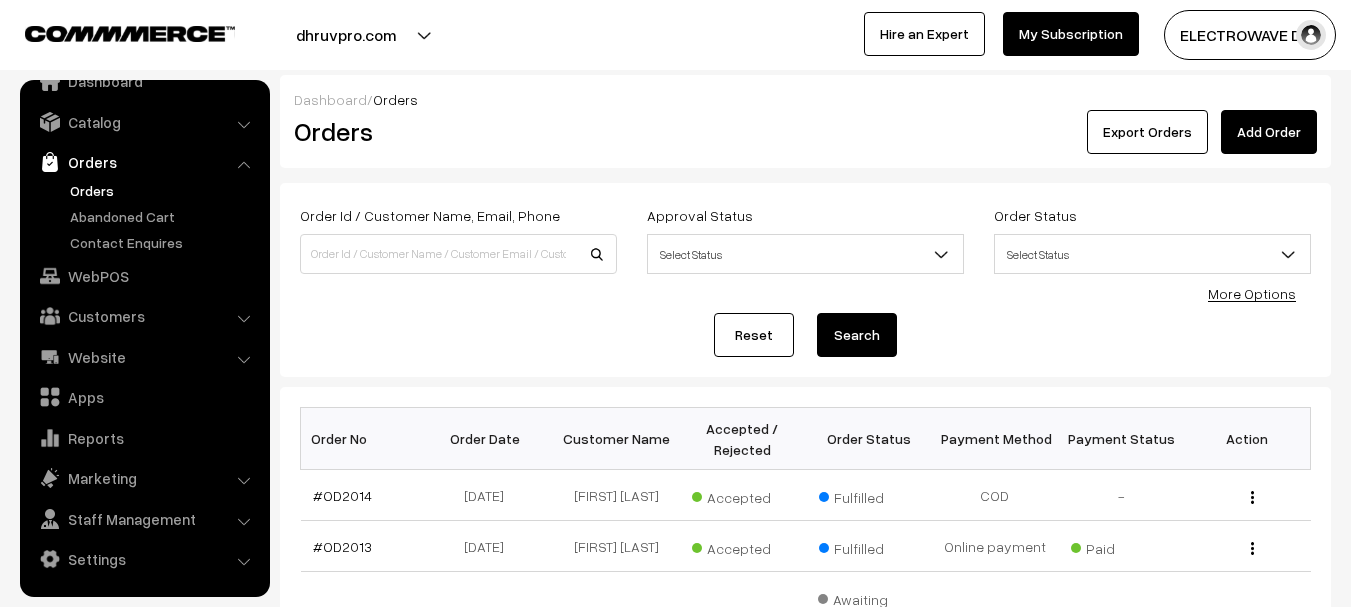 click on "Orders" at bounding box center (164, 190) 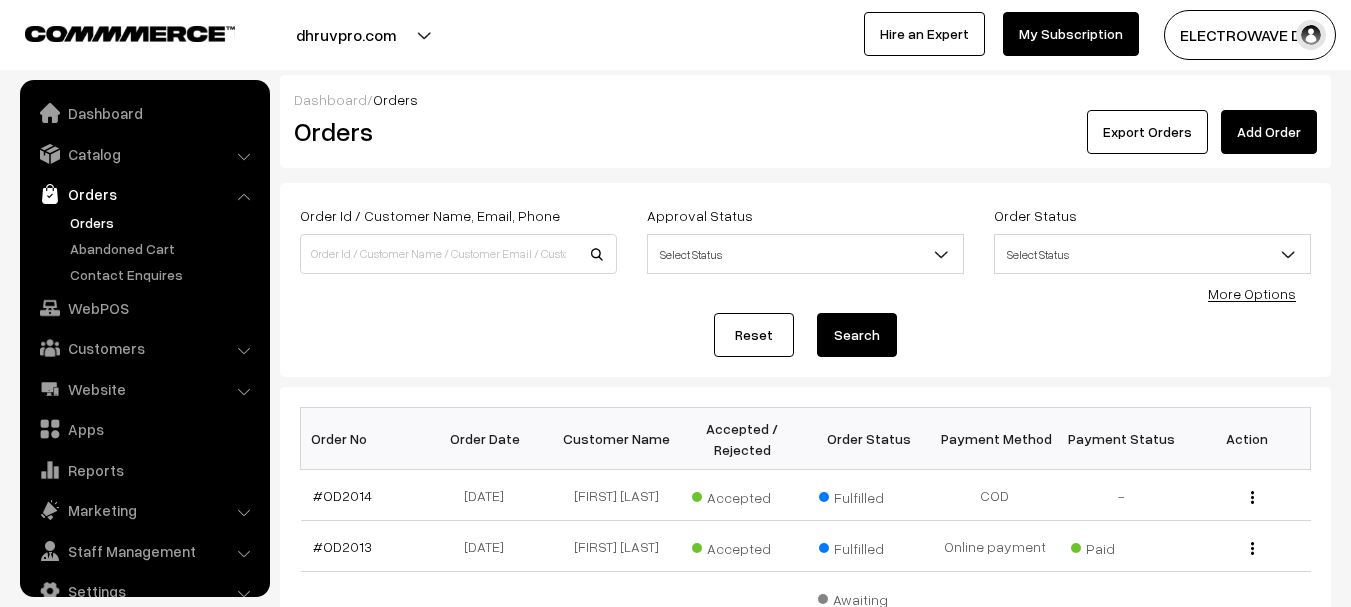 scroll, scrollTop: 0, scrollLeft: 0, axis: both 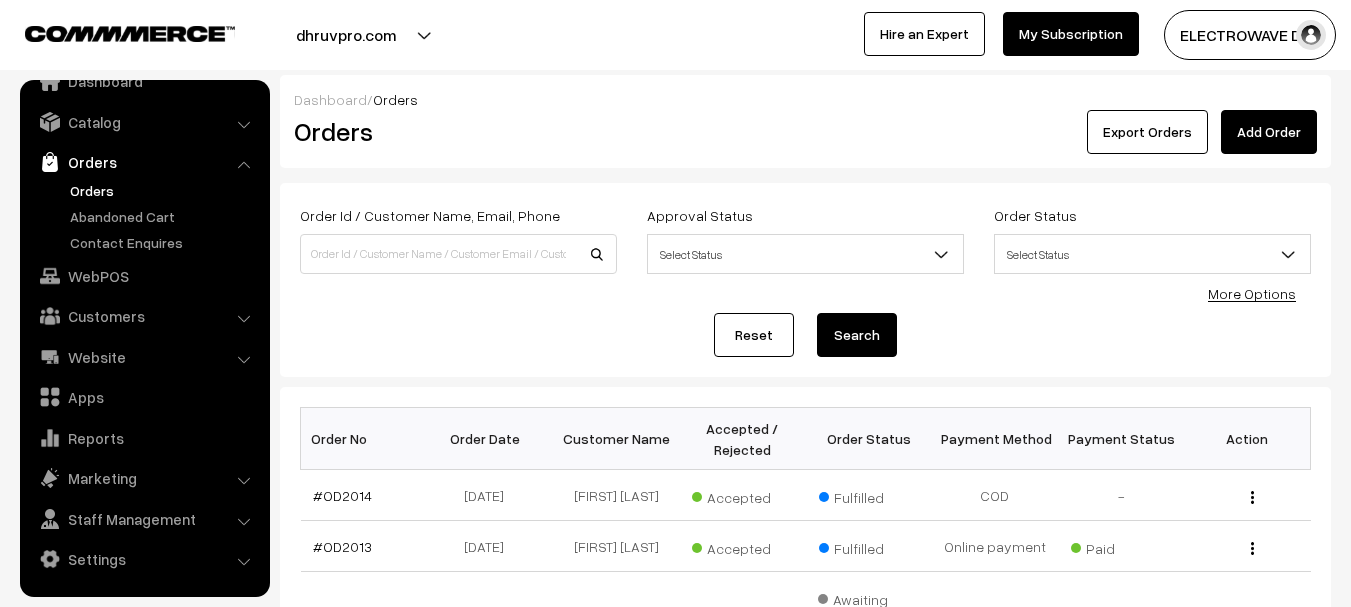 click on "Order Id / Customer Name, Email, Phone" at bounding box center [430, 215] 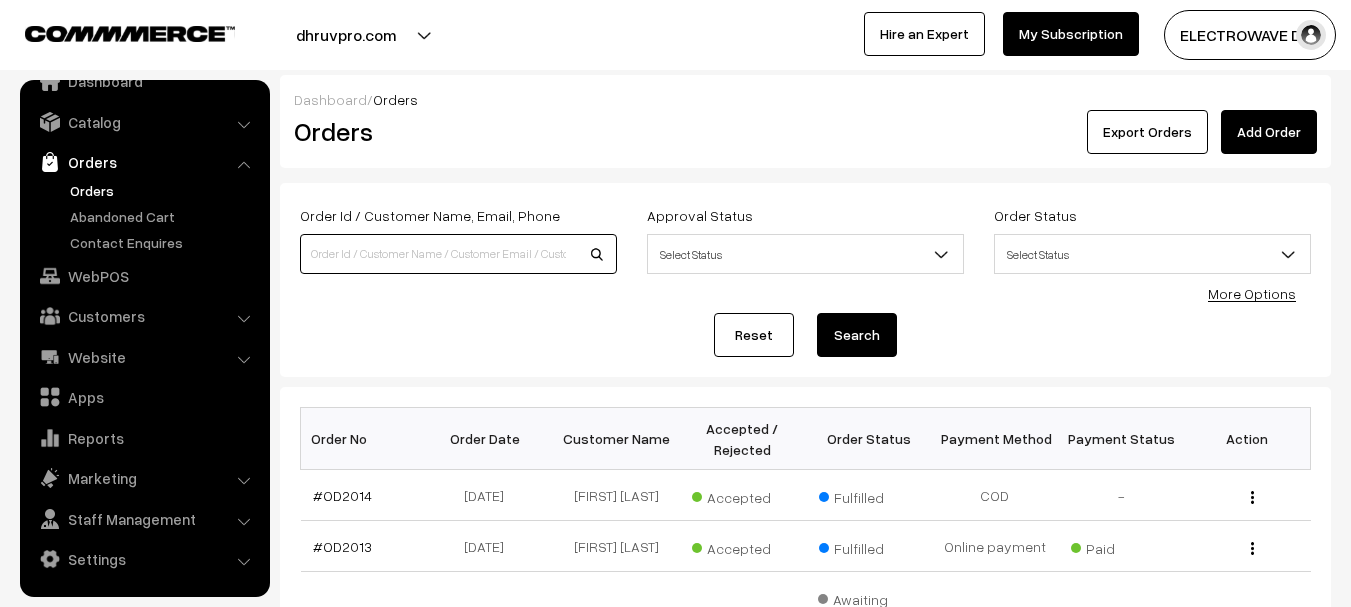 paste on "OD1963" 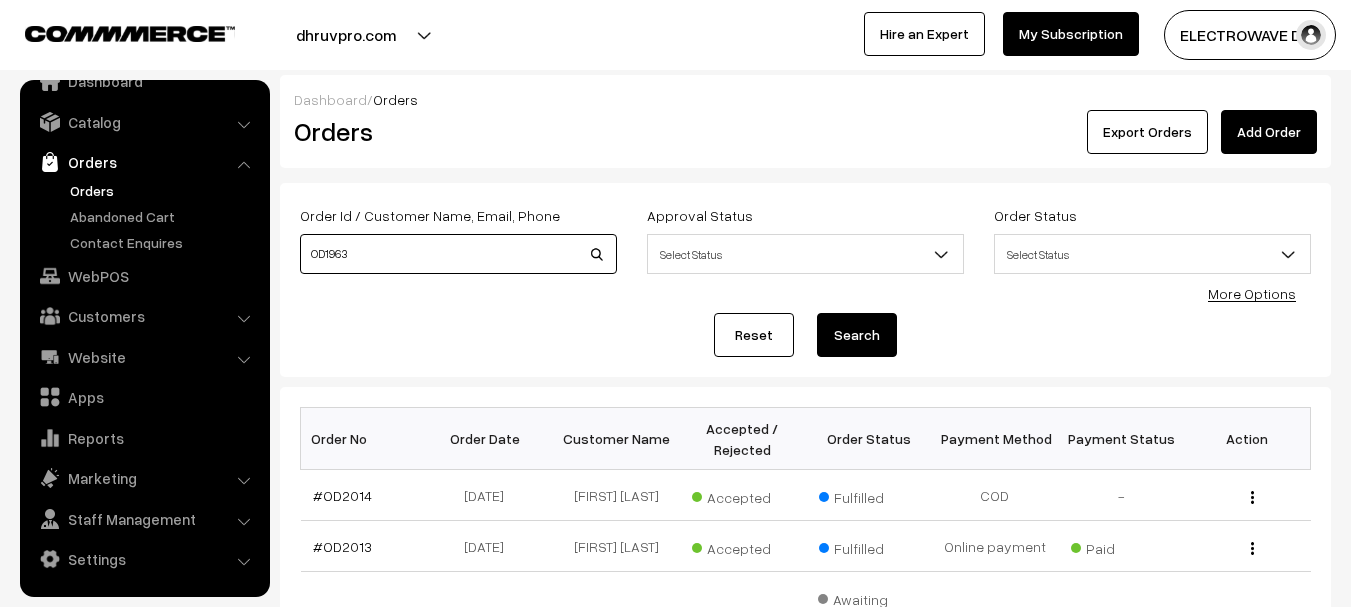 type on "OD1963" 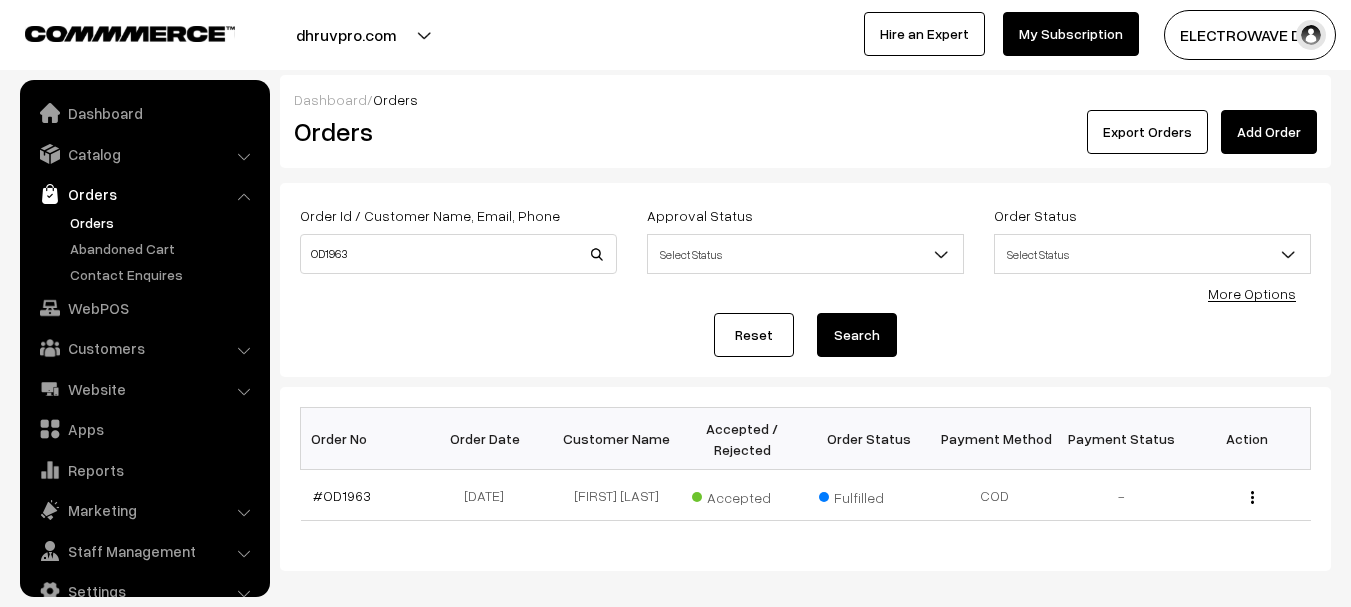 scroll, scrollTop: 0, scrollLeft: 0, axis: both 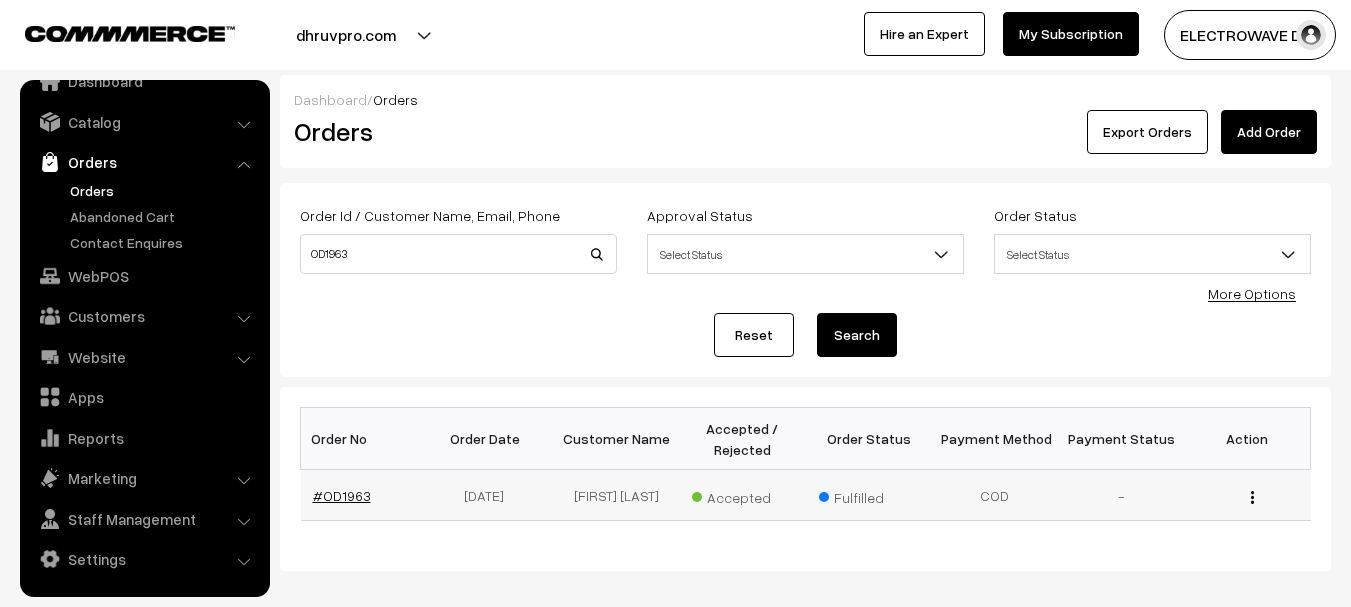 click on "#OD1963" at bounding box center (342, 495) 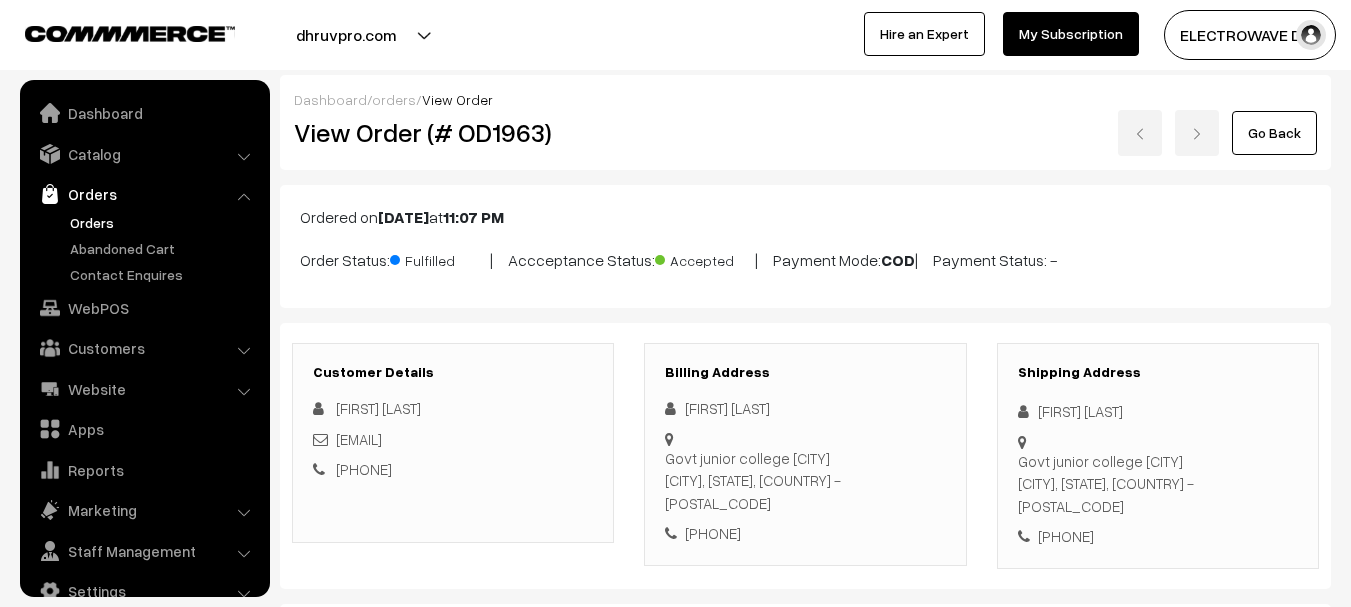 scroll, scrollTop: 373, scrollLeft: 0, axis: vertical 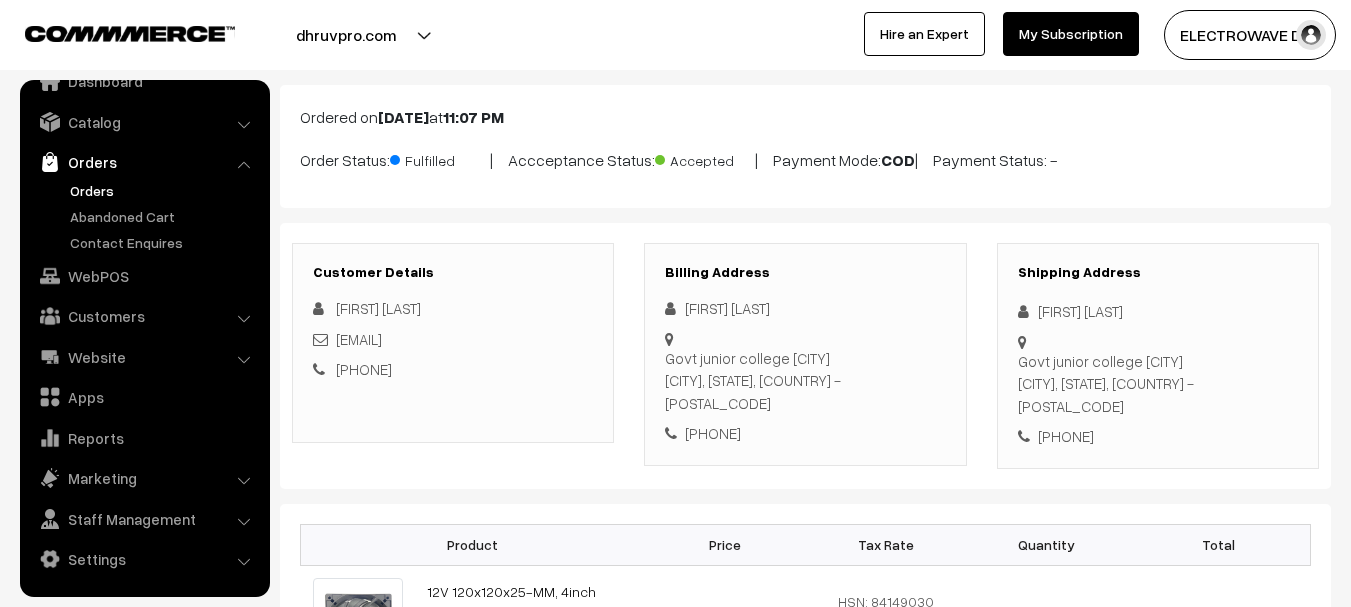 drag, startPoint x: 1035, startPoint y: 309, endPoint x: 1172, endPoint y: 398, distance: 163.37074 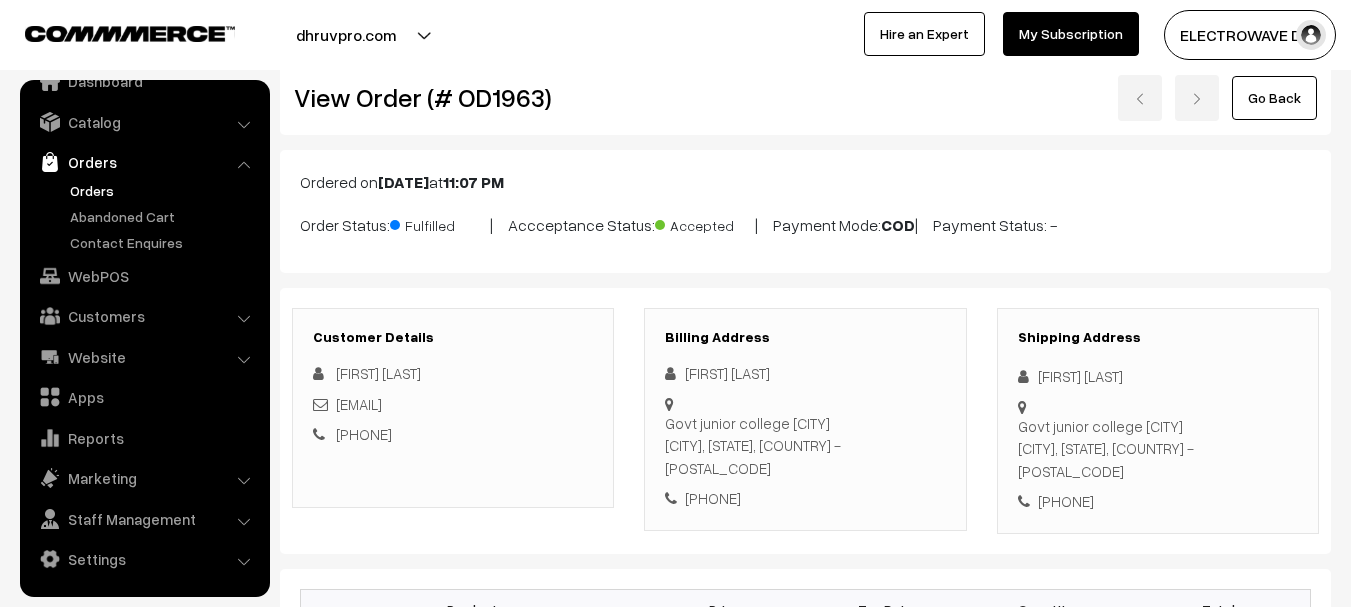 scroll, scrollTop: 0, scrollLeft: 0, axis: both 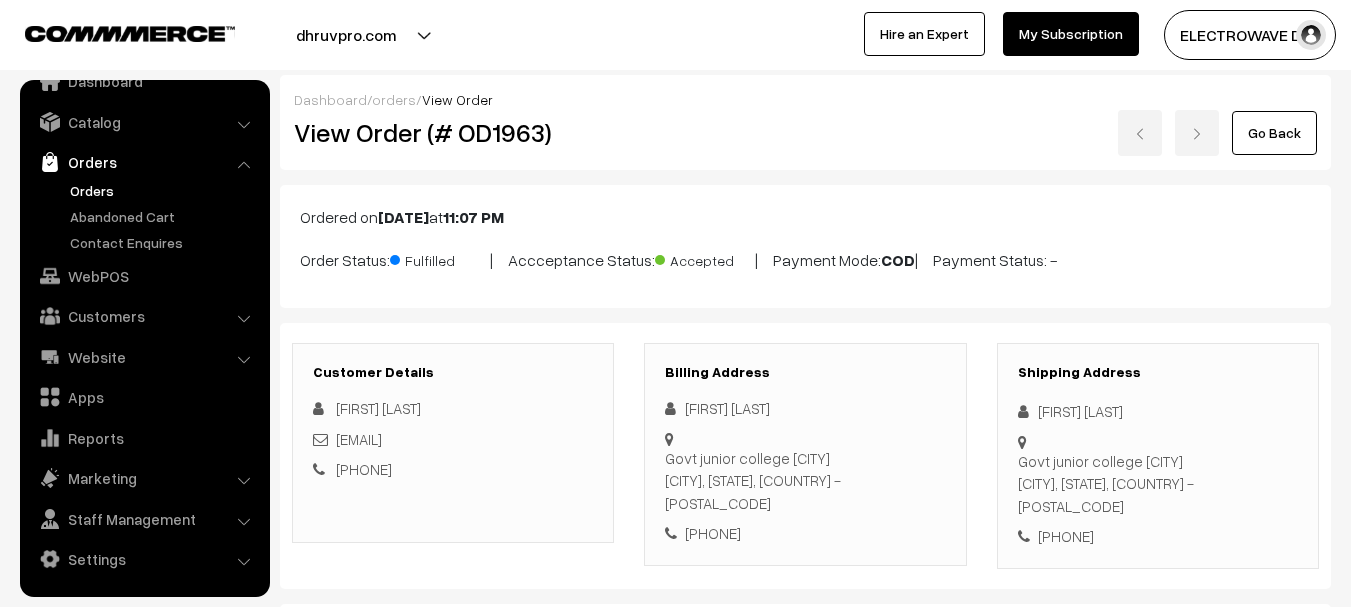 click on "Orders" at bounding box center [164, 190] 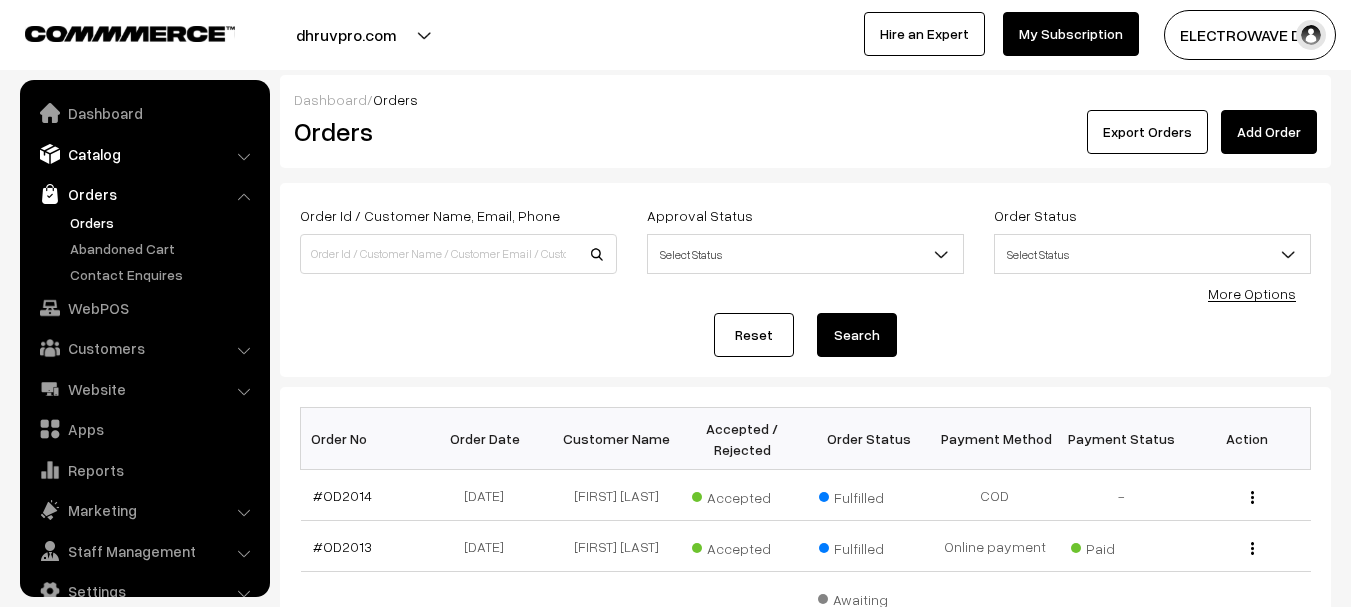 scroll, scrollTop: 0, scrollLeft: 0, axis: both 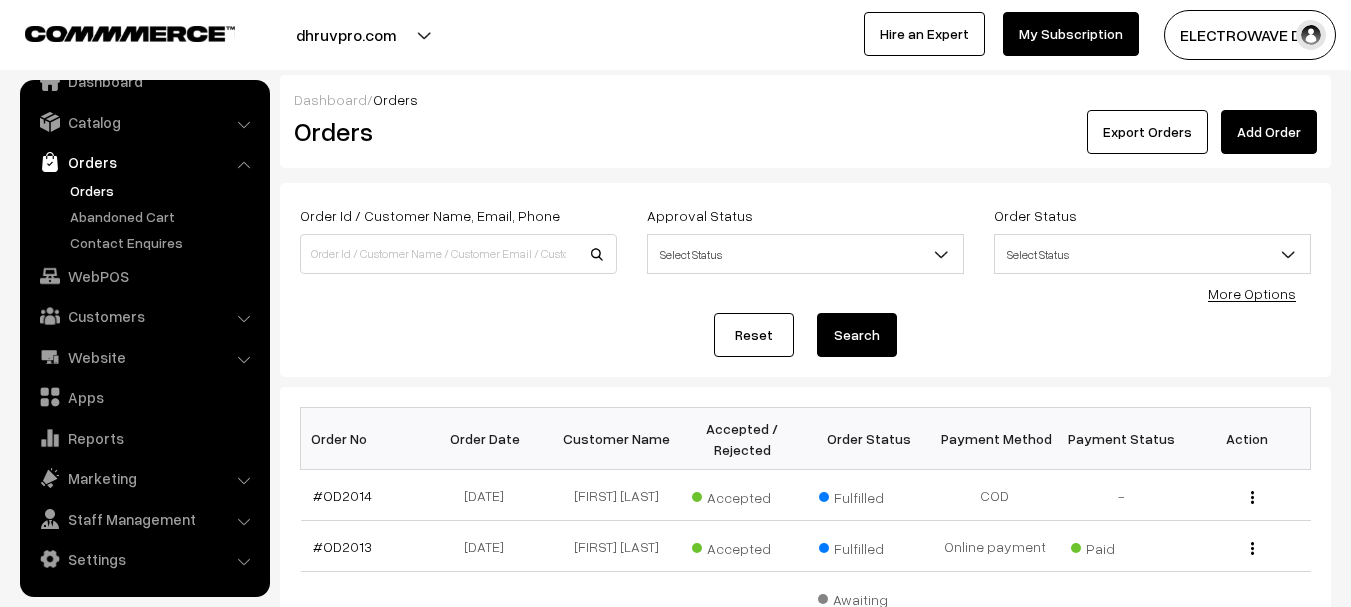 click on "Orders" at bounding box center [164, 190] 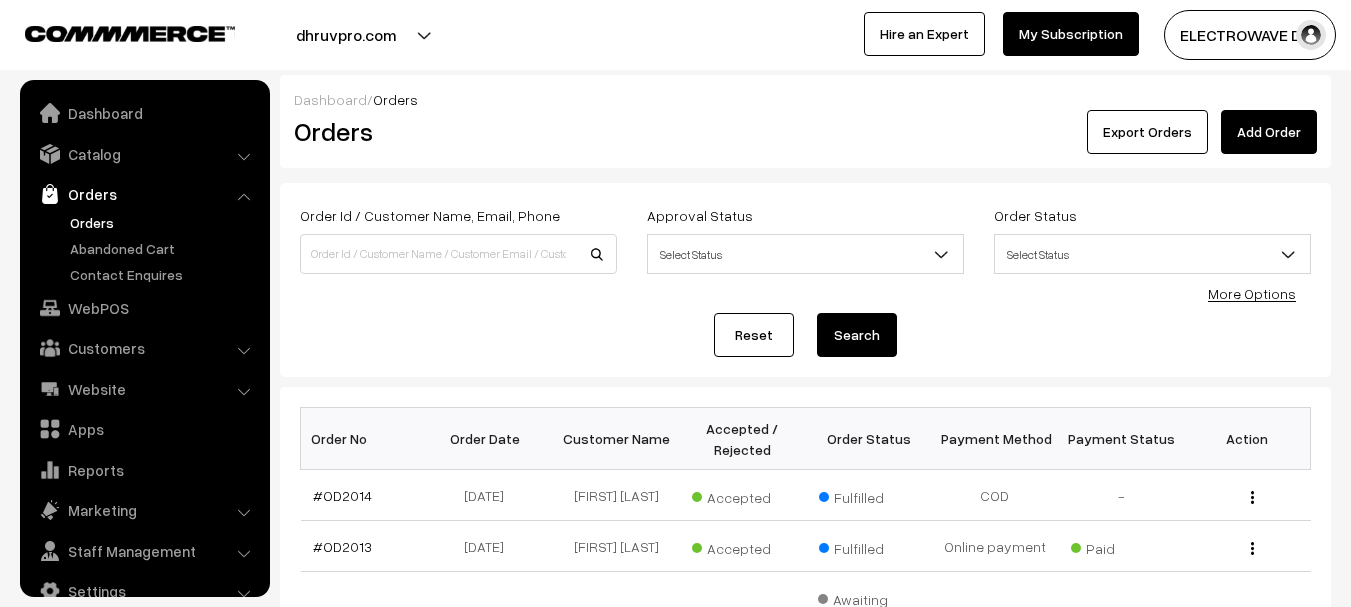 scroll, scrollTop: 0, scrollLeft: 0, axis: both 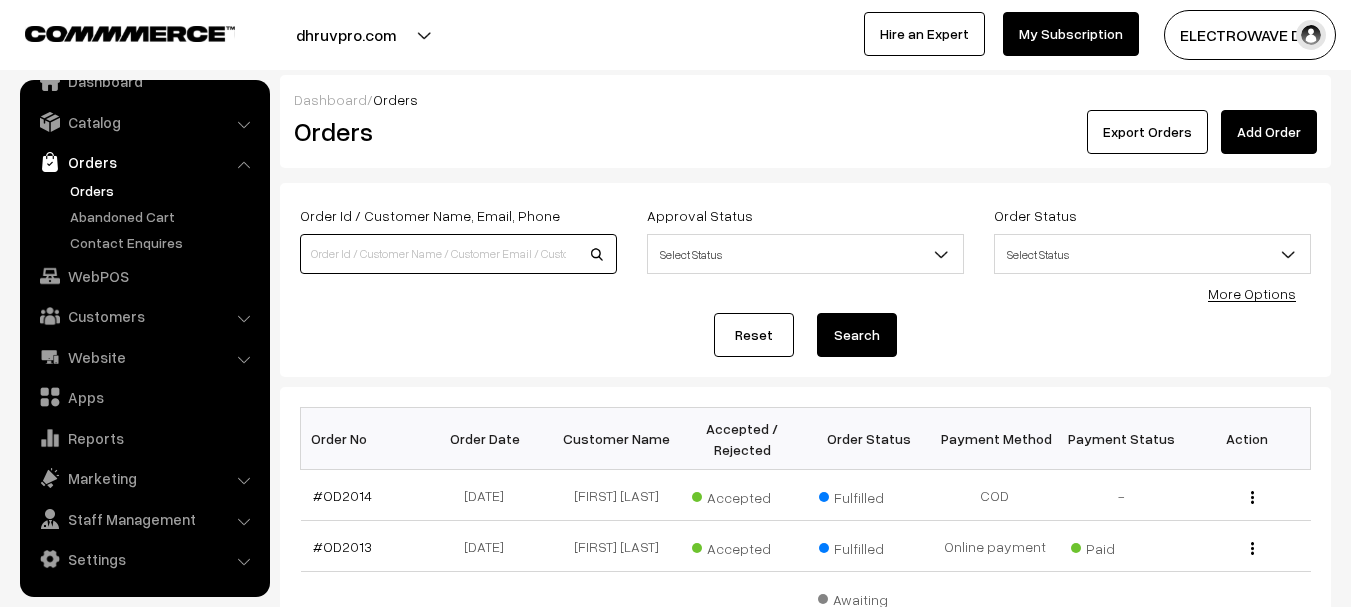 click at bounding box center [458, 254] 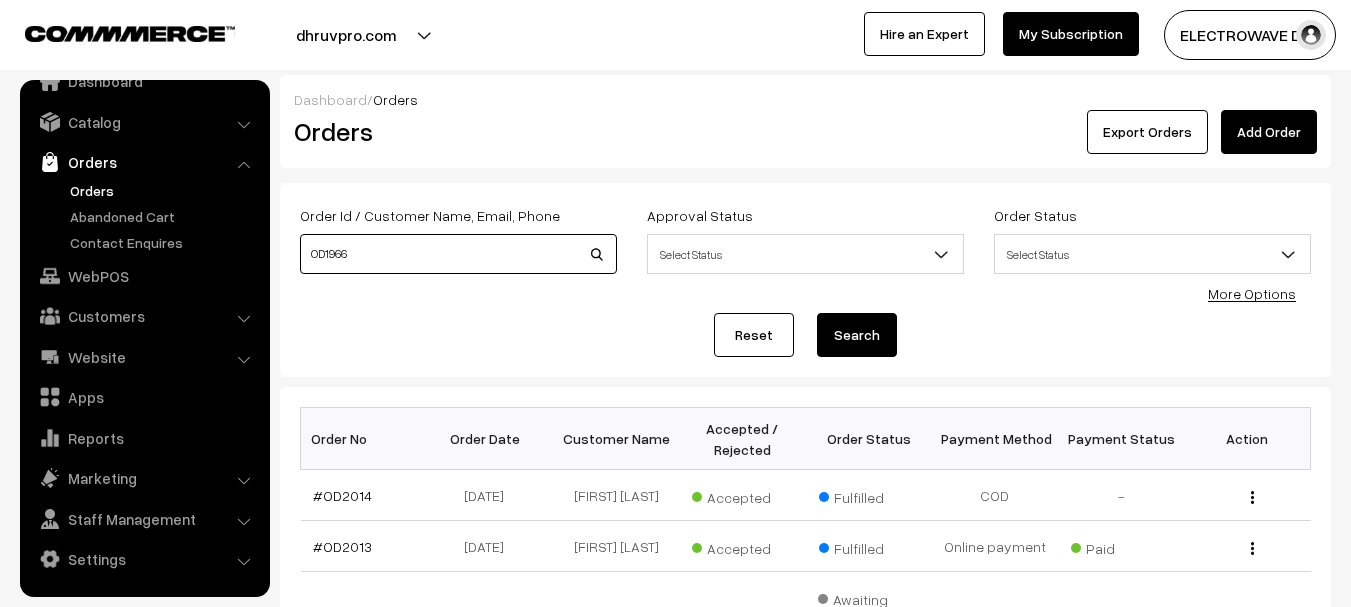 type on "OD1966" 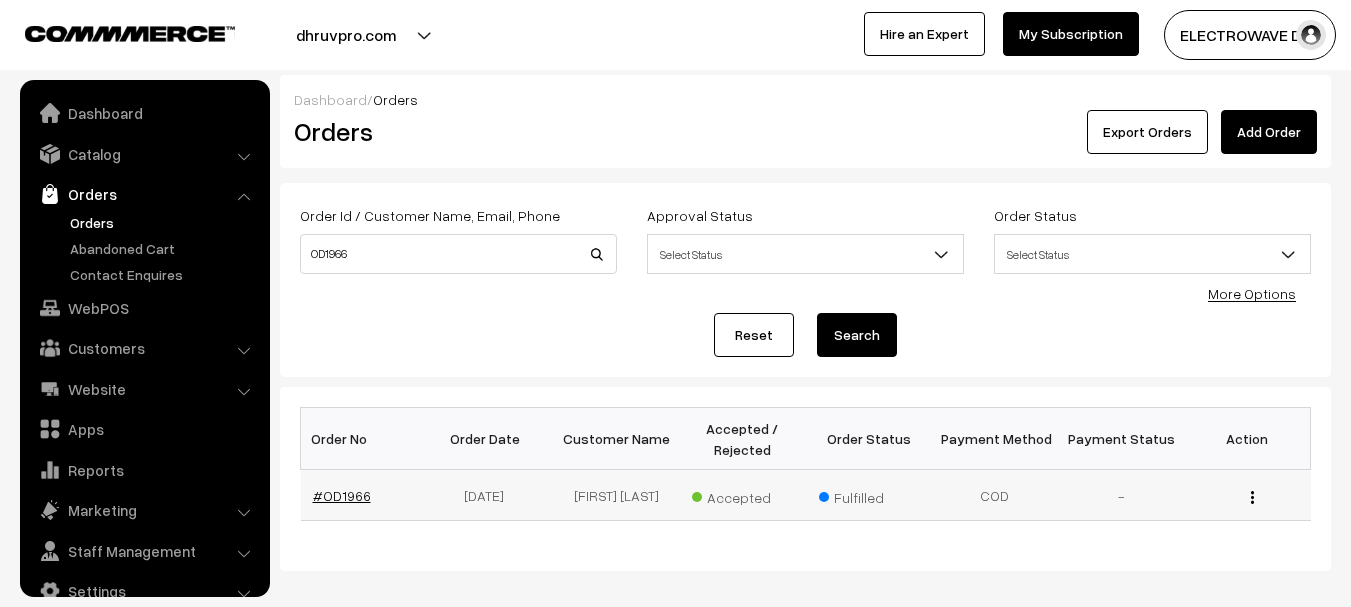 scroll, scrollTop: 0, scrollLeft: 0, axis: both 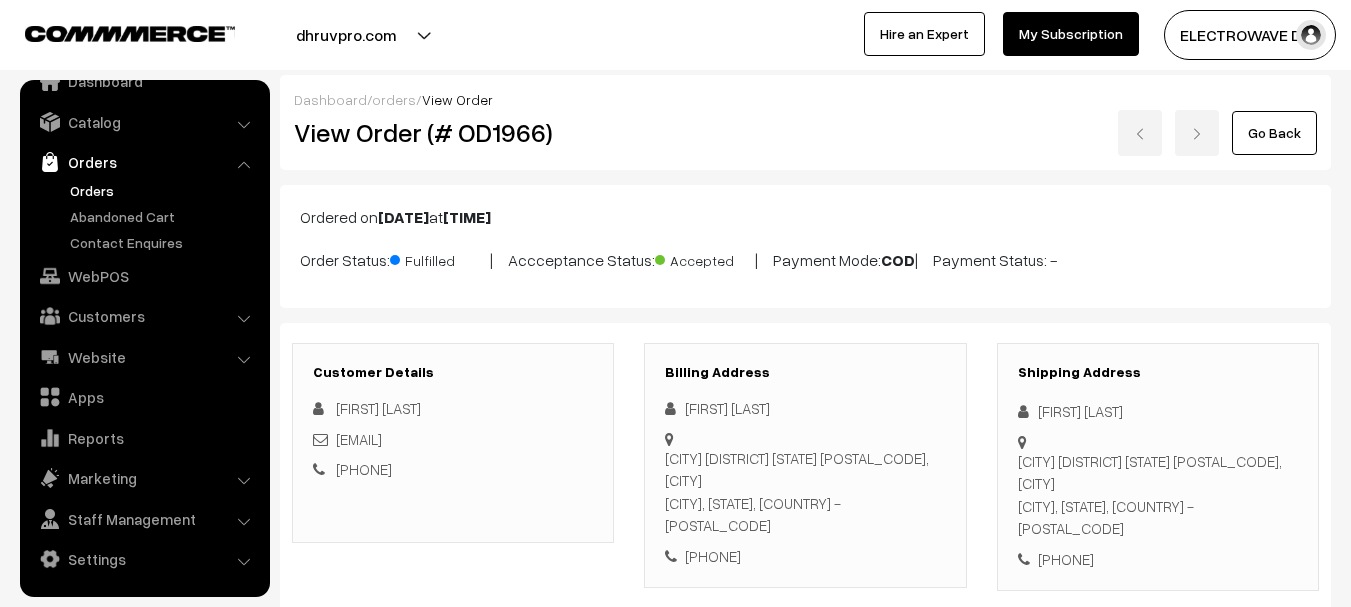 click on "Orders" at bounding box center [164, 190] 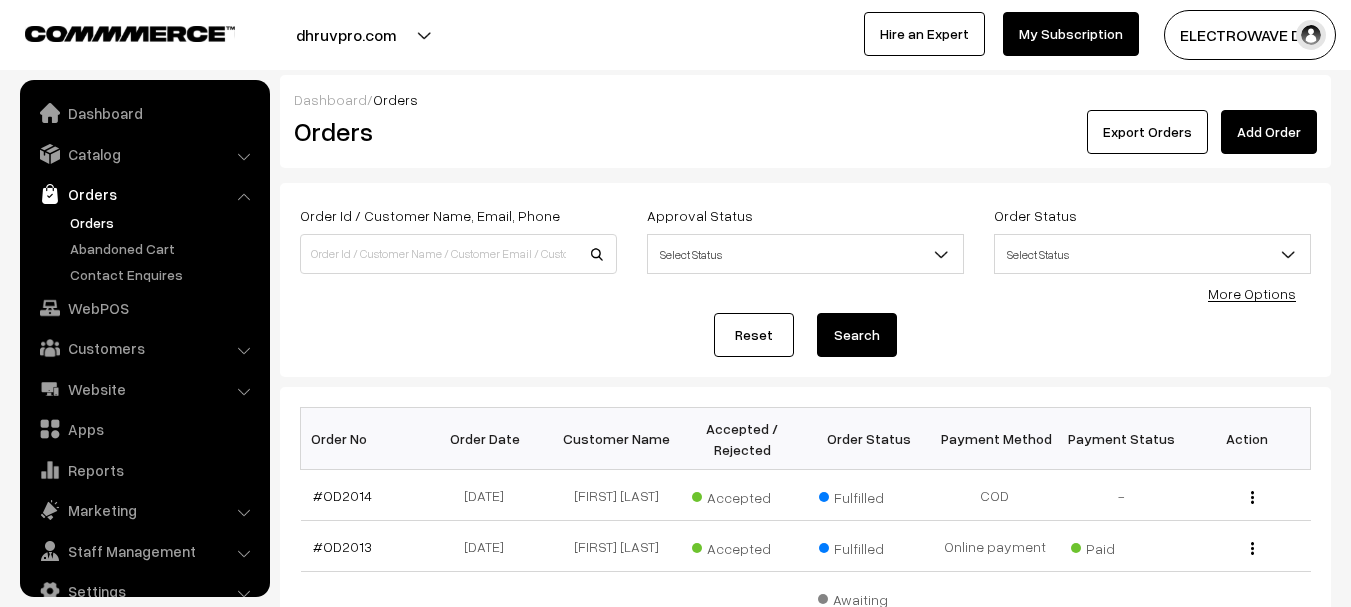 scroll, scrollTop: 0, scrollLeft: 0, axis: both 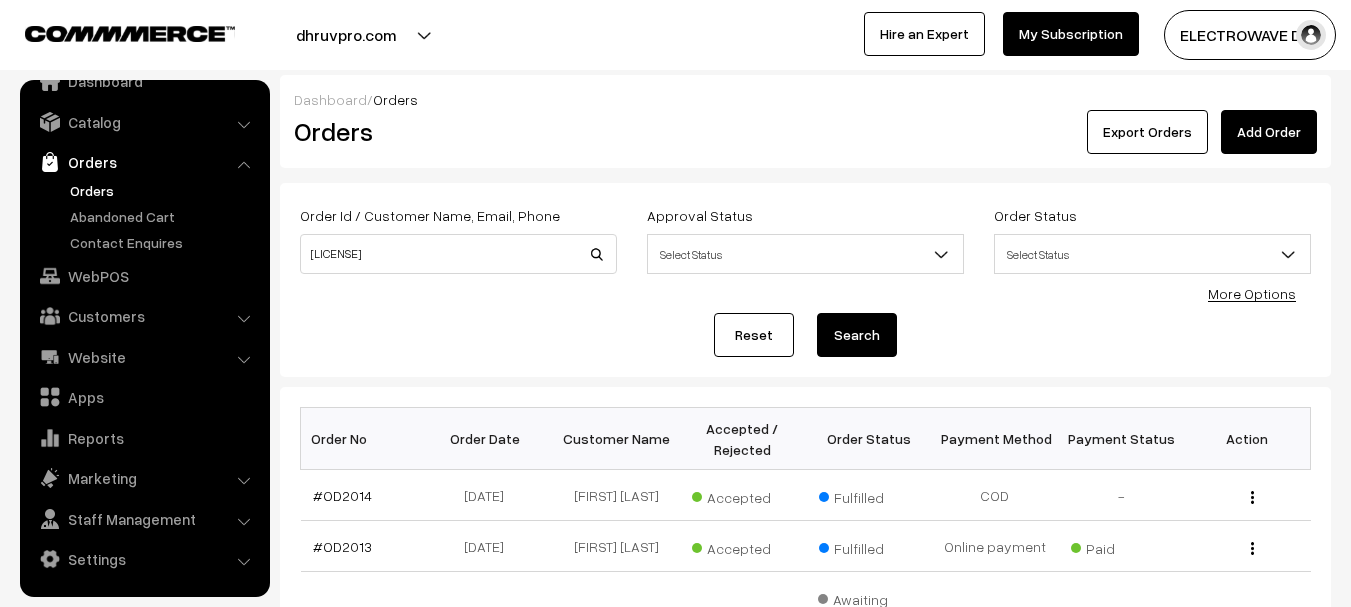 type on "[LICENSE]" 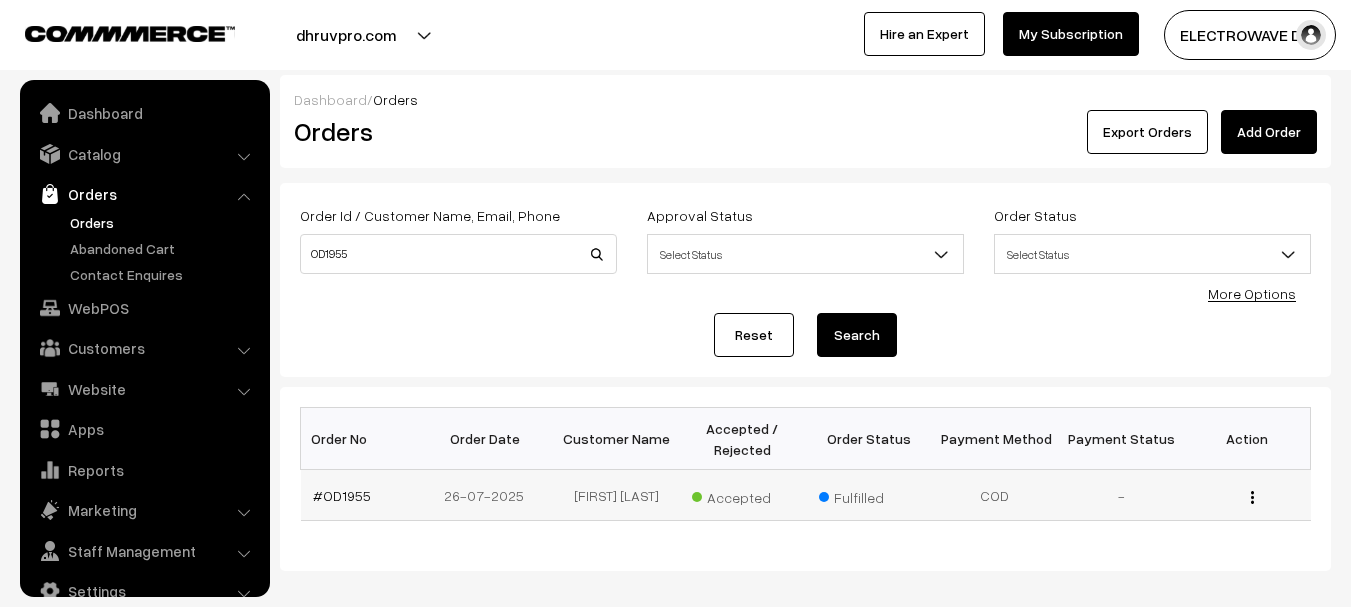 scroll, scrollTop: 0, scrollLeft: 0, axis: both 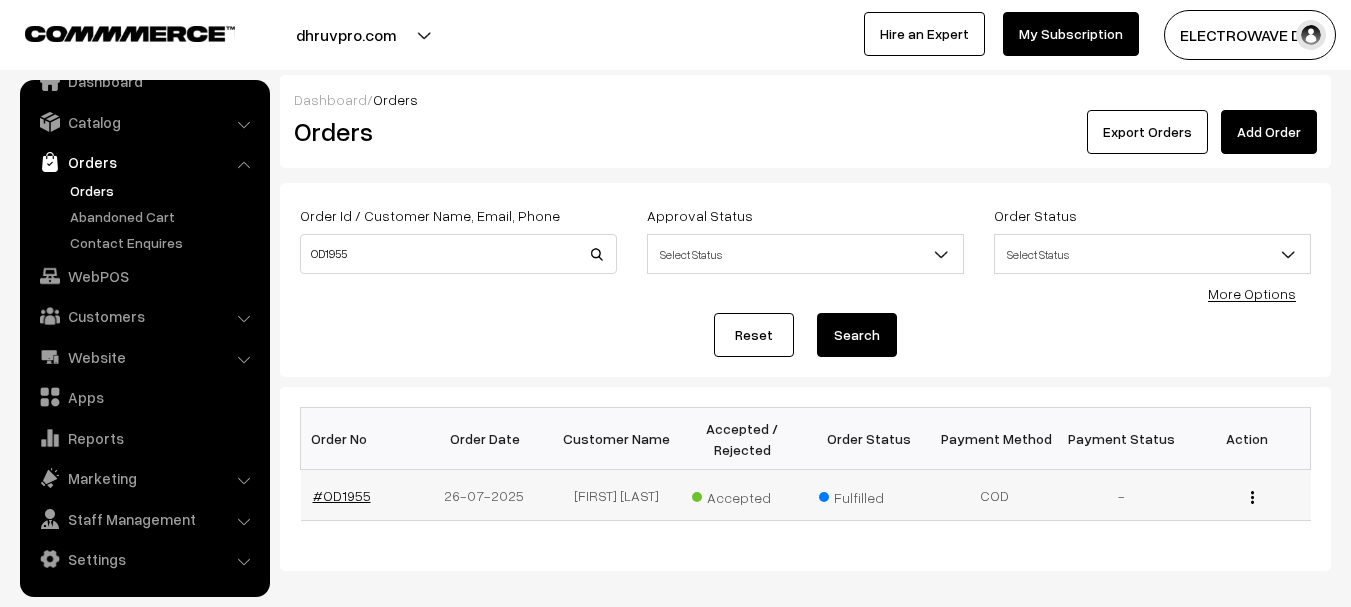 click on "#OD1955" at bounding box center [342, 495] 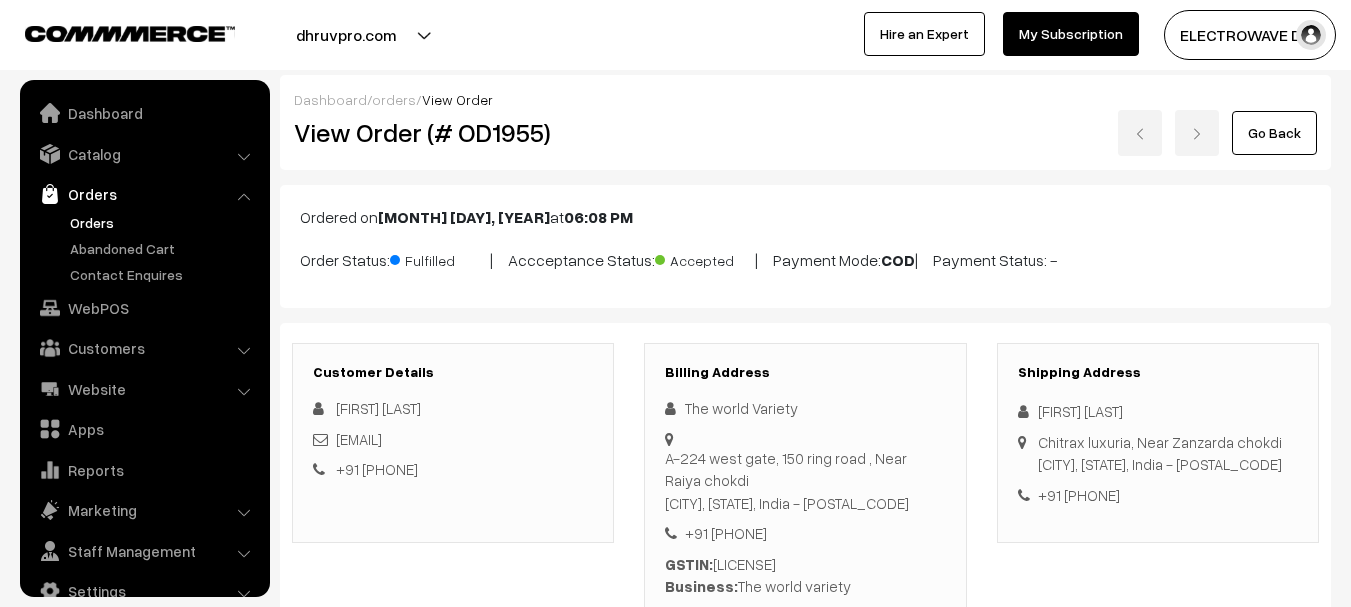 scroll, scrollTop: 900, scrollLeft: 0, axis: vertical 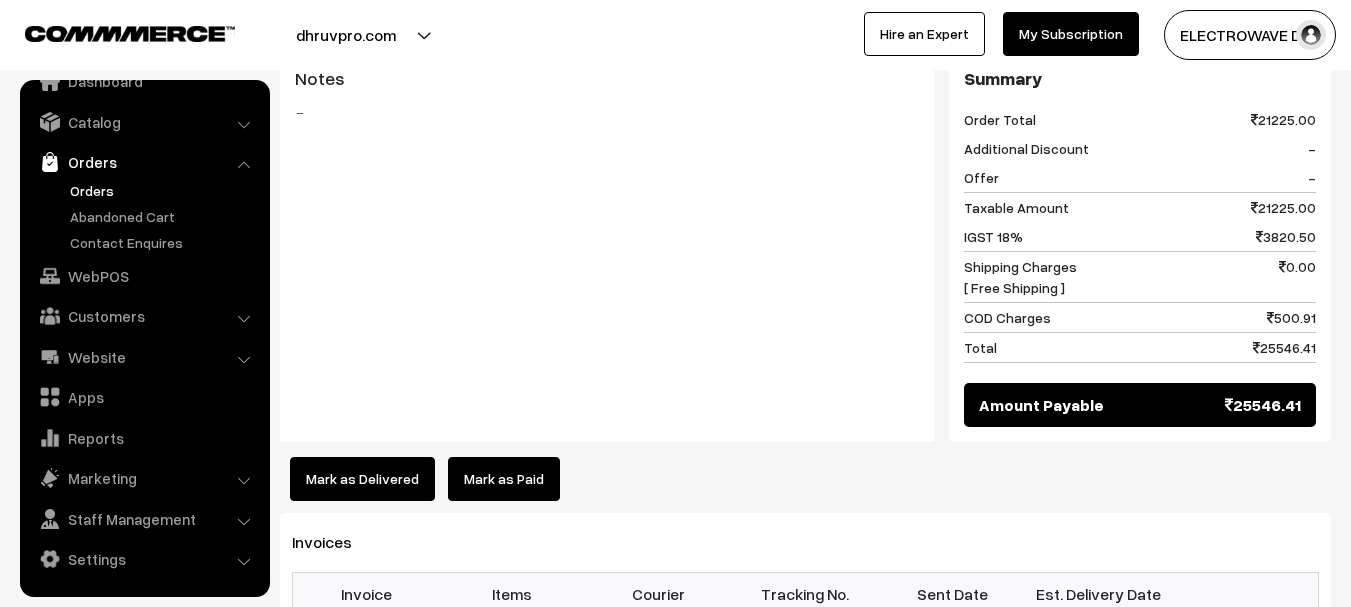 click on "Mark as Delivered" at bounding box center [362, 479] 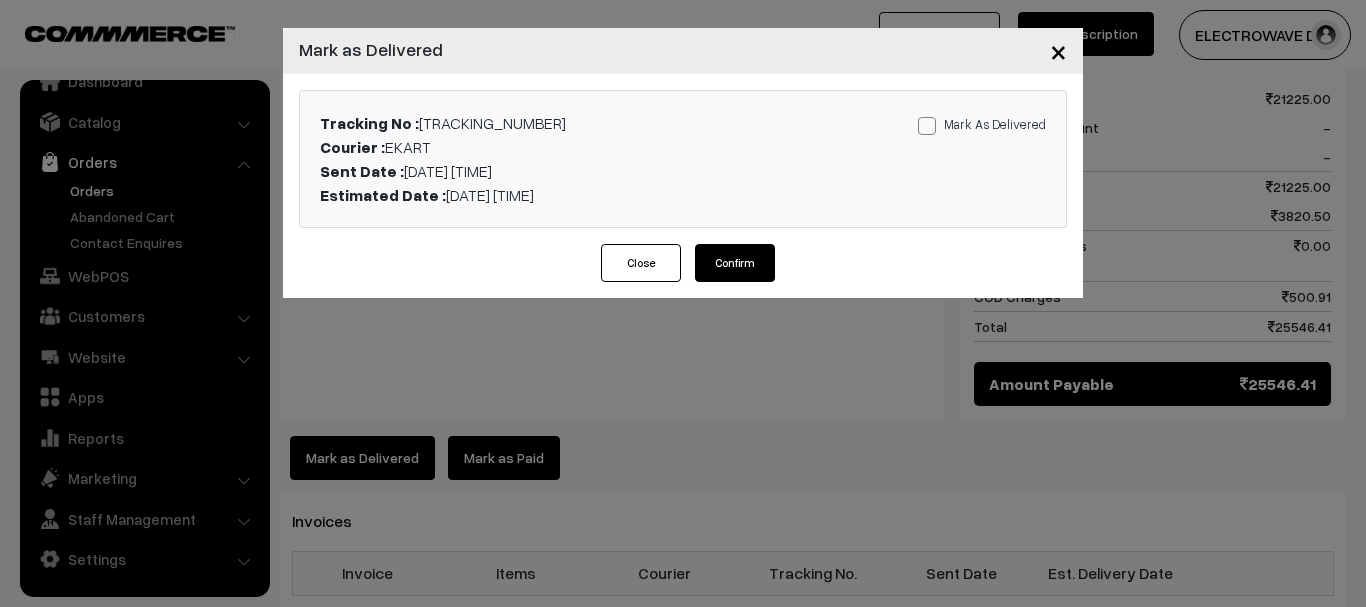 click at bounding box center [927, 126] 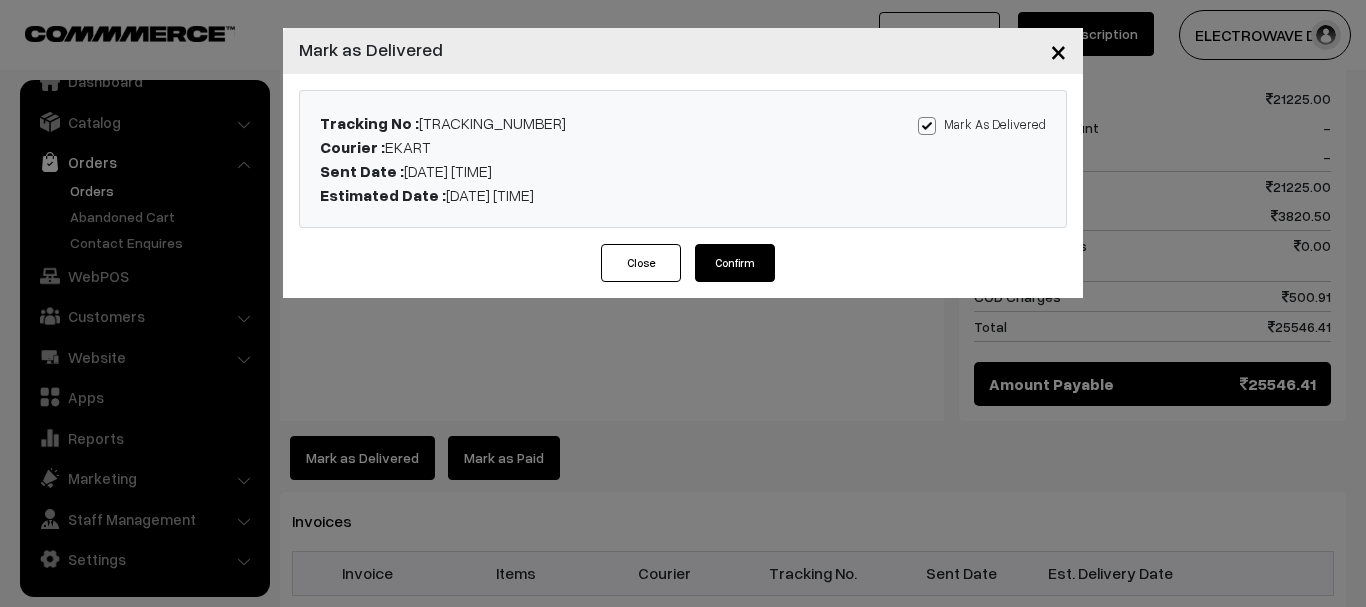 click on "Confirm" at bounding box center (735, 263) 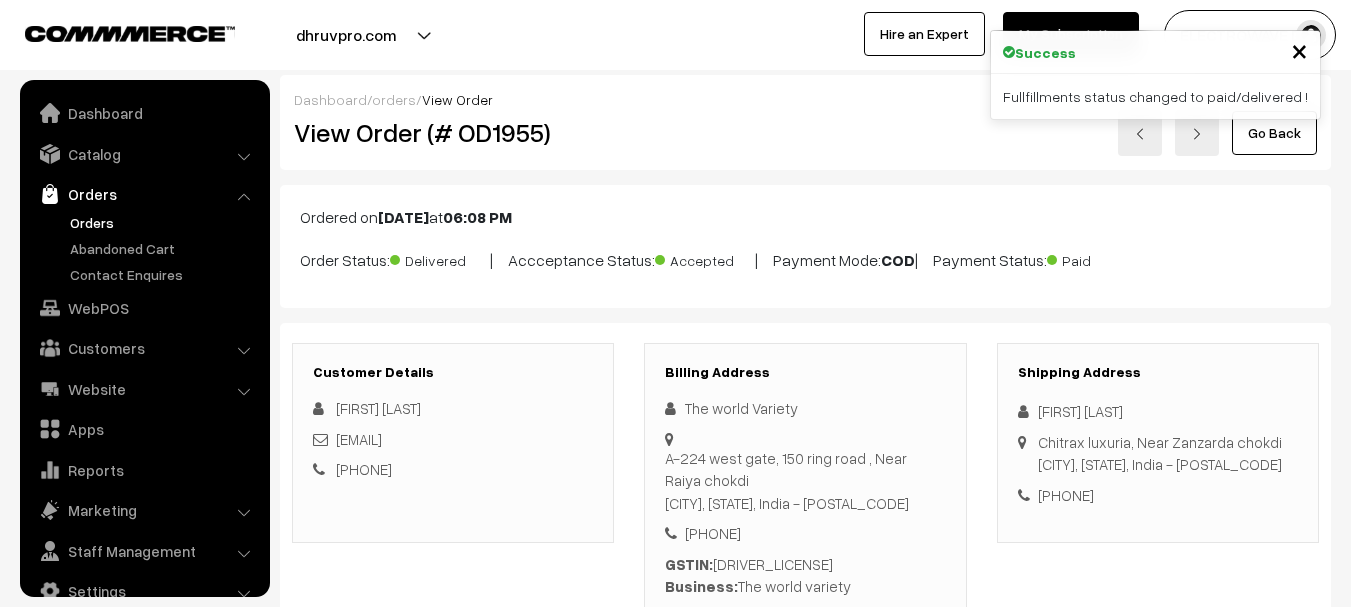 scroll, scrollTop: 0, scrollLeft: 0, axis: both 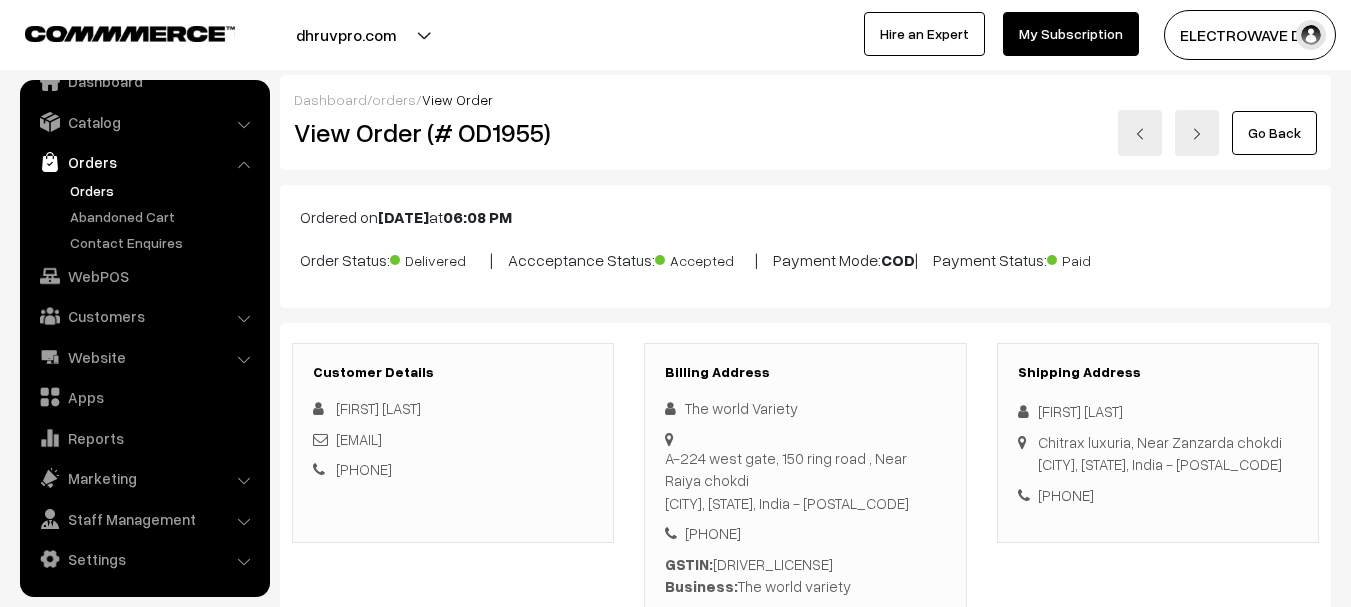 click on "Orders" at bounding box center [164, 190] 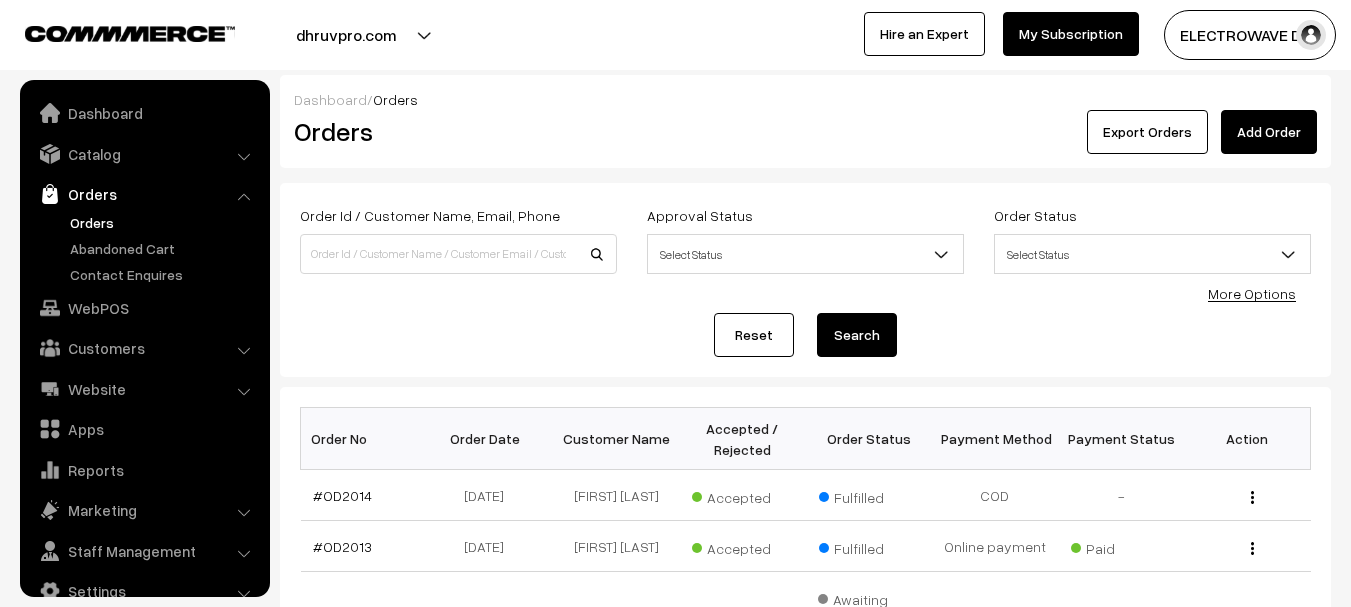 scroll, scrollTop: 0, scrollLeft: 0, axis: both 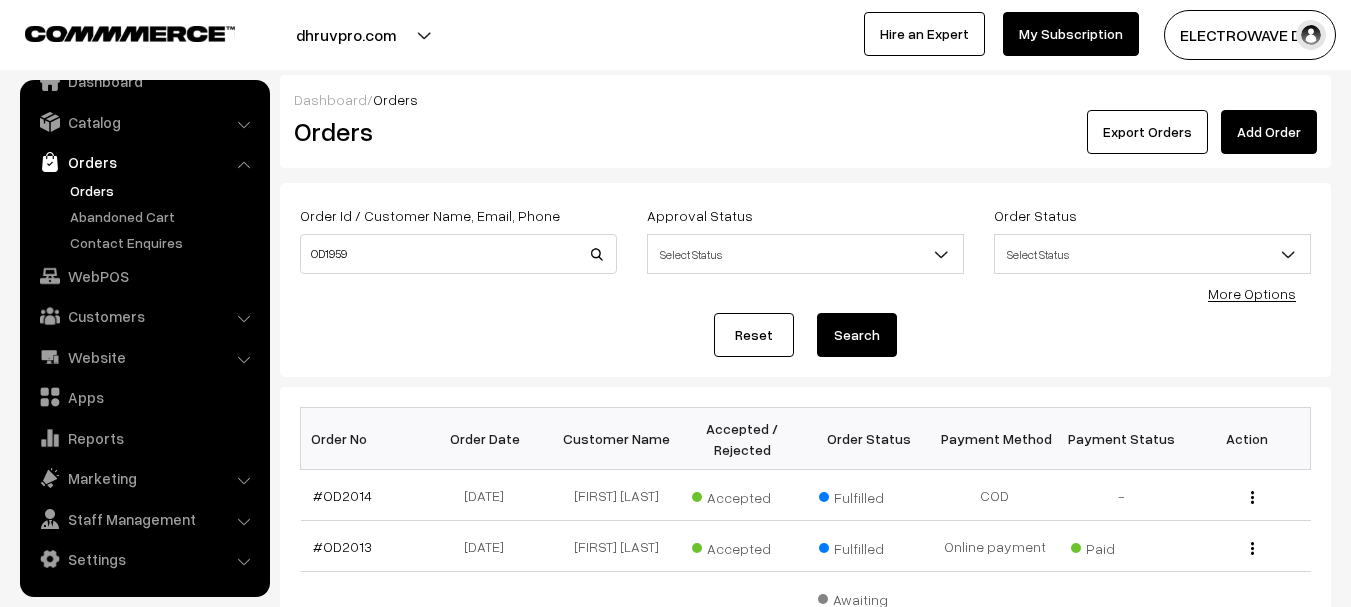 type on "OD1959" 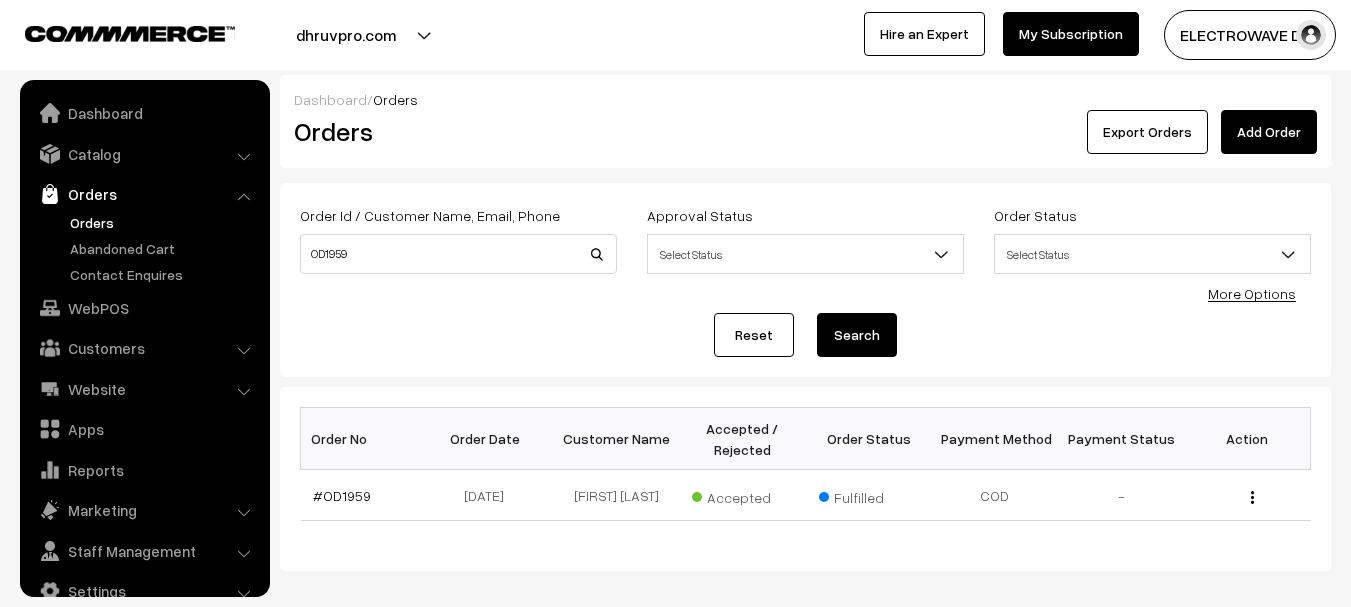 scroll, scrollTop: 0, scrollLeft: 0, axis: both 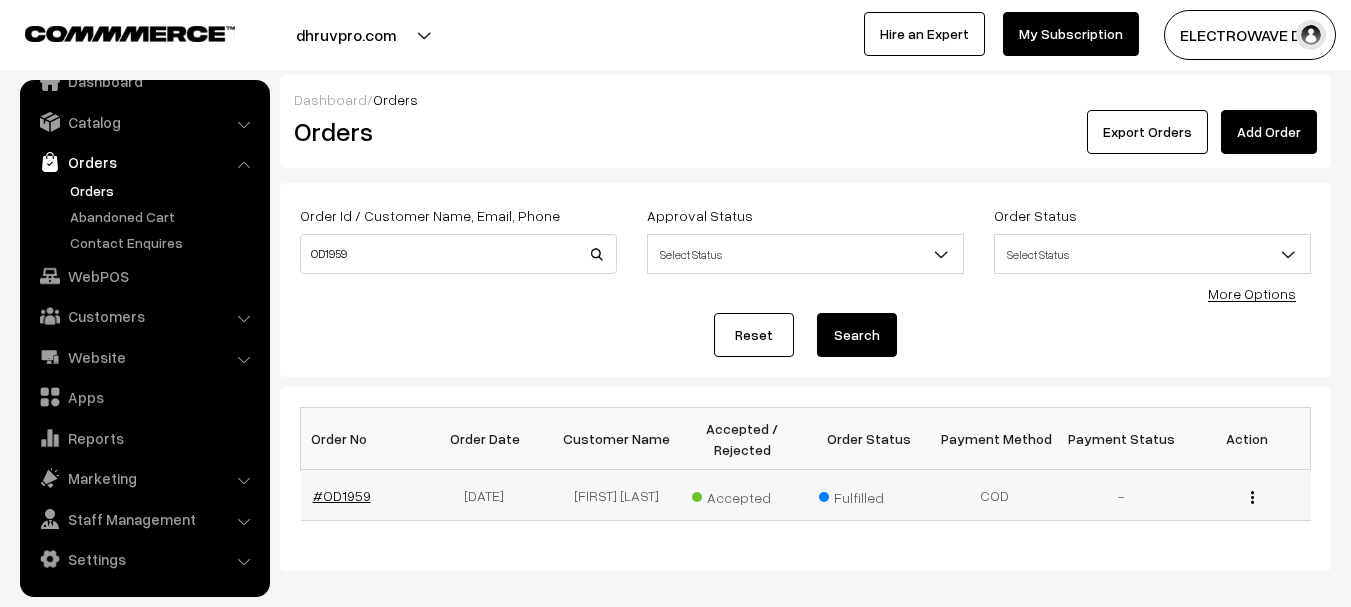 click on "#OD1959" at bounding box center (342, 495) 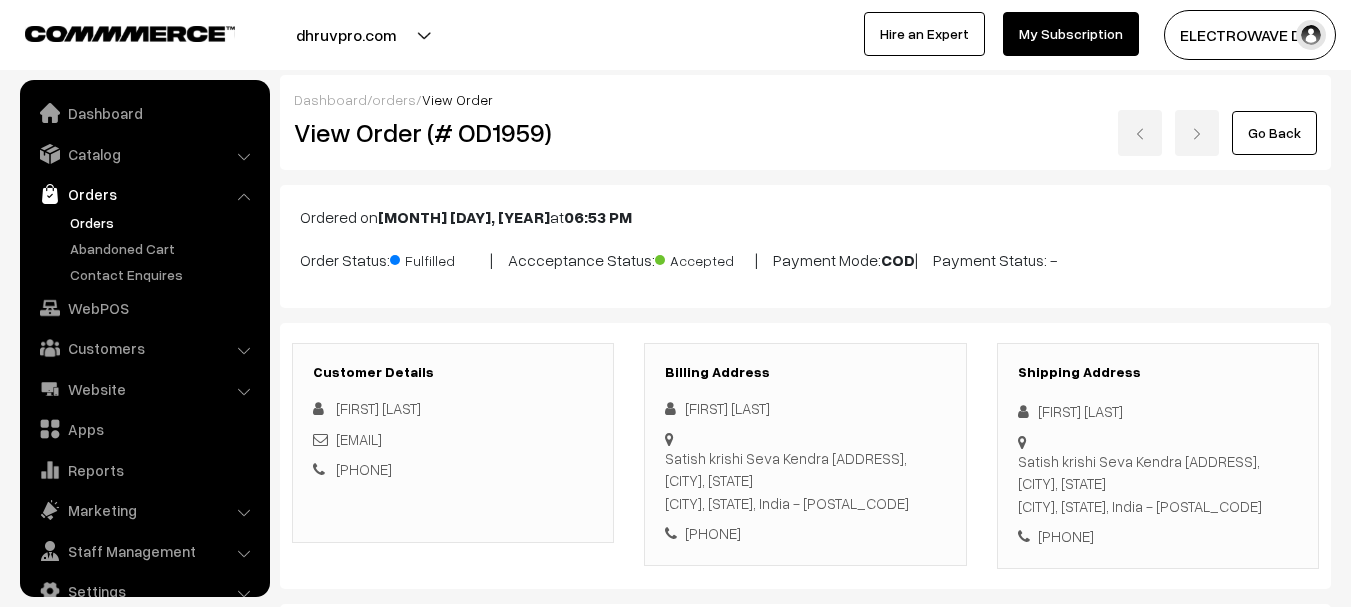 scroll, scrollTop: 0, scrollLeft: 0, axis: both 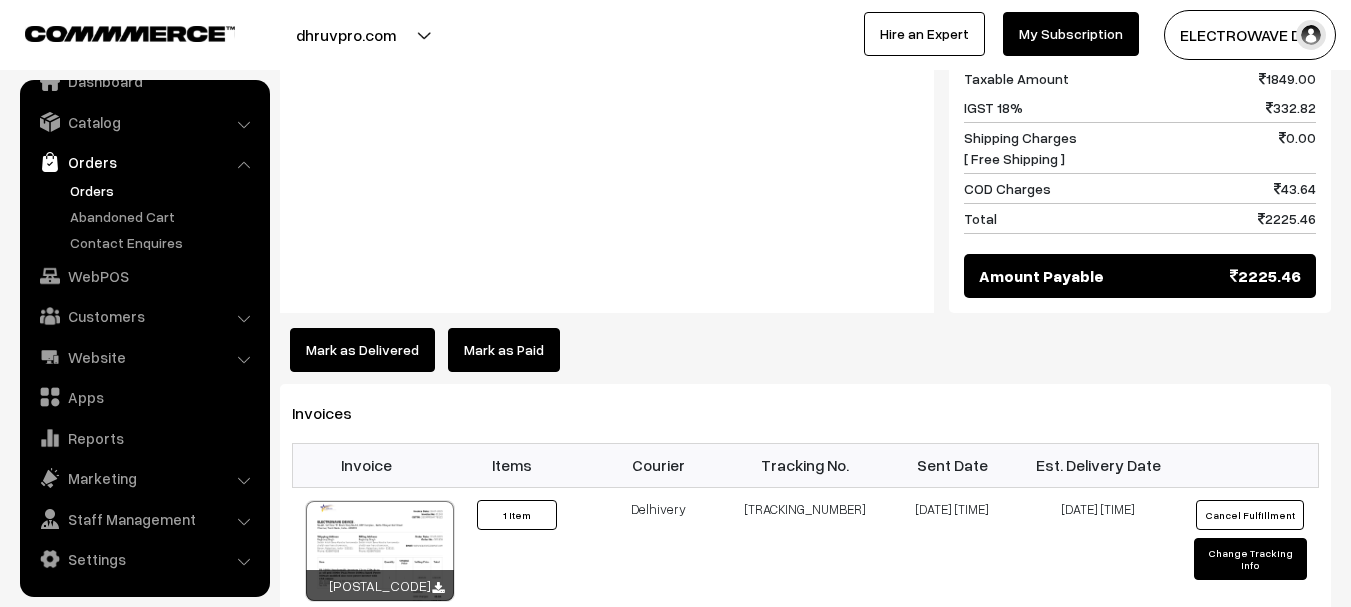 click on "Mark as Delivered" at bounding box center (362, 350) 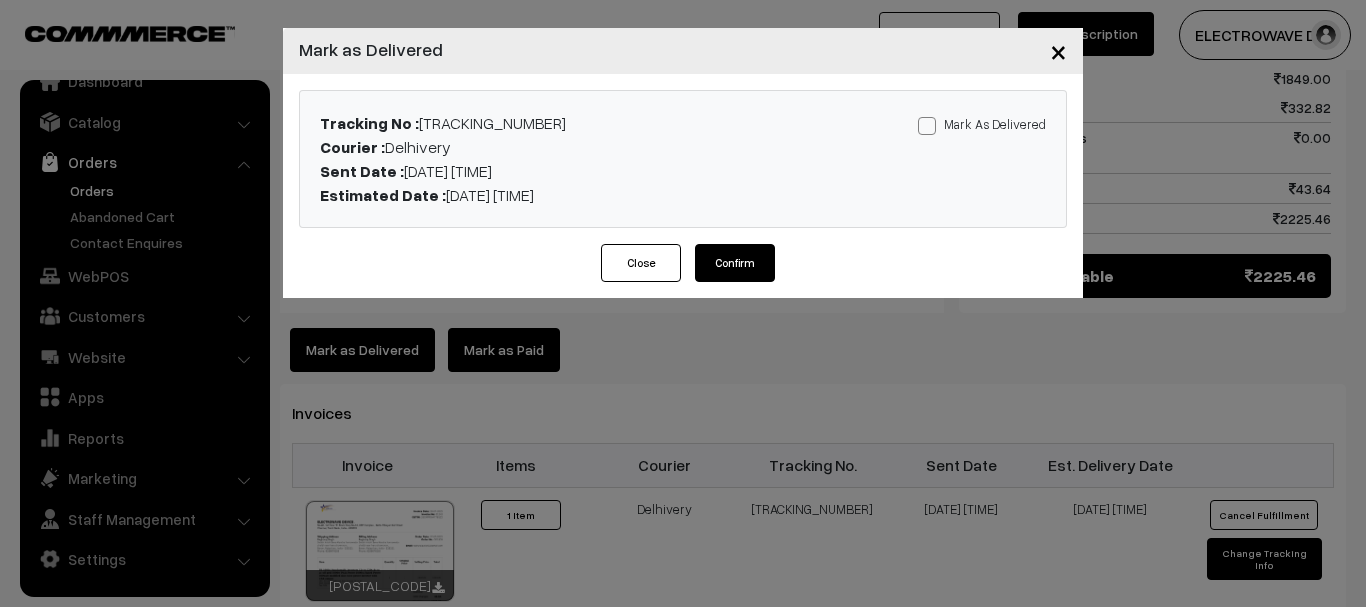 click at bounding box center (927, 126) 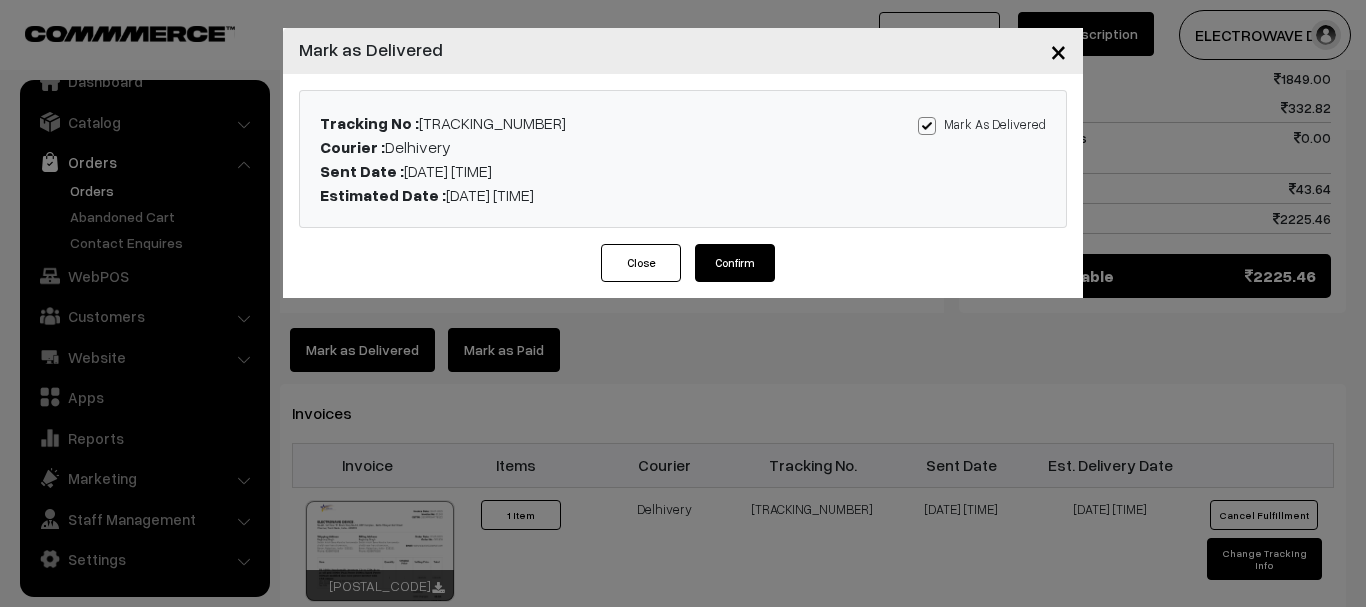 click on "Confirm" at bounding box center (735, 263) 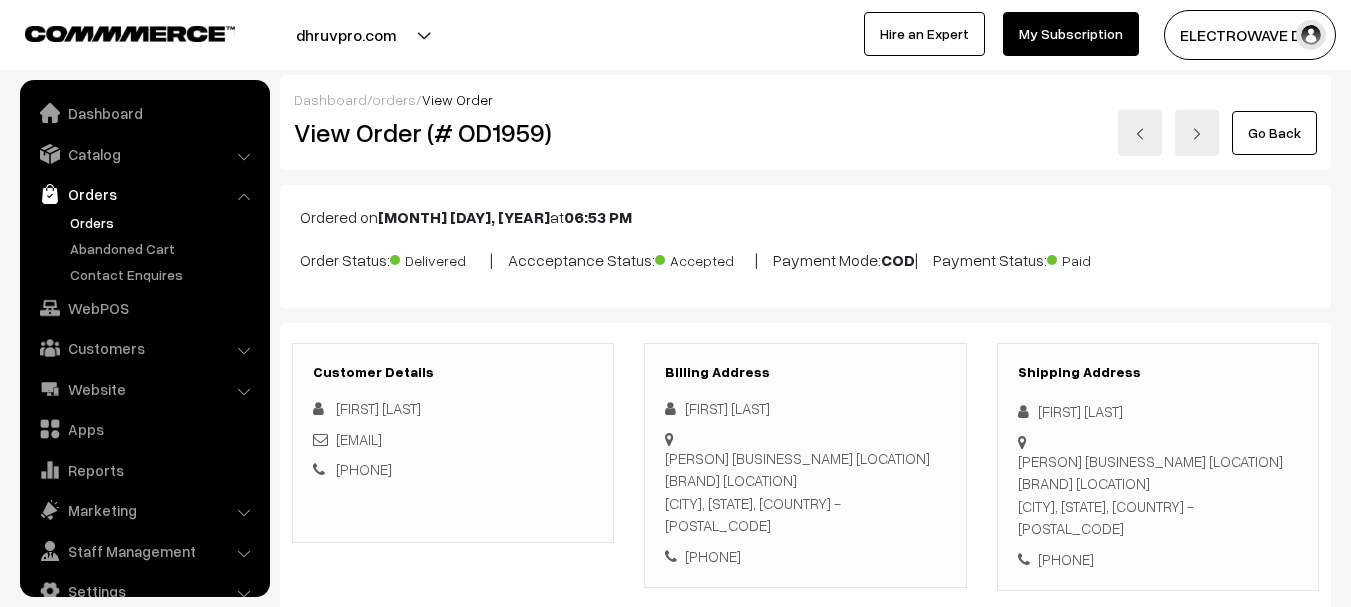 scroll, scrollTop: 0, scrollLeft: 0, axis: both 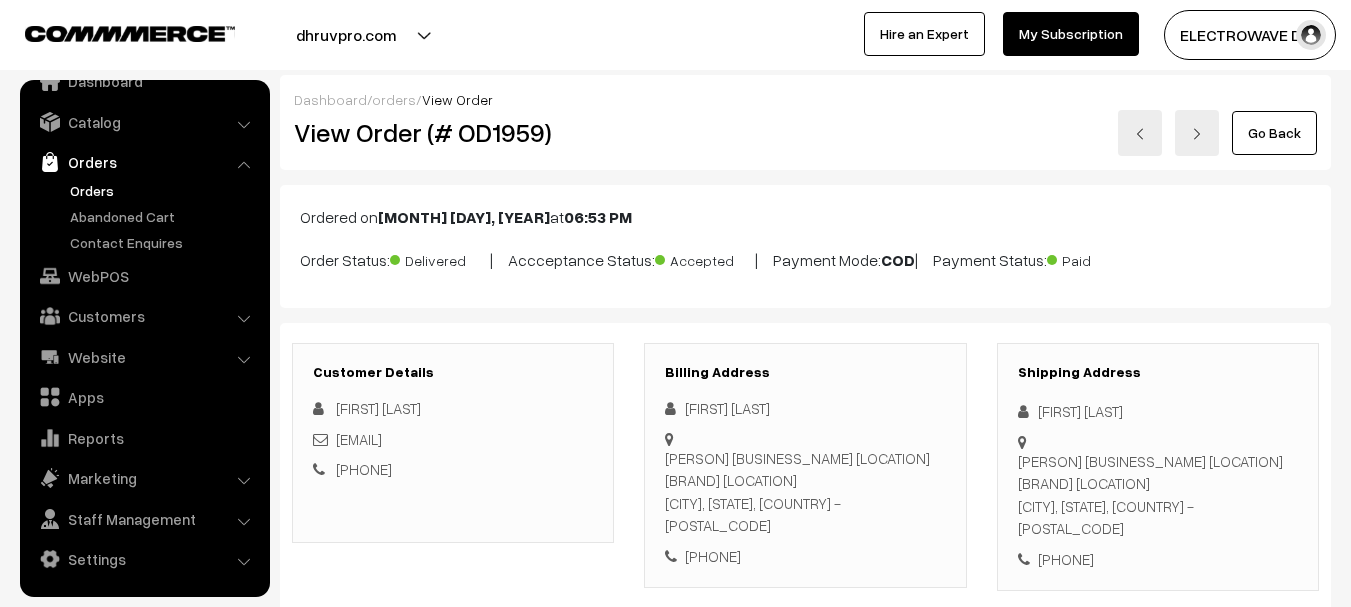 click on "Orders" at bounding box center [164, 190] 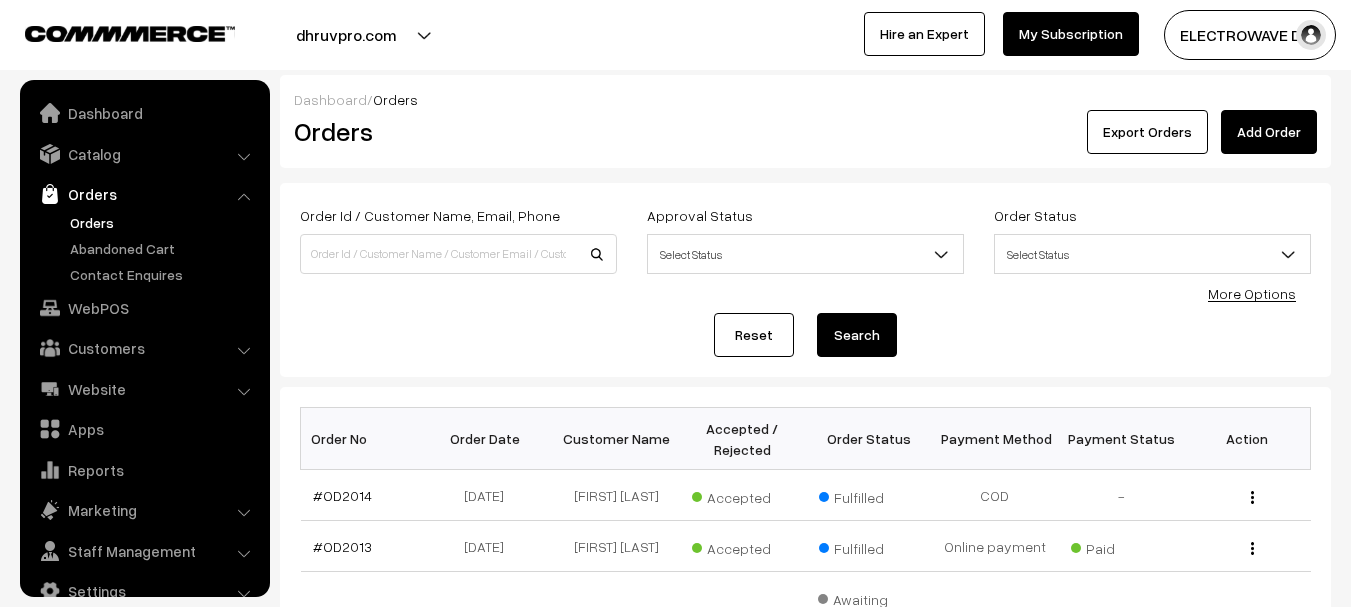 scroll, scrollTop: 0, scrollLeft: 0, axis: both 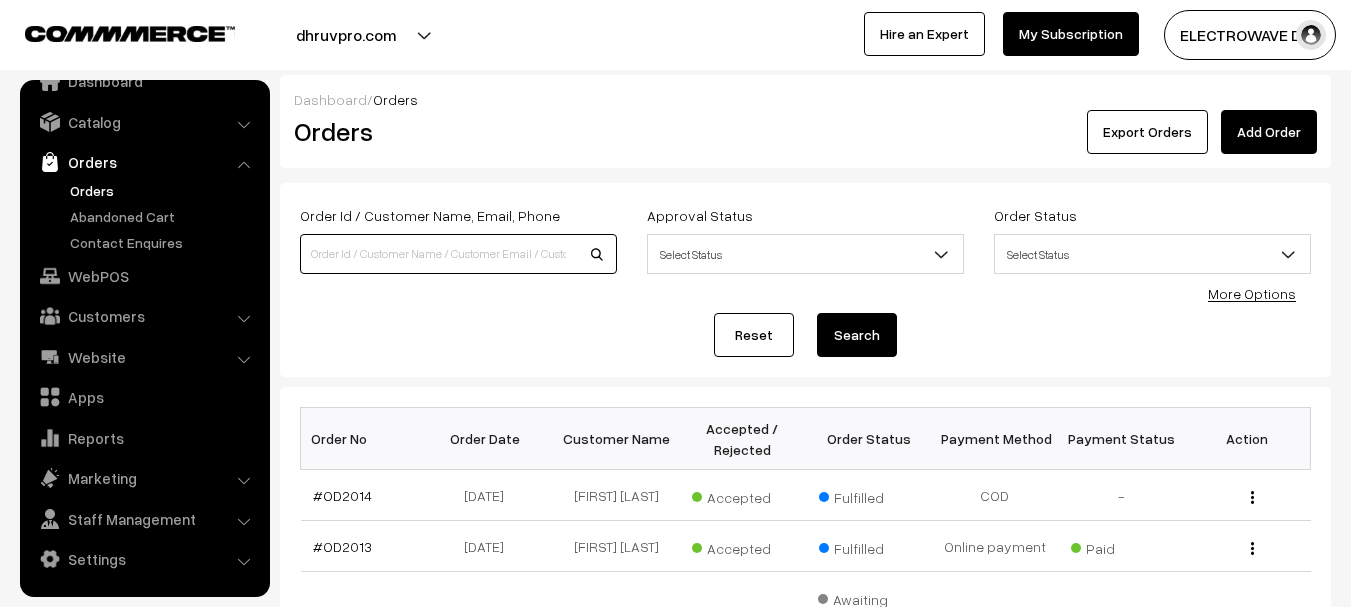 click at bounding box center [458, 254] 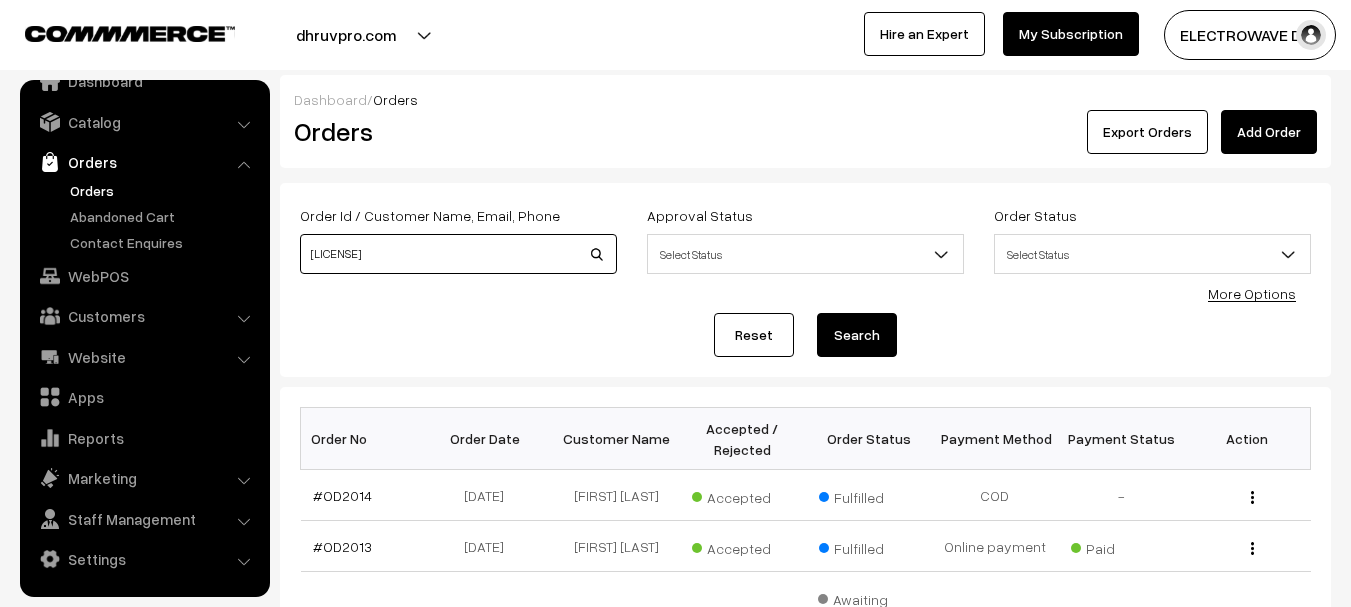 type on "OD[NUMBER]" 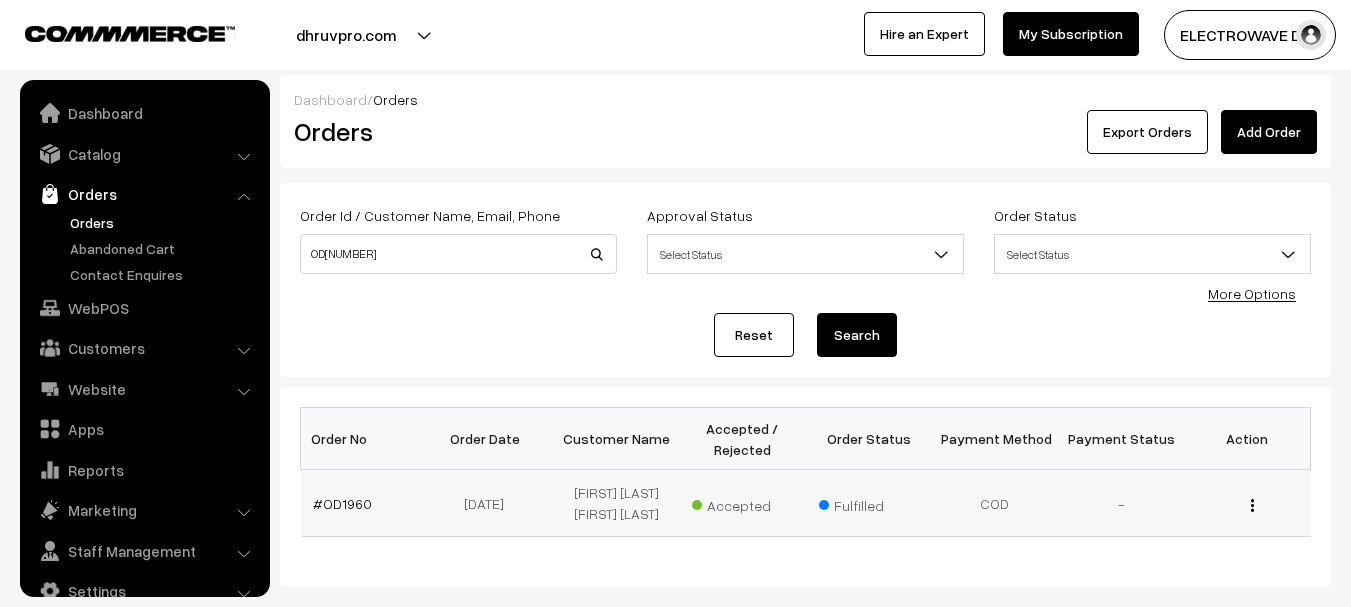scroll, scrollTop: 0, scrollLeft: 0, axis: both 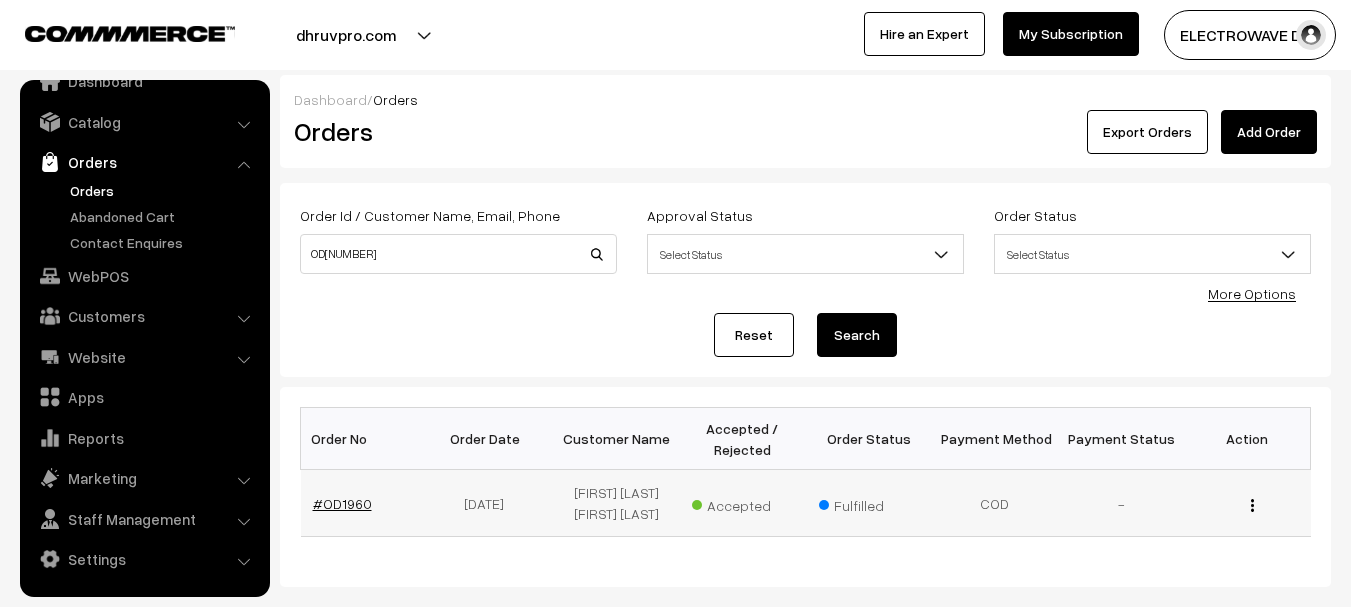 click on "#OD1960" at bounding box center [342, 503] 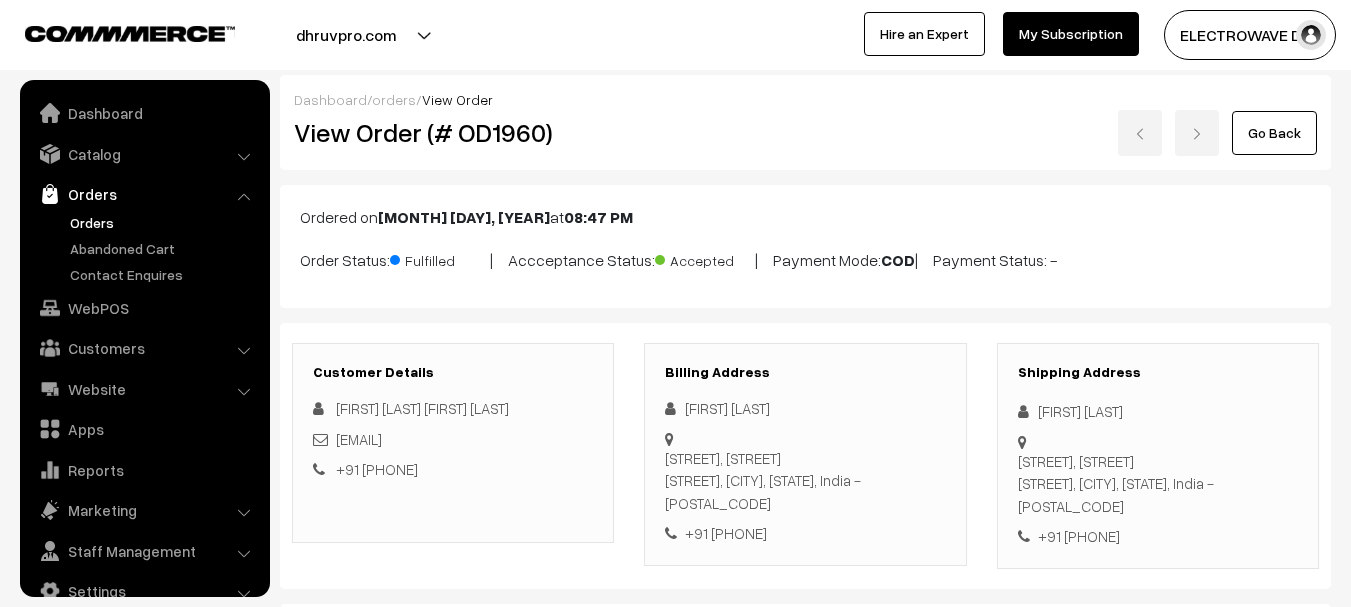 scroll, scrollTop: 500, scrollLeft: 0, axis: vertical 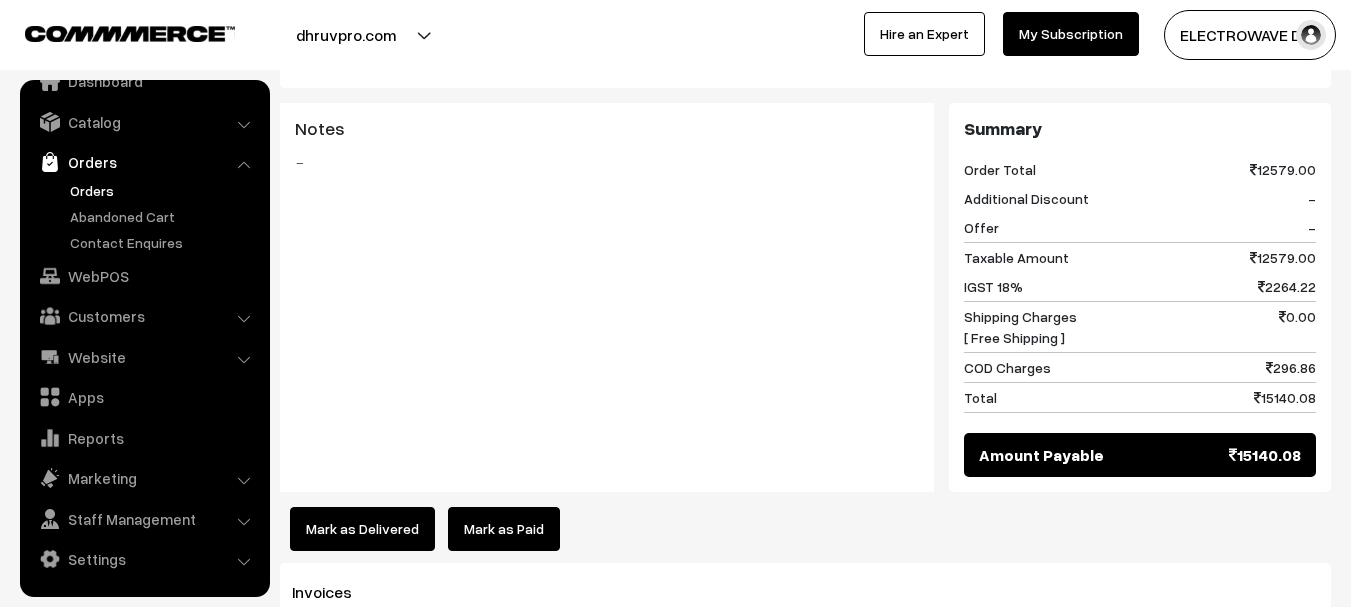 click on "Mark as Delivered" at bounding box center (362, 529) 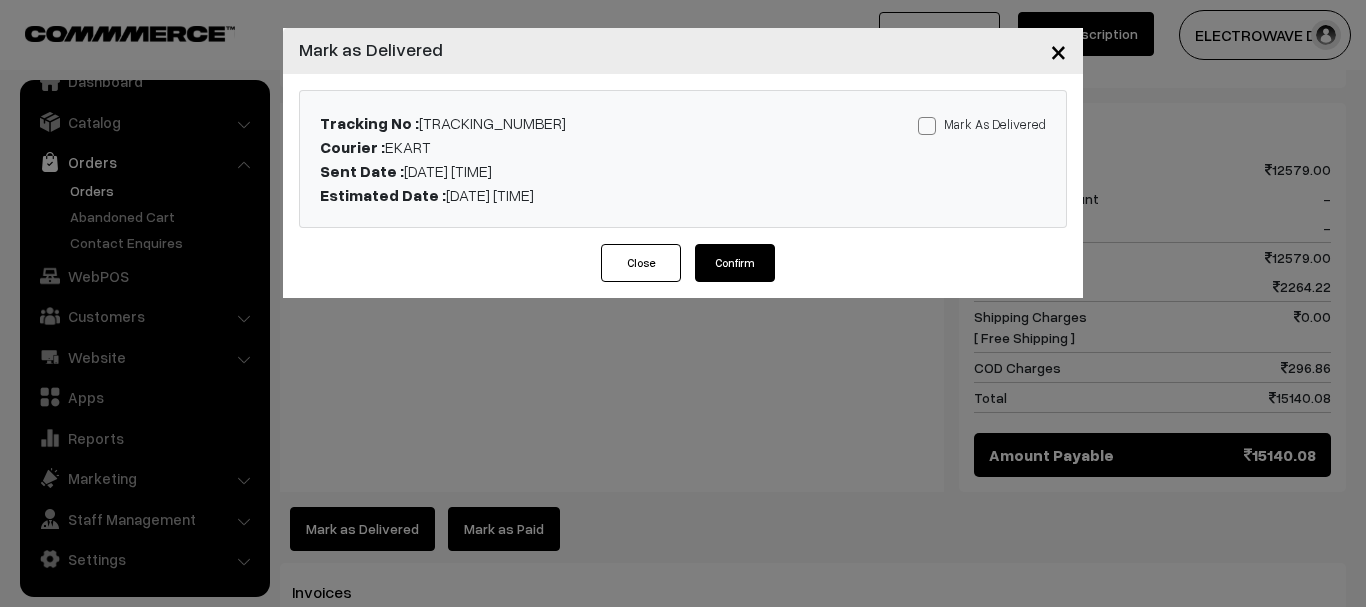 click on "Mark As Delivered" at bounding box center (982, 124) 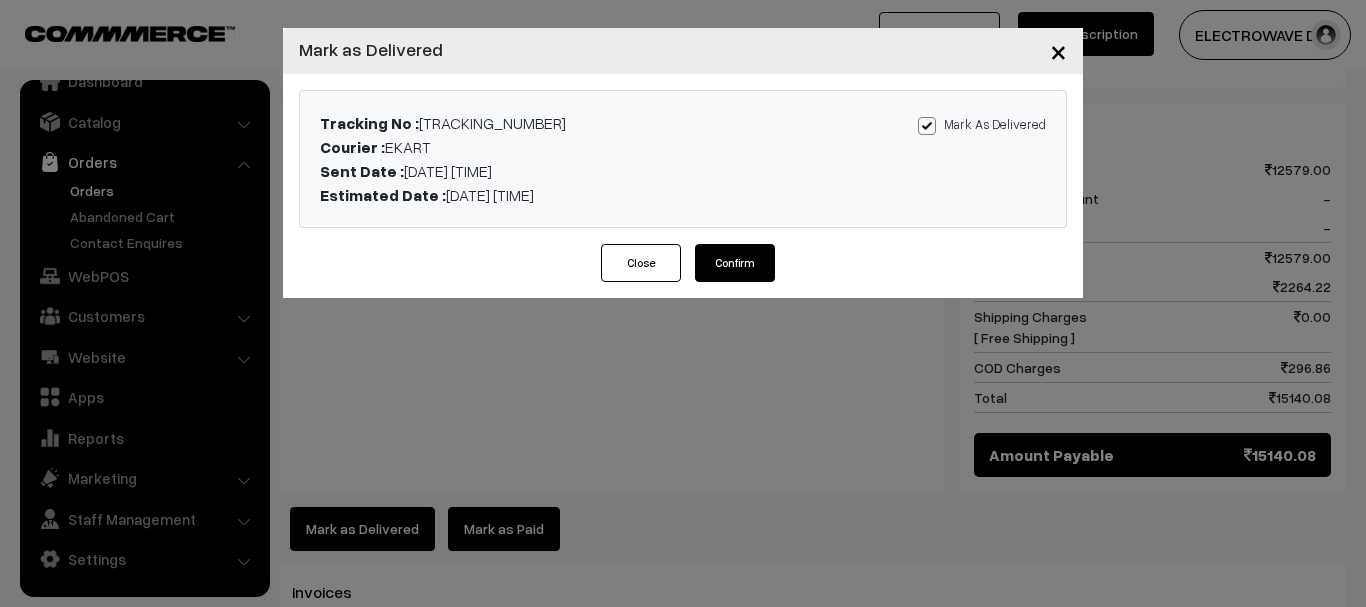 click on "Confirm" at bounding box center [735, 263] 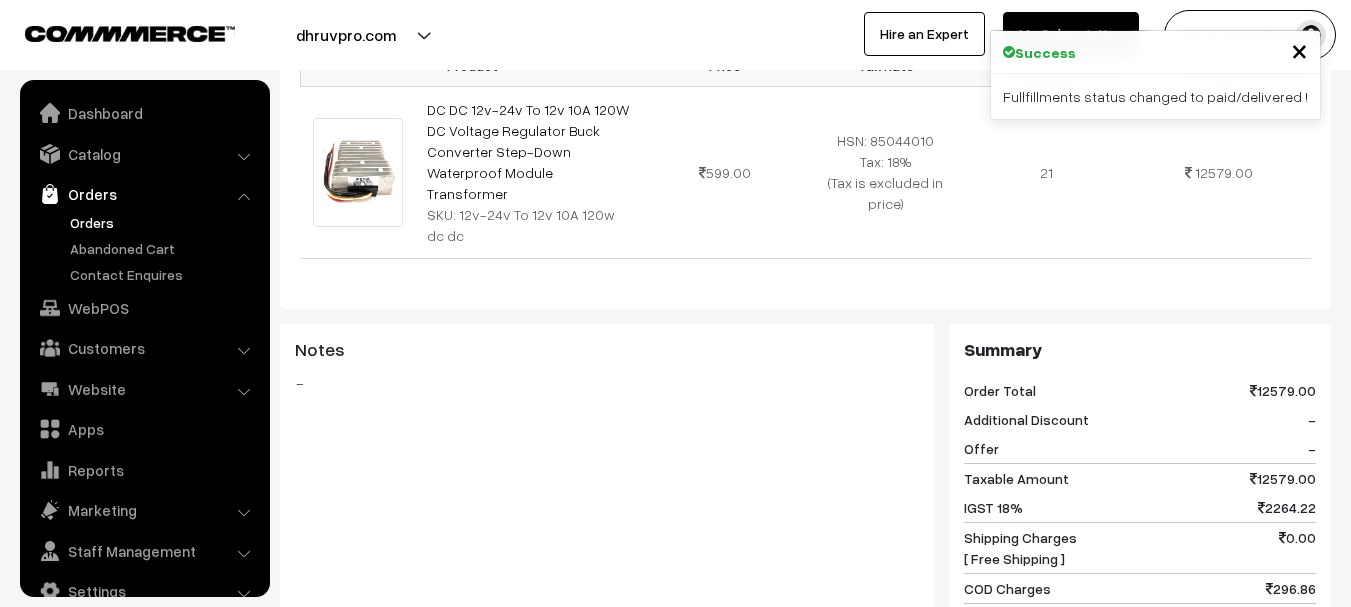scroll, scrollTop: 600, scrollLeft: 0, axis: vertical 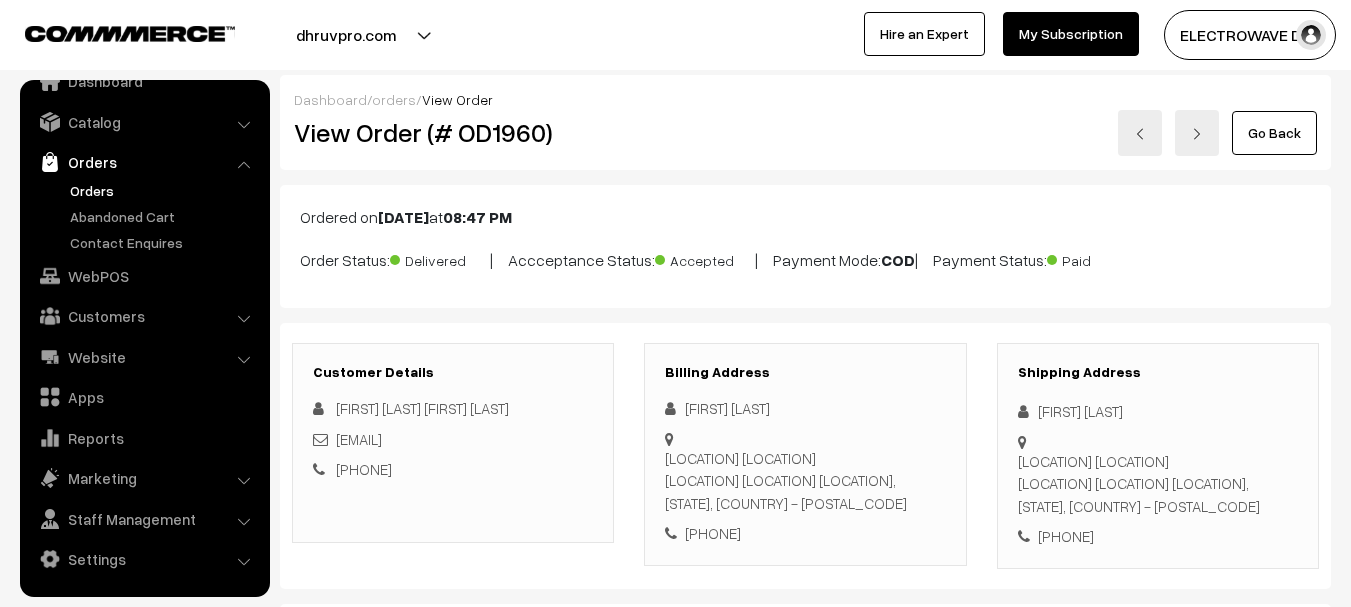 click on "Orders" at bounding box center (164, 190) 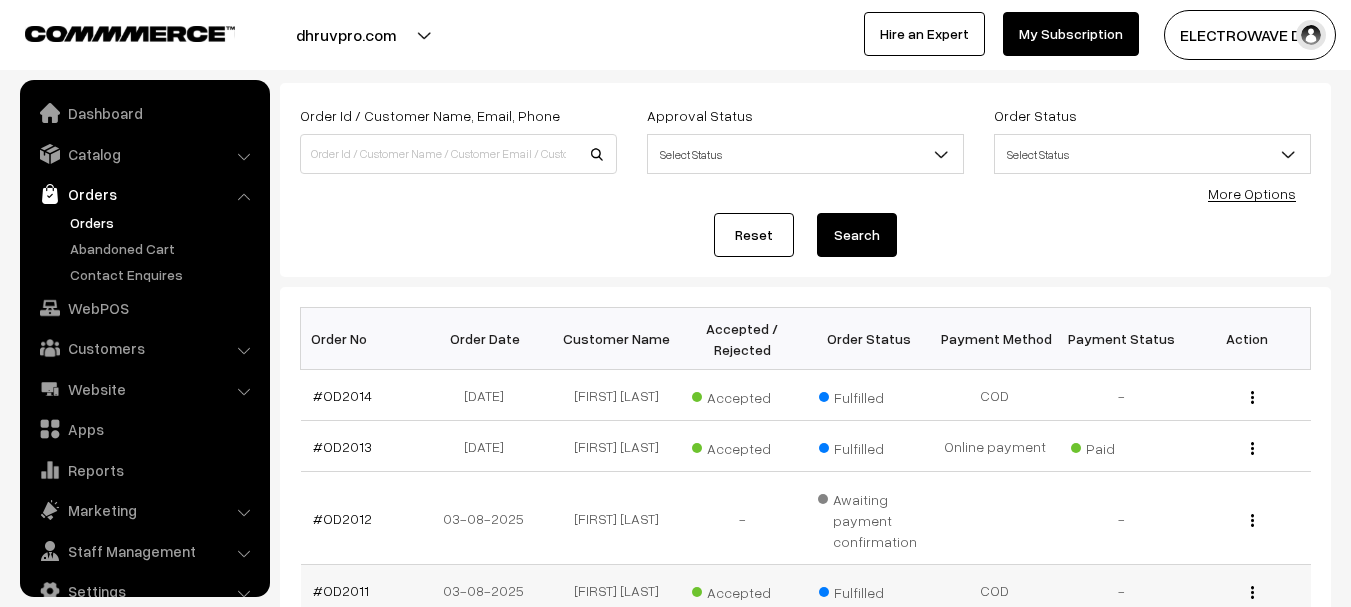 scroll, scrollTop: 100, scrollLeft: 0, axis: vertical 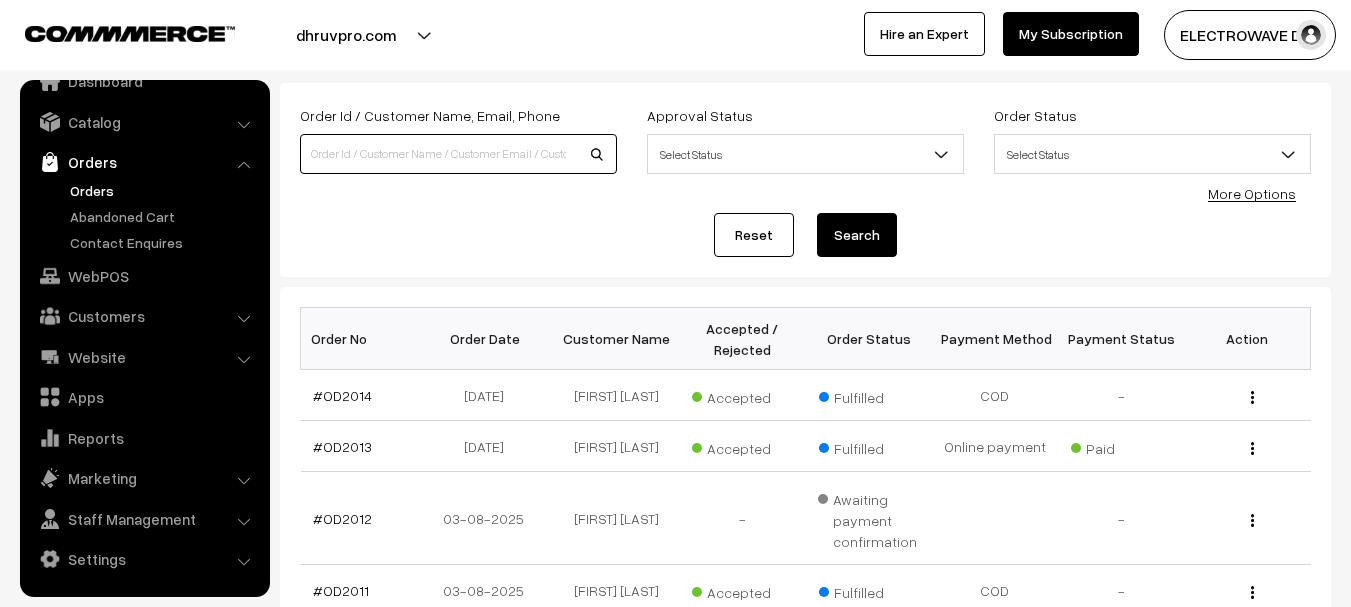click at bounding box center [458, 154] 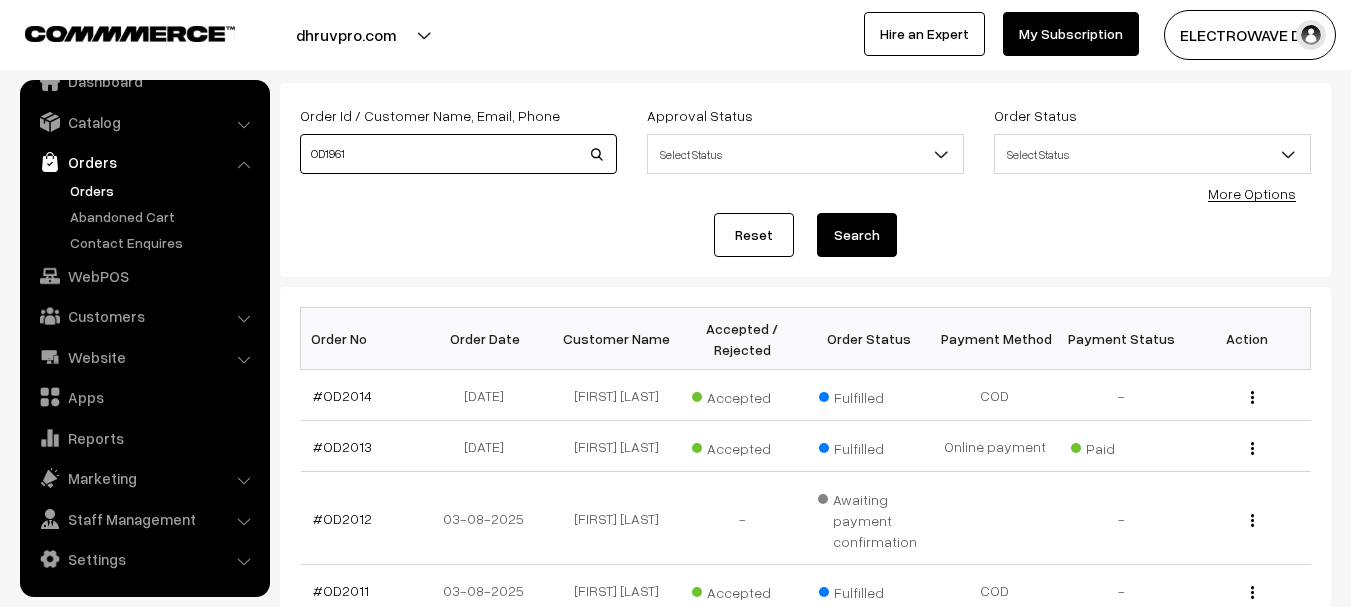 type on "OD1961" 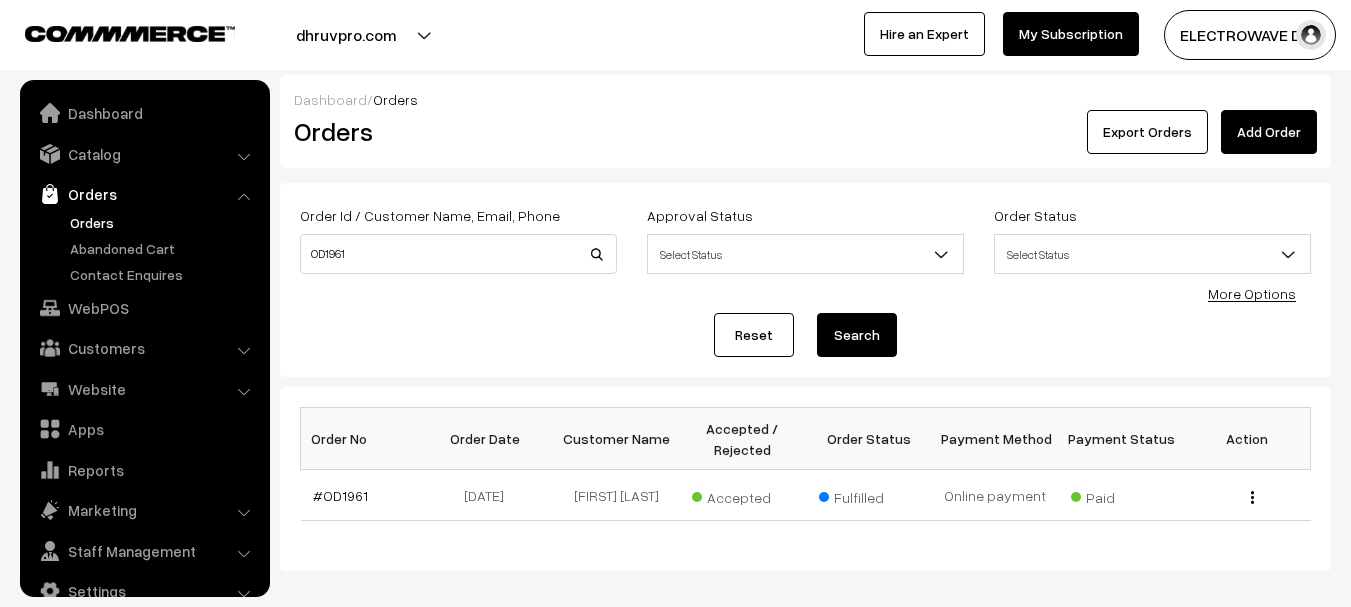 scroll, scrollTop: 0, scrollLeft: 0, axis: both 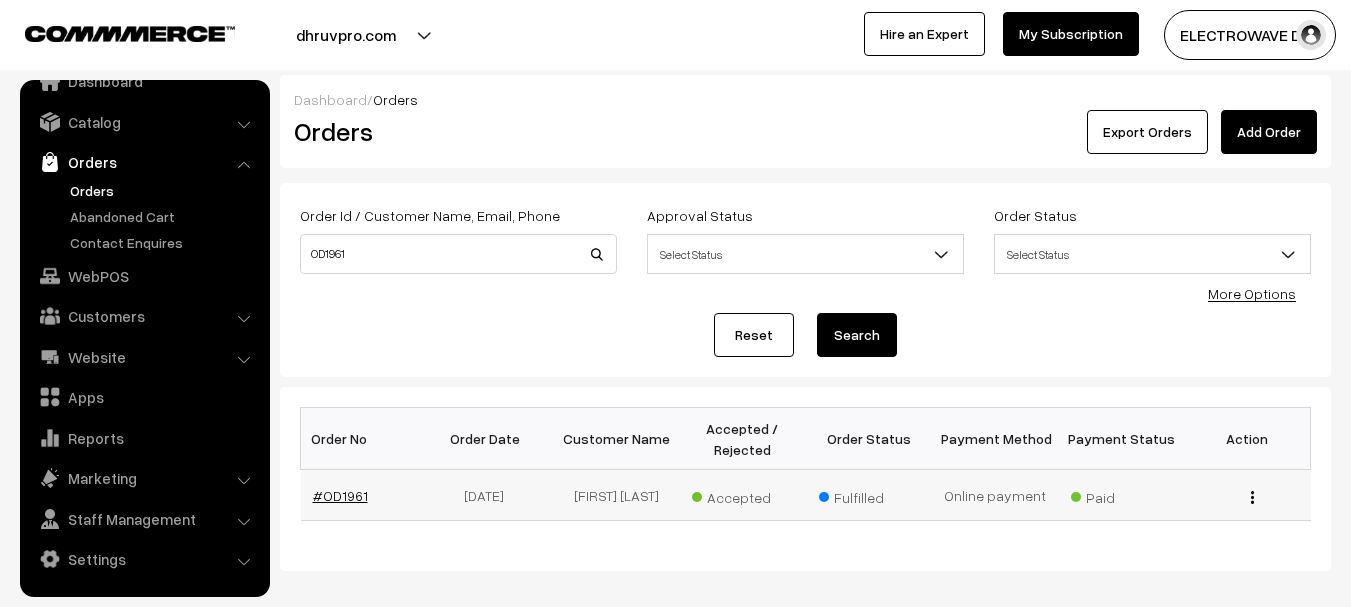 click on "#OD1961" at bounding box center [340, 495] 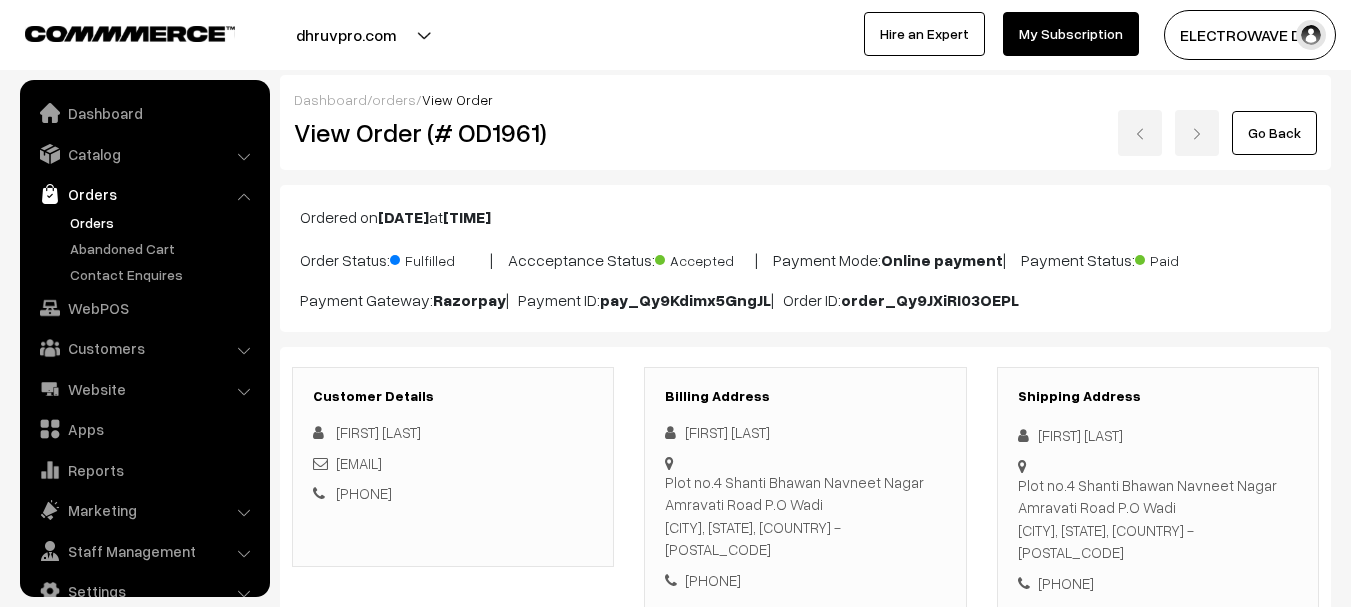 scroll, scrollTop: 1100, scrollLeft: 0, axis: vertical 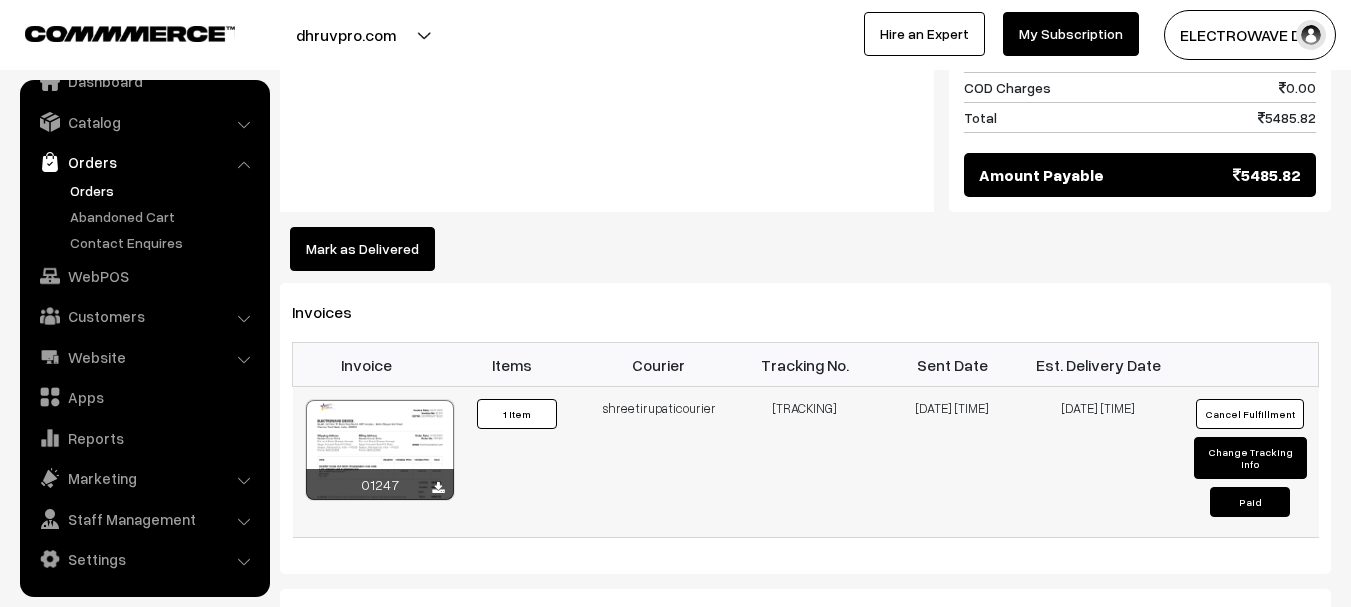 click on "shreetirupaticourier" at bounding box center (659, 462) 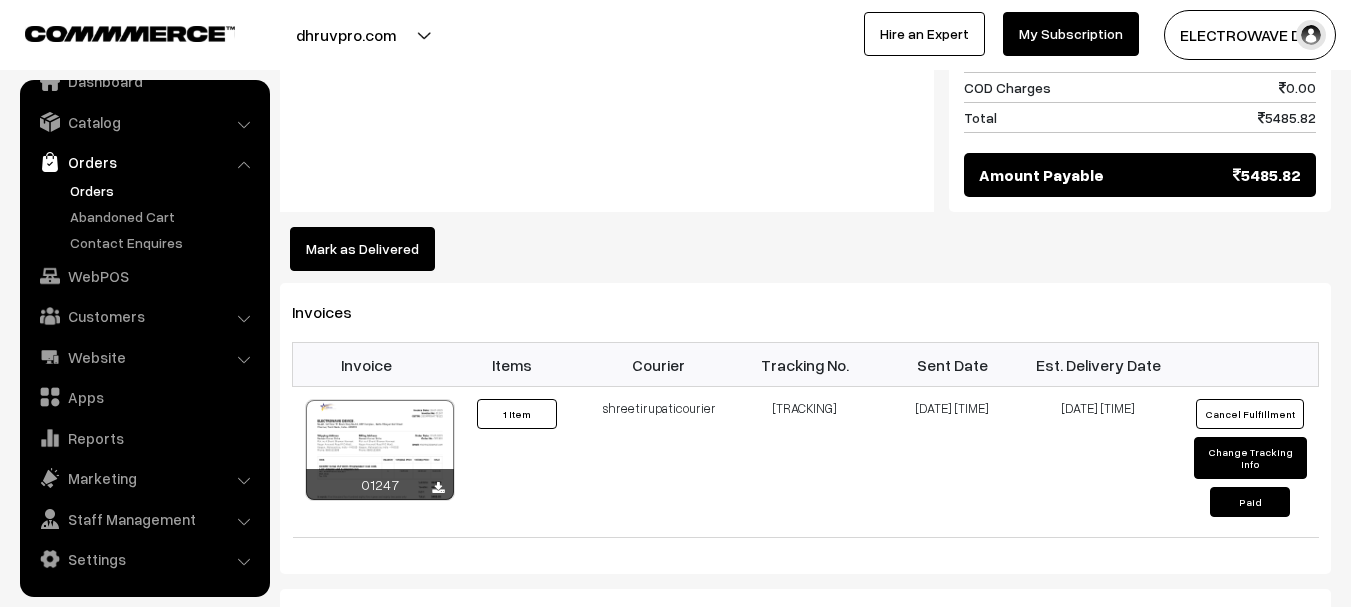 copy on "374800040450" 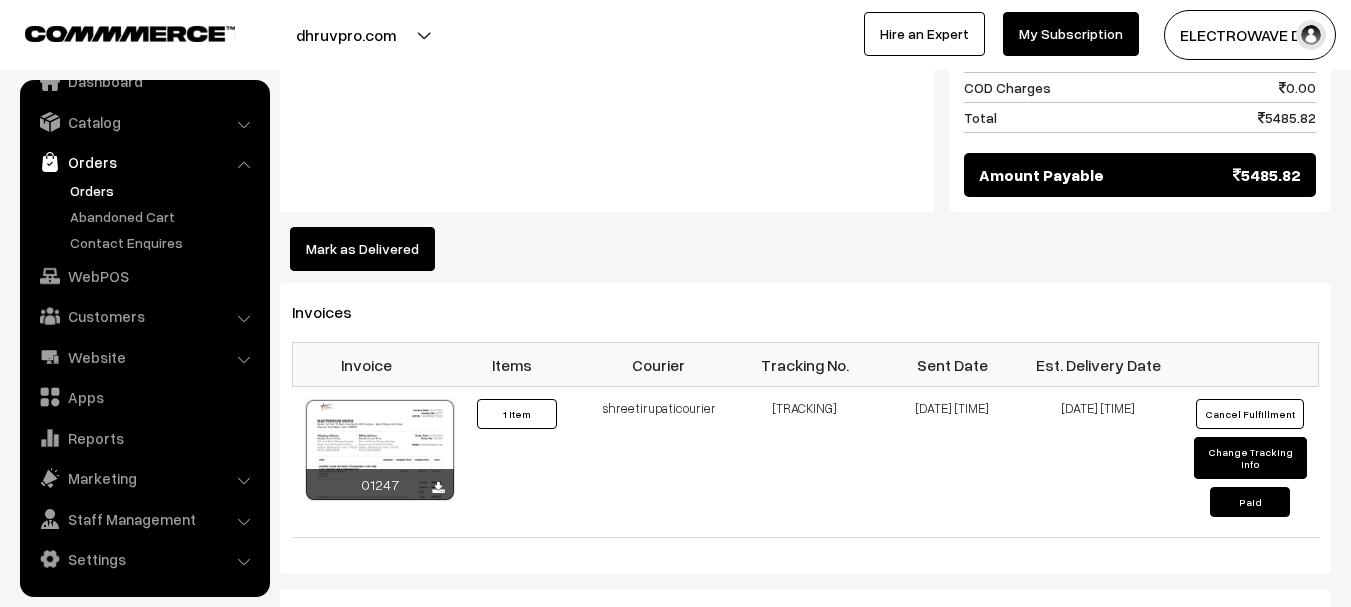 click on "Mark as Delivered" at bounding box center [362, 249] 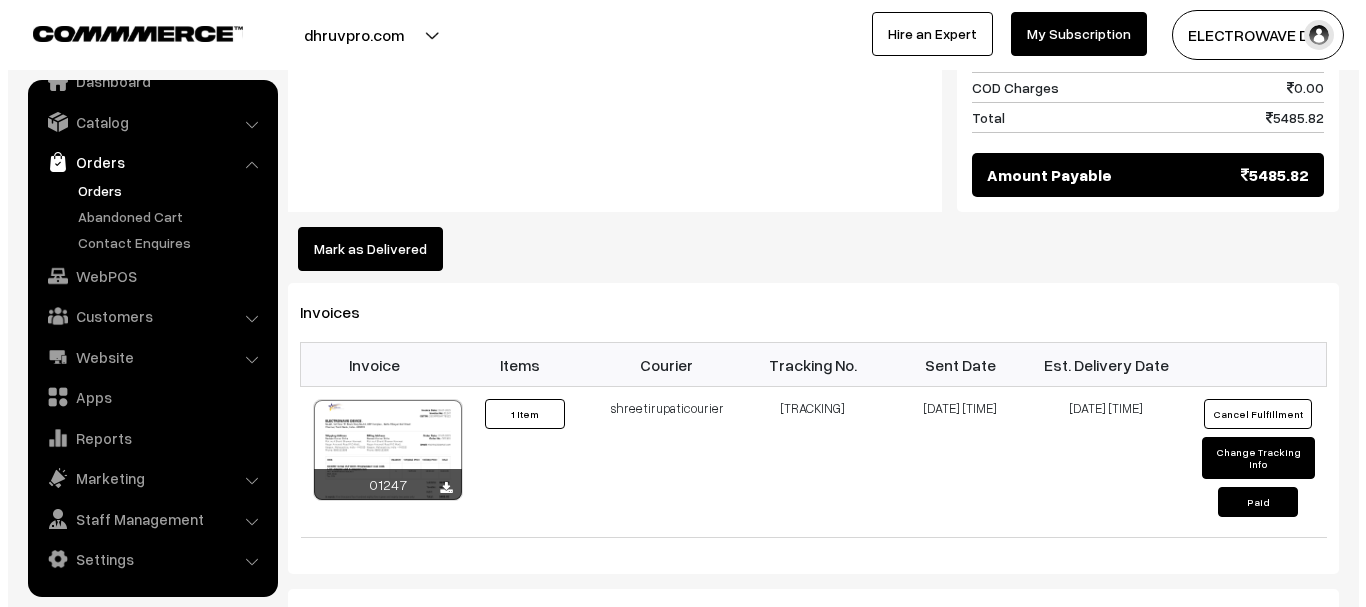 scroll, scrollTop: 1101, scrollLeft: 0, axis: vertical 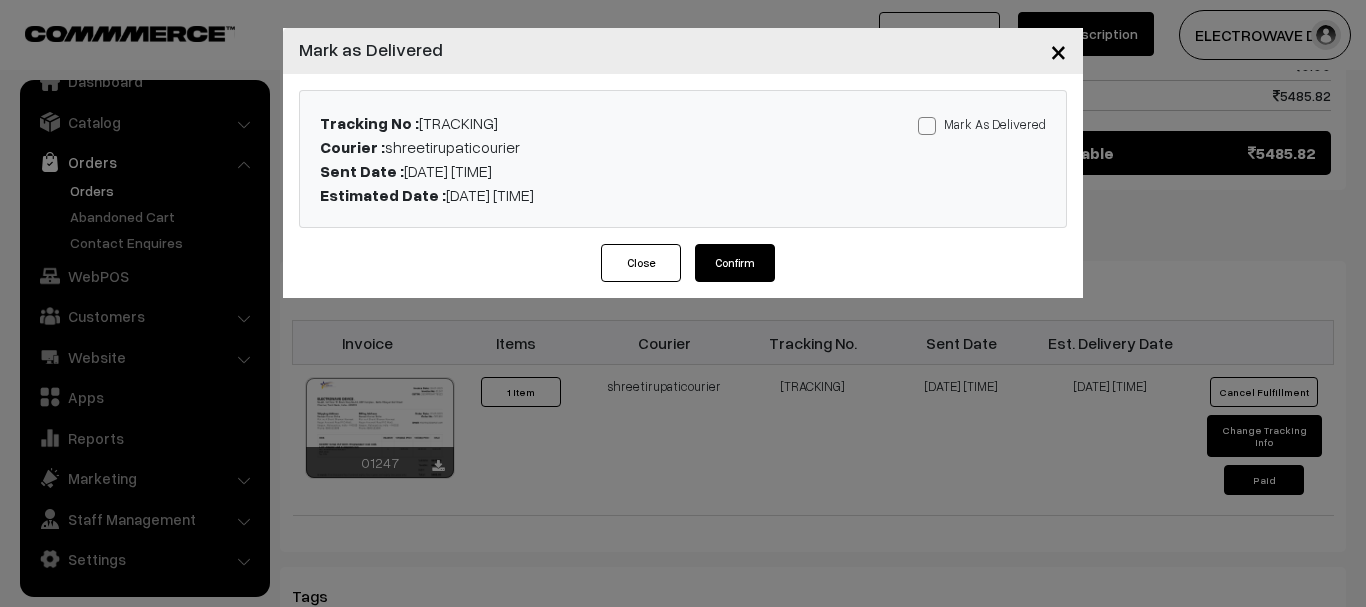 click on "Mark As Delivered" at bounding box center [982, 124] 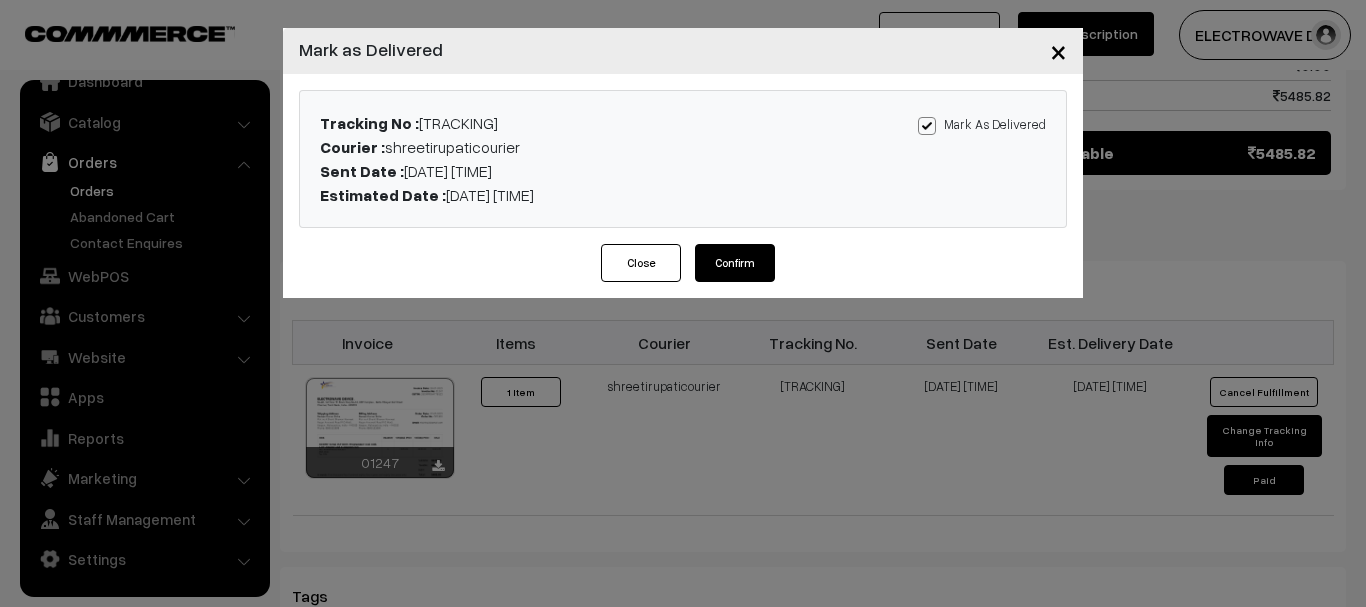click on "Confirm" at bounding box center [735, 263] 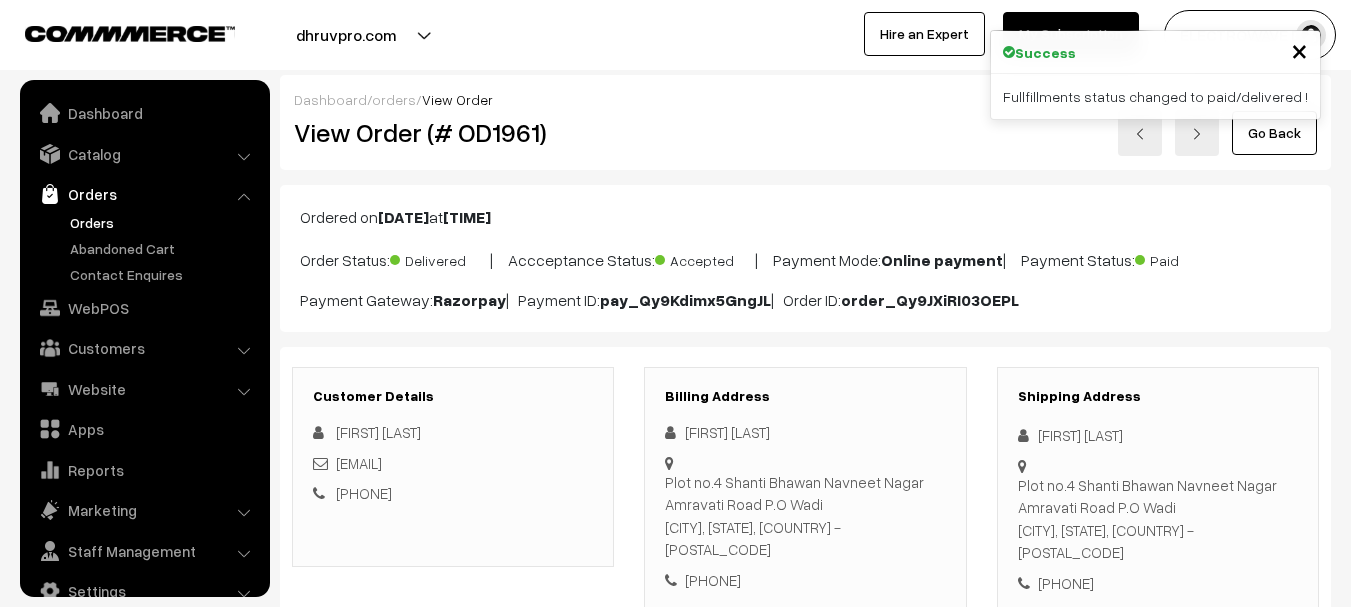 scroll, scrollTop: 0, scrollLeft: 0, axis: both 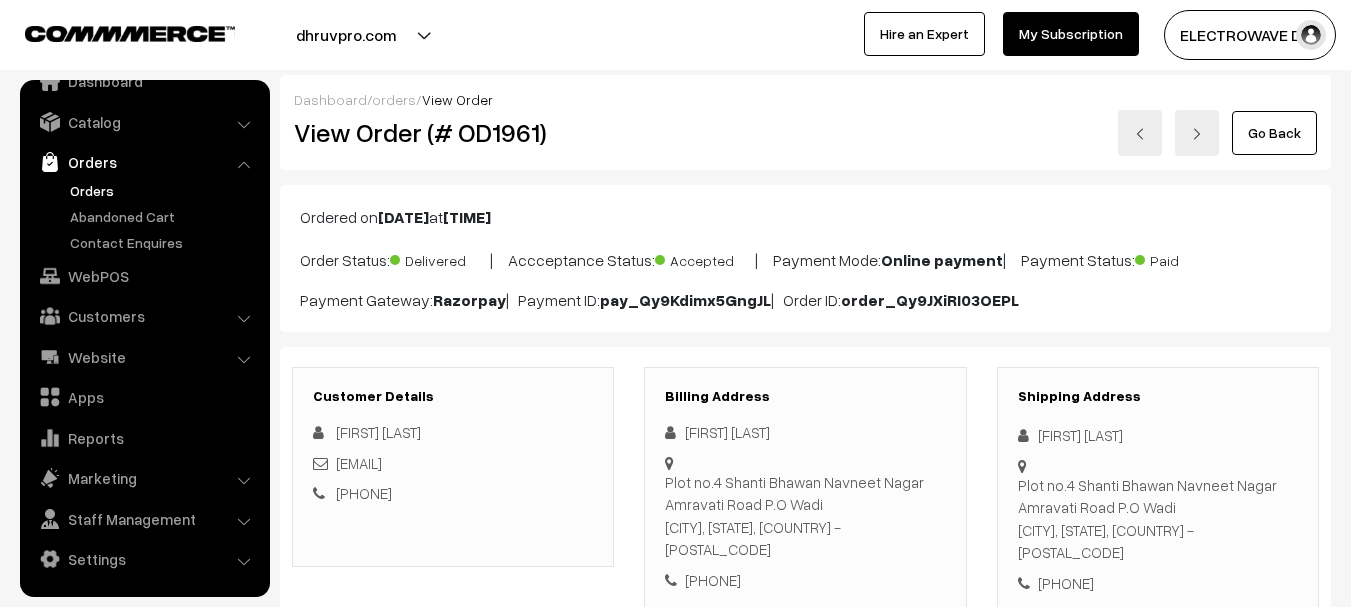 click on "Orders" at bounding box center [164, 190] 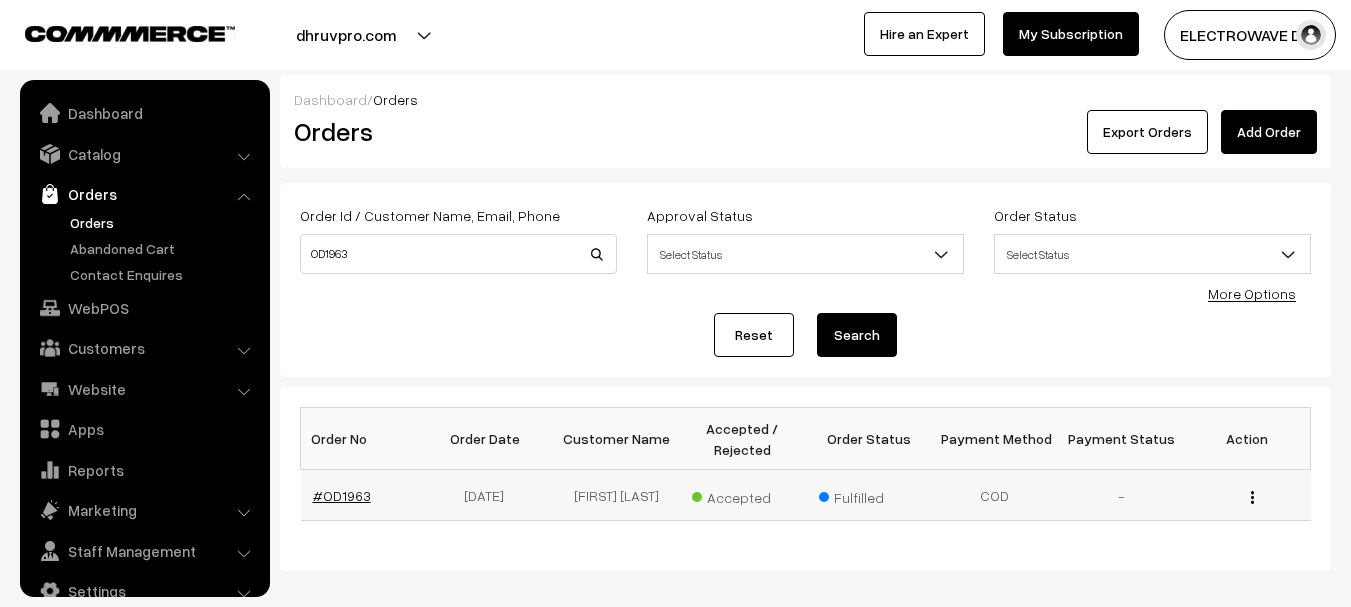 scroll, scrollTop: 0, scrollLeft: 0, axis: both 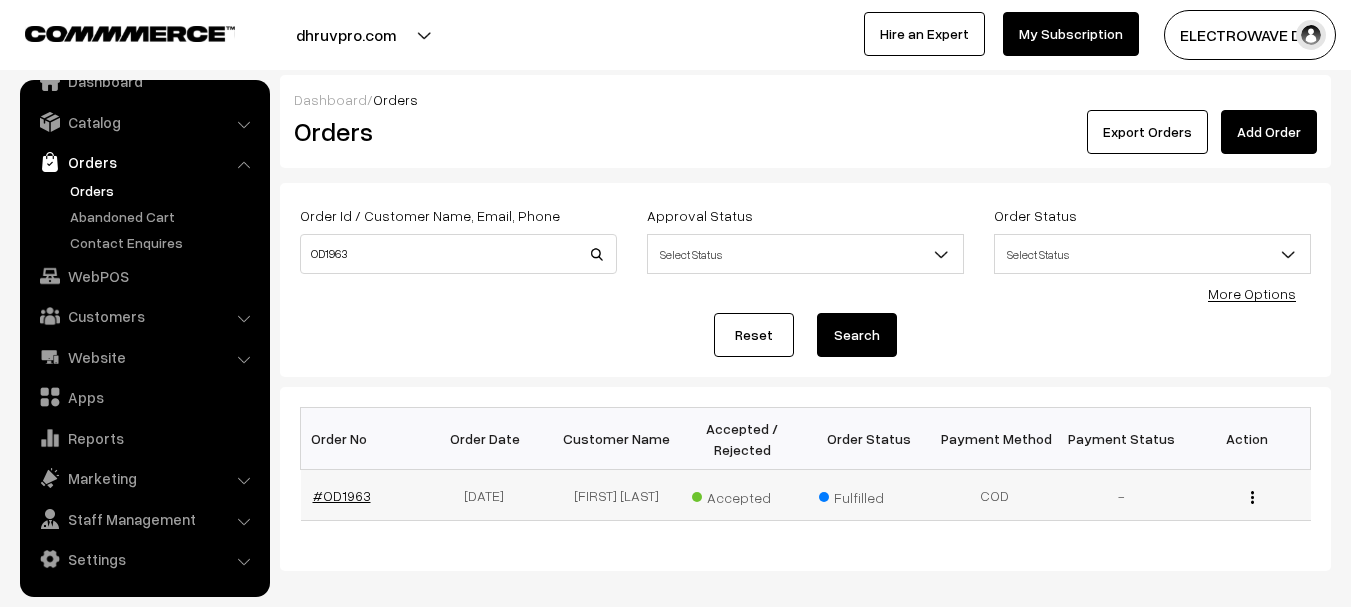 click on "#OD1963" at bounding box center [342, 495] 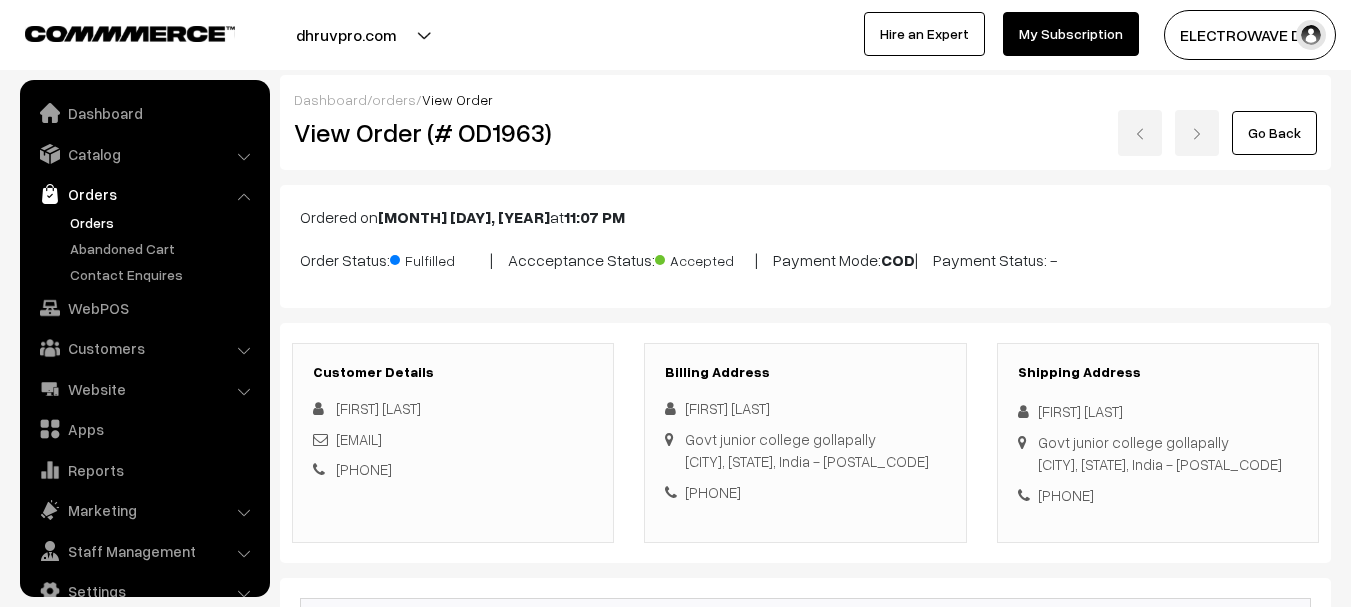 scroll, scrollTop: 1100, scrollLeft: 0, axis: vertical 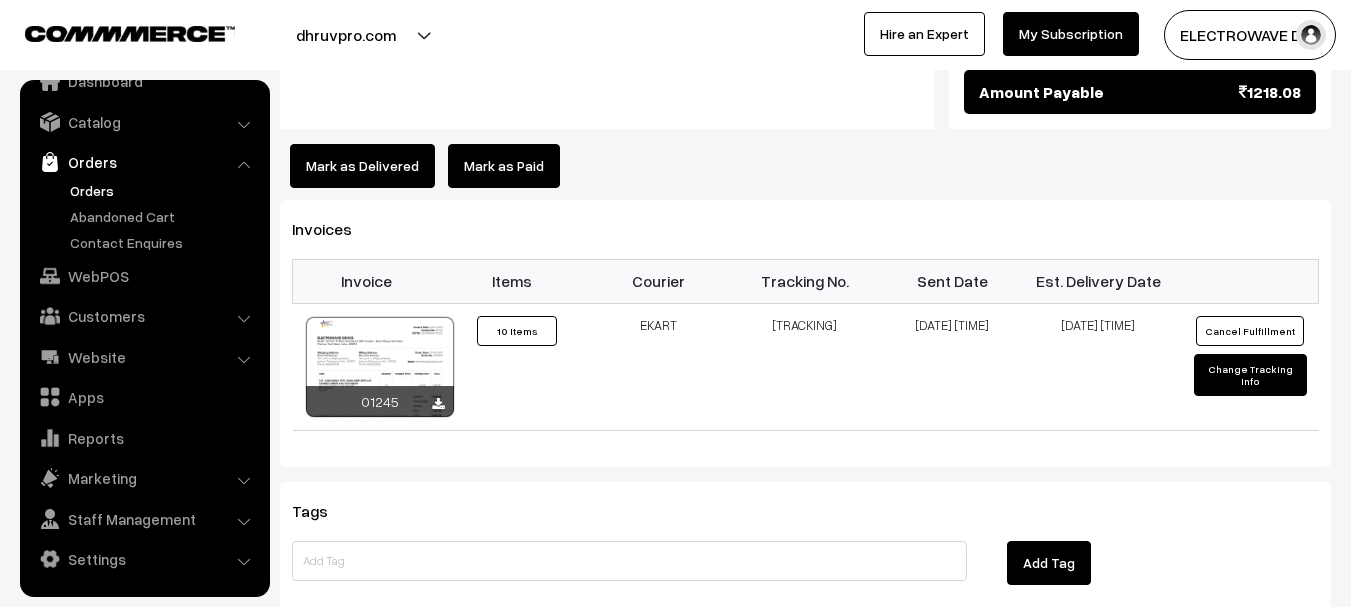 click on "Mark as Delivered" at bounding box center (362, 166) 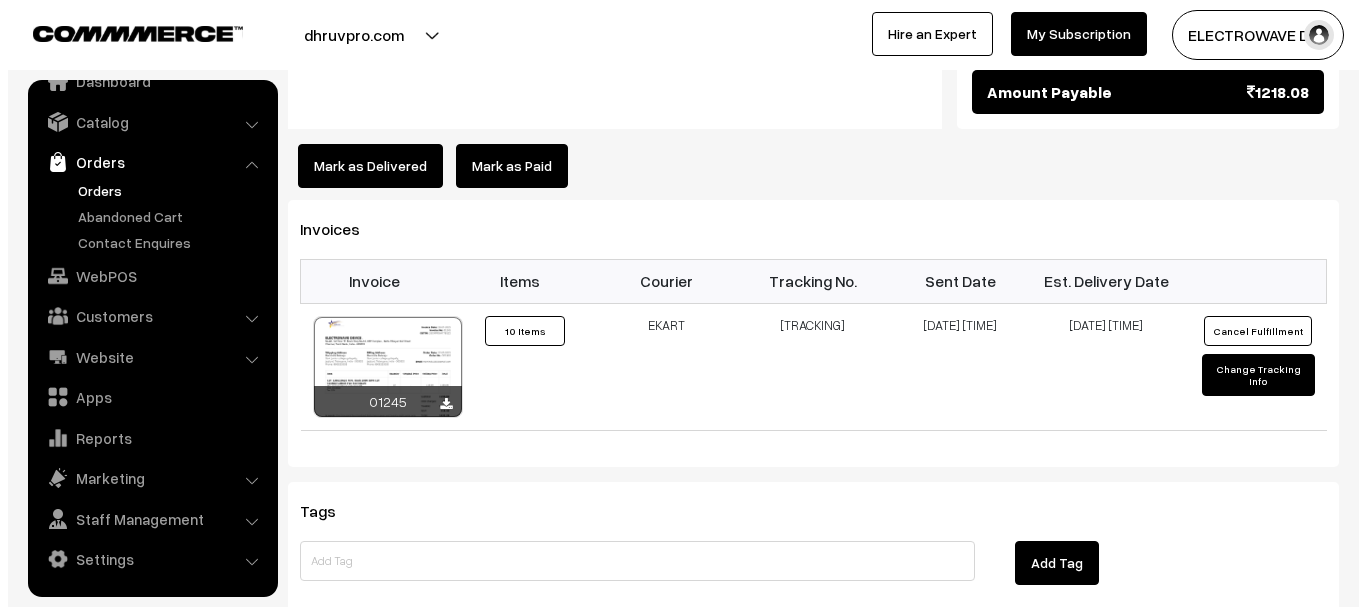 scroll, scrollTop: 1102, scrollLeft: 0, axis: vertical 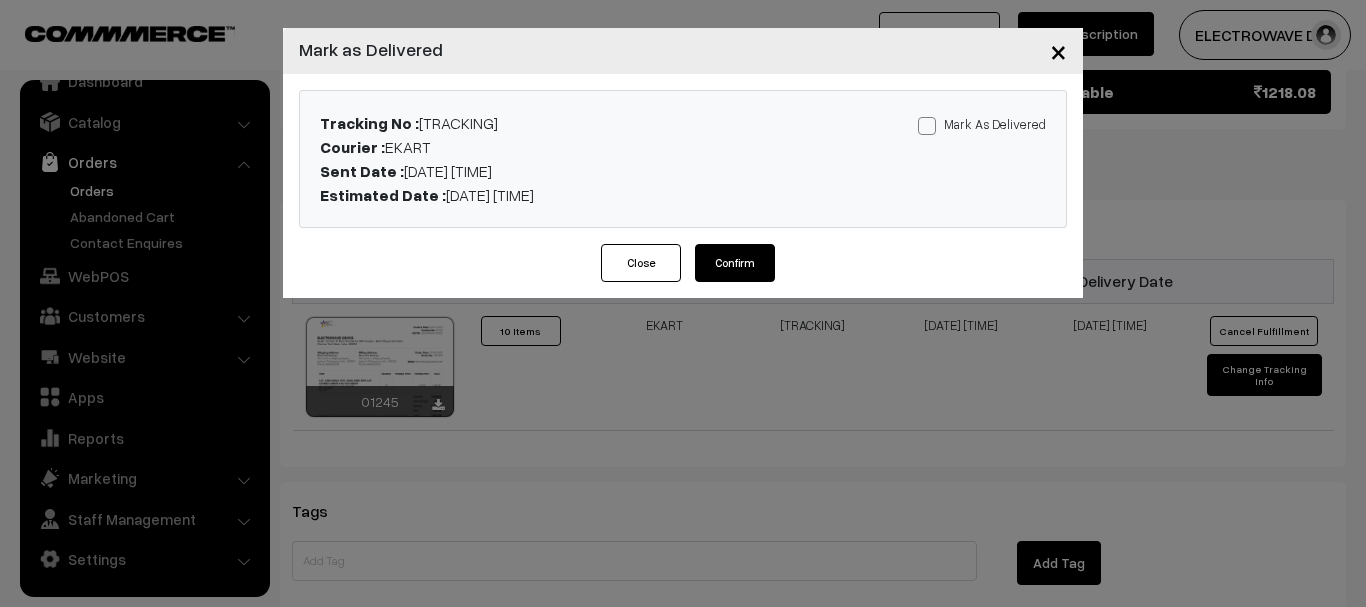 click at bounding box center (927, 126) 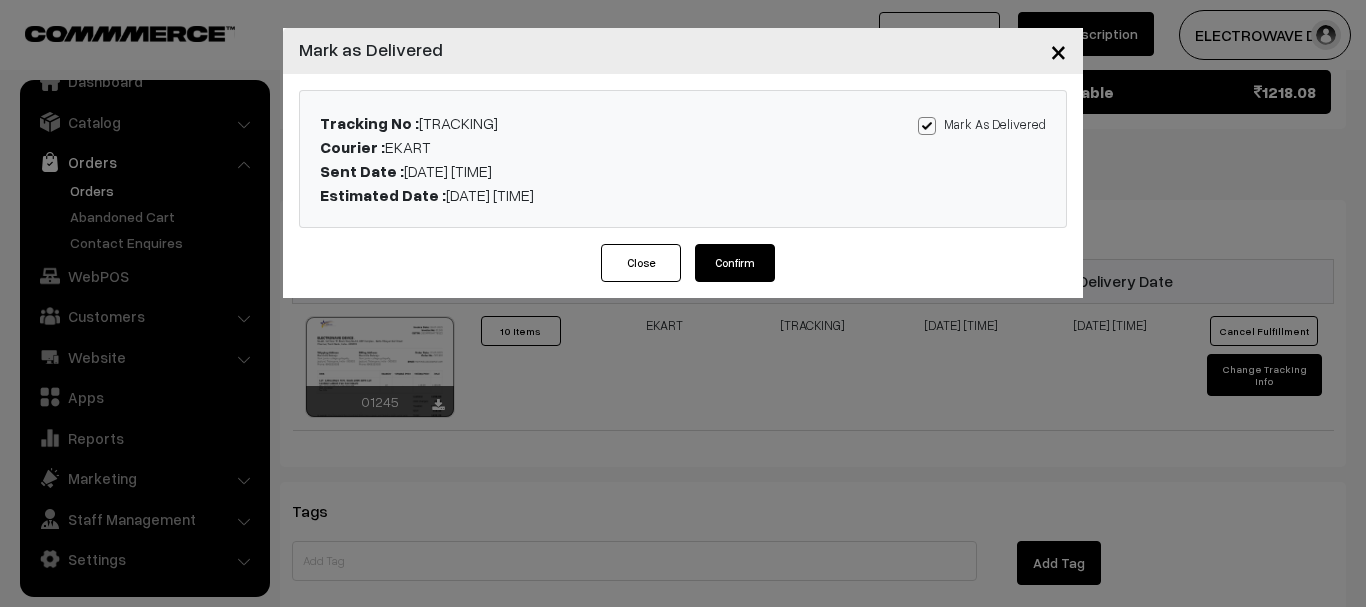 click on "Confirm" at bounding box center [735, 263] 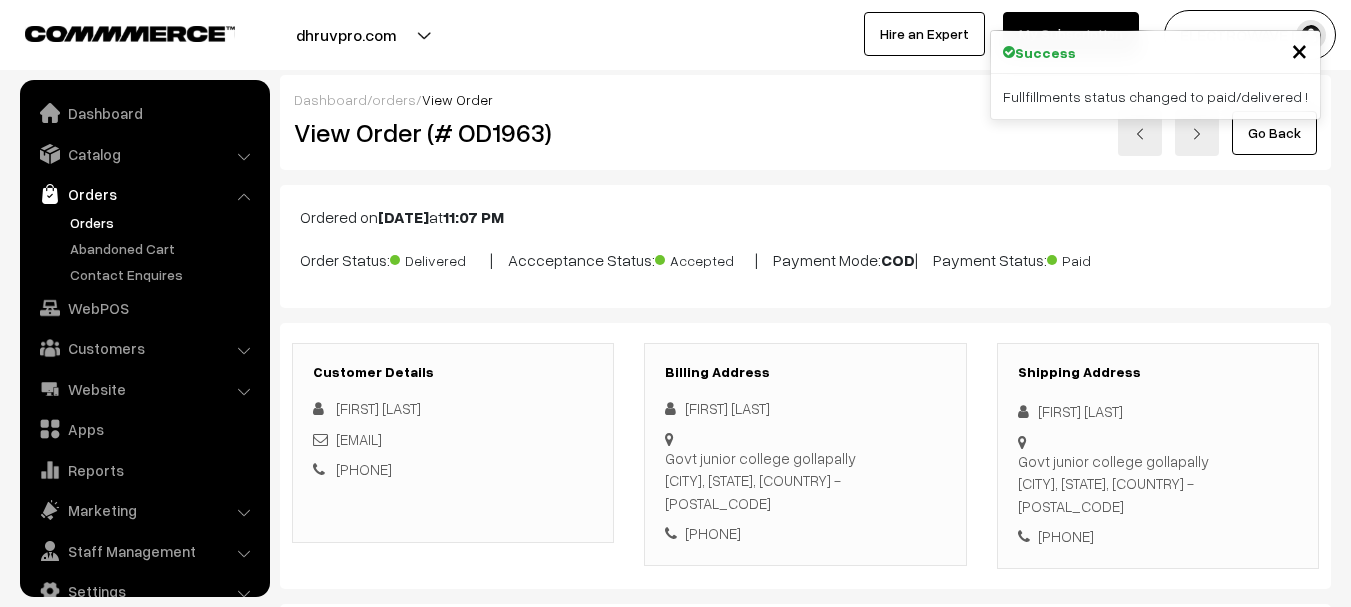 scroll, scrollTop: 0, scrollLeft: 0, axis: both 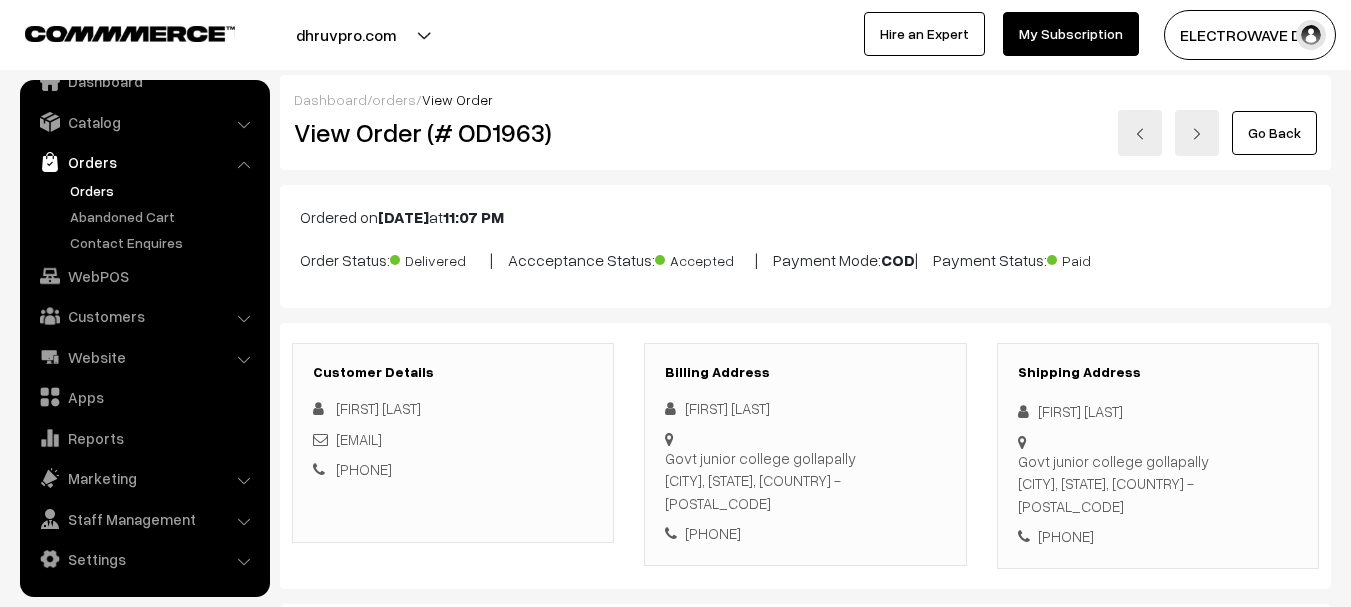 drag, startPoint x: 688, startPoint y: 596, endPoint x: 694, endPoint y: 605, distance: 10.816654 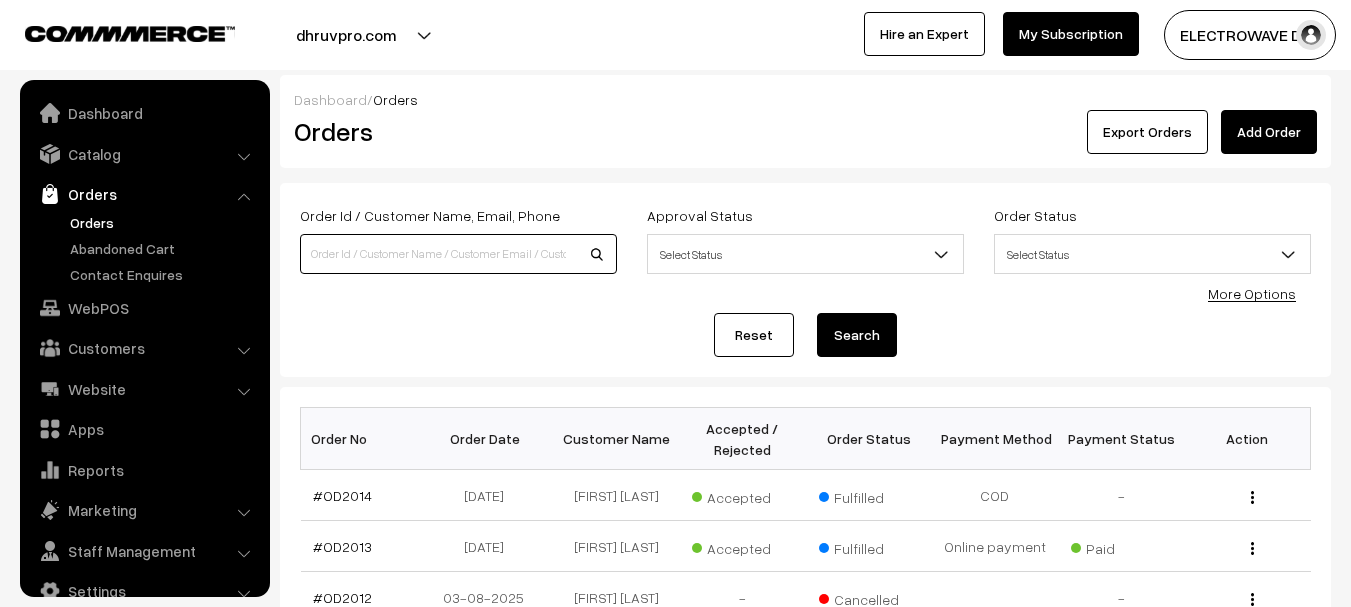 drag, startPoint x: 0, startPoint y: 0, endPoint x: 540, endPoint y: 243, distance: 592.15625 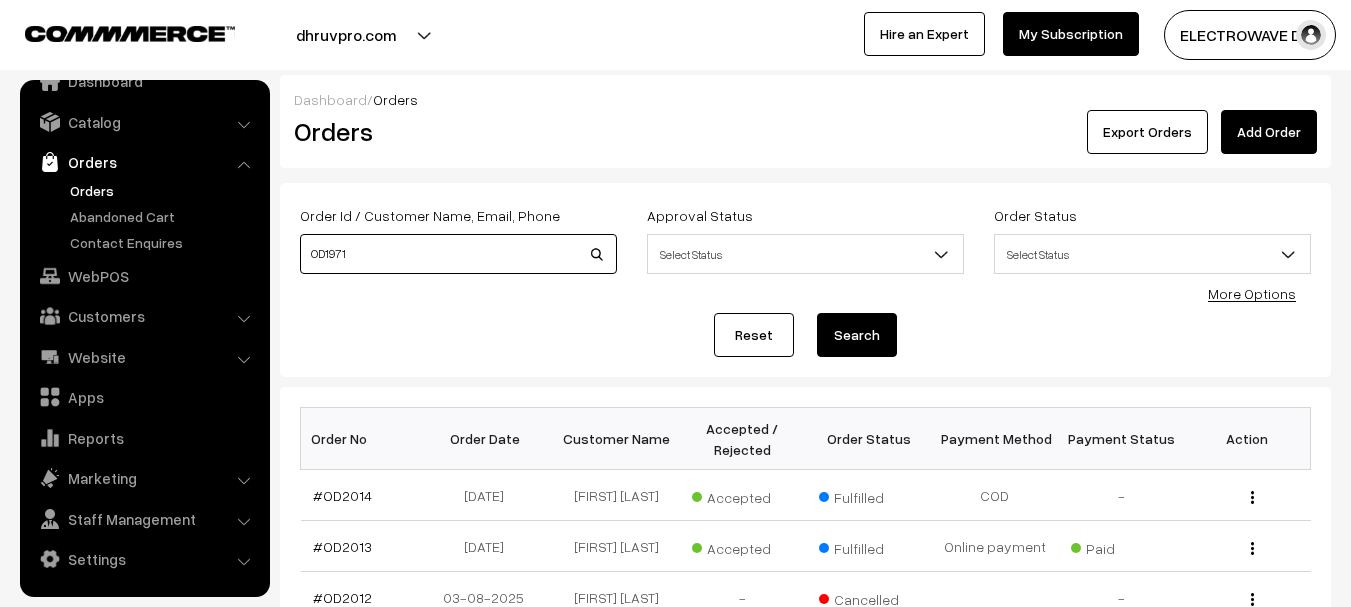 type on "OD1971" 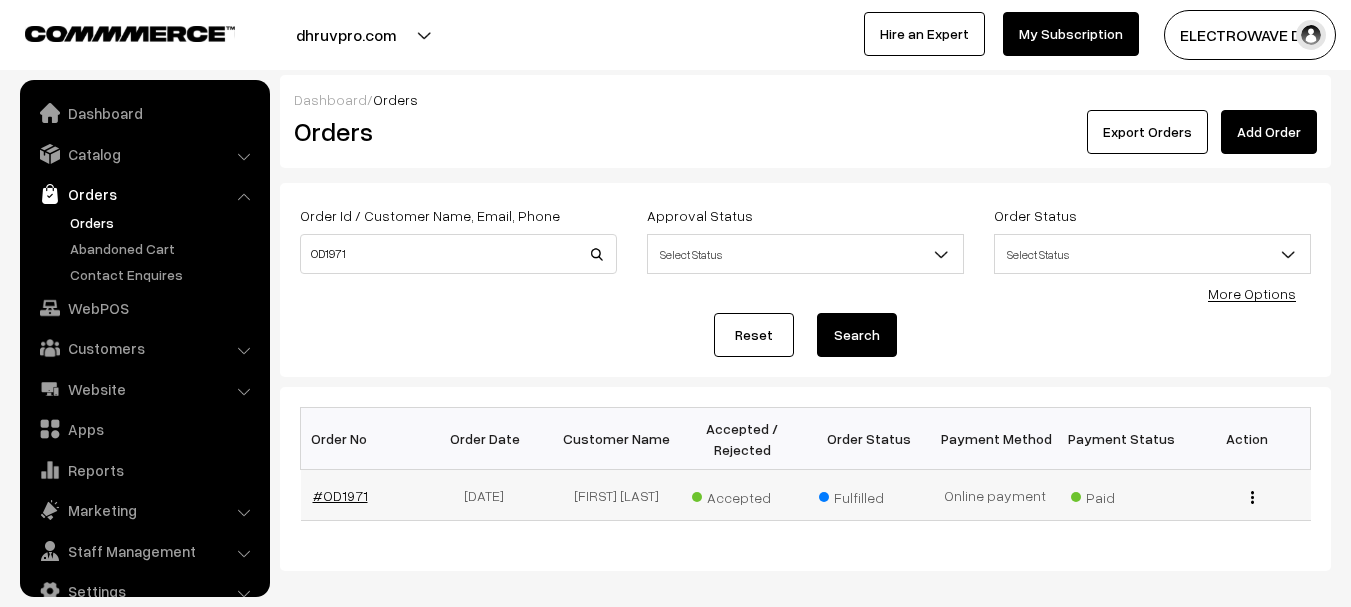 scroll, scrollTop: 0, scrollLeft: 0, axis: both 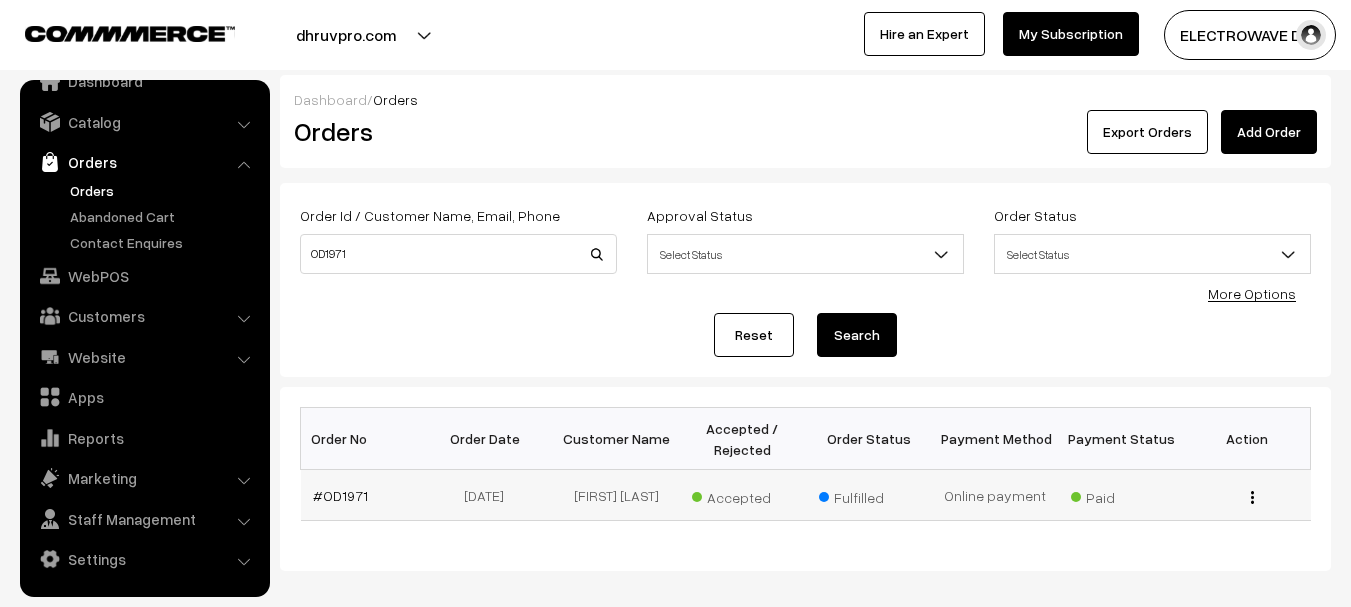 click on "#OD1971" at bounding box center (364, 495) 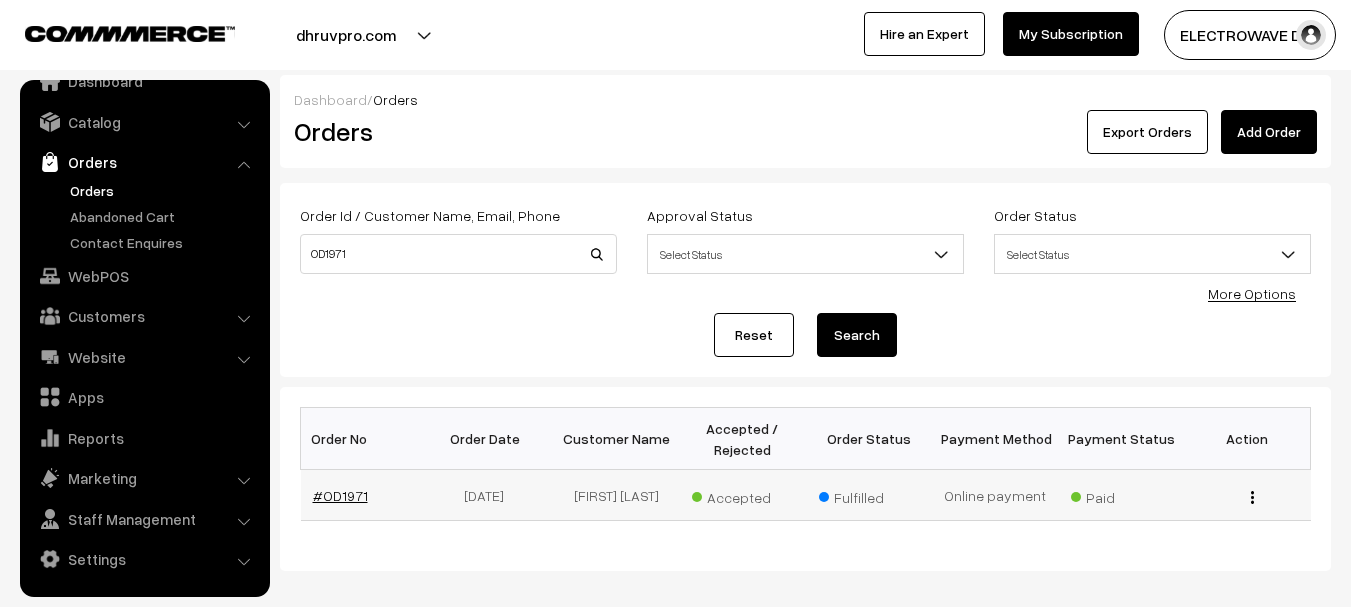 click on "#OD1971" at bounding box center [340, 495] 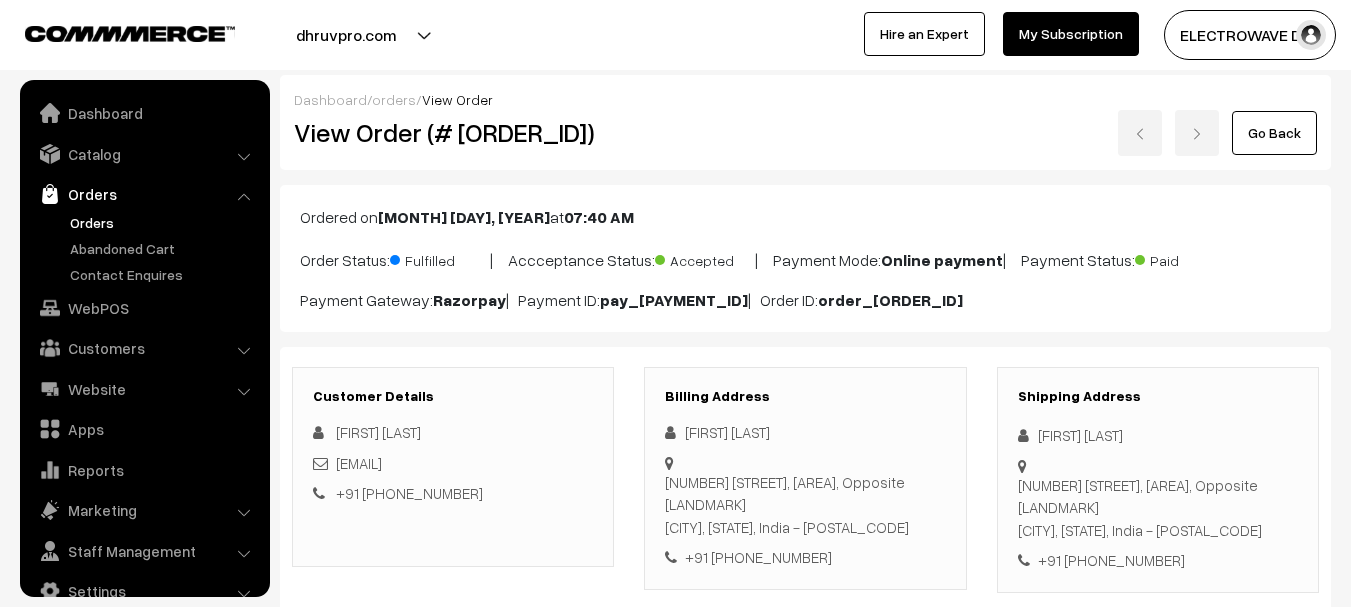 scroll, scrollTop: 1507, scrollLeft: 0, axis: vertical 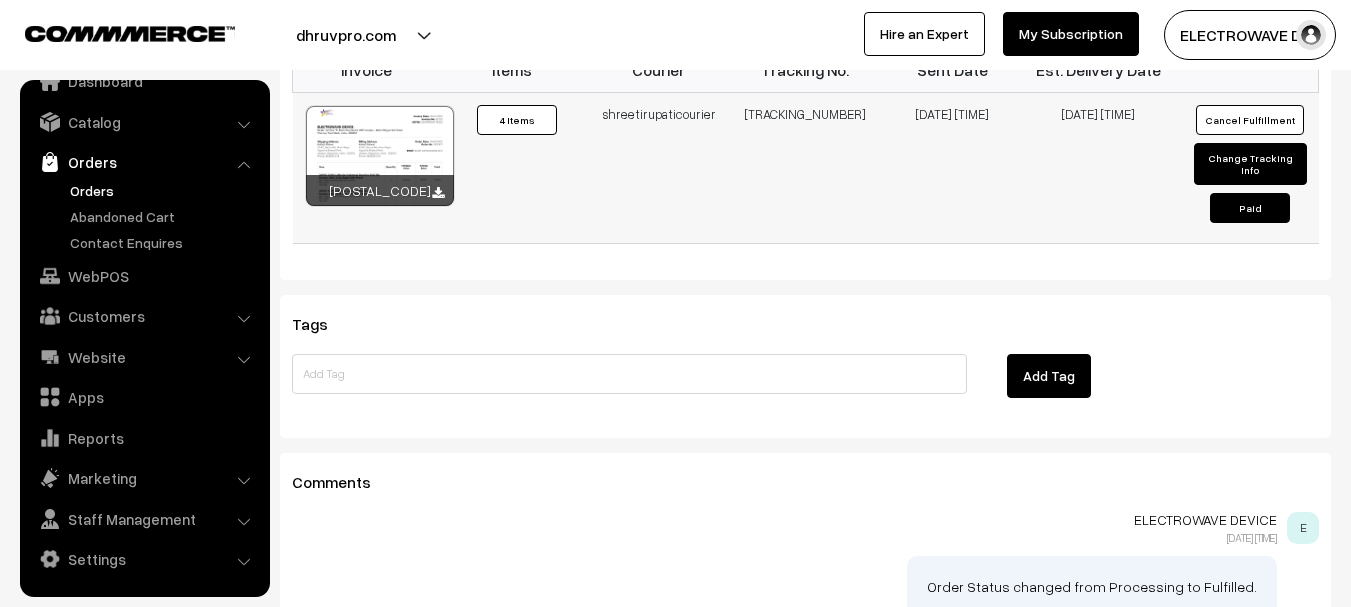 click on "[TRACKING_NUMBER]" at bounding box center [805, 167] 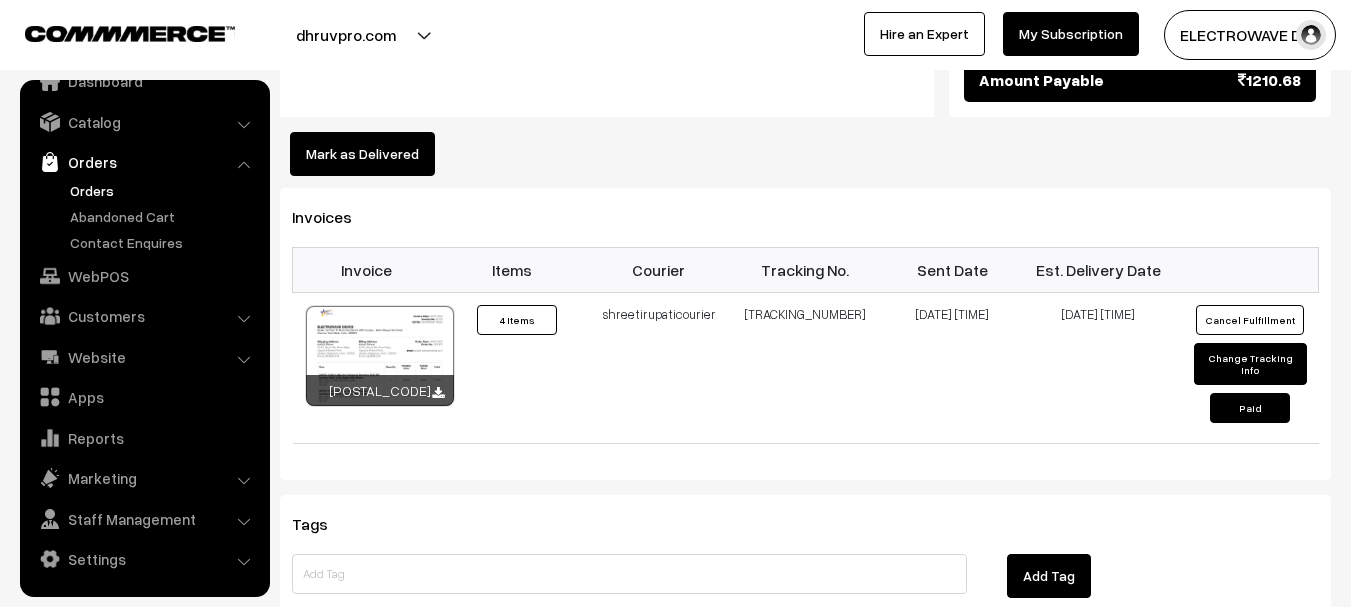 click on "Mark as Delivered" at bounding box center (362, 154) 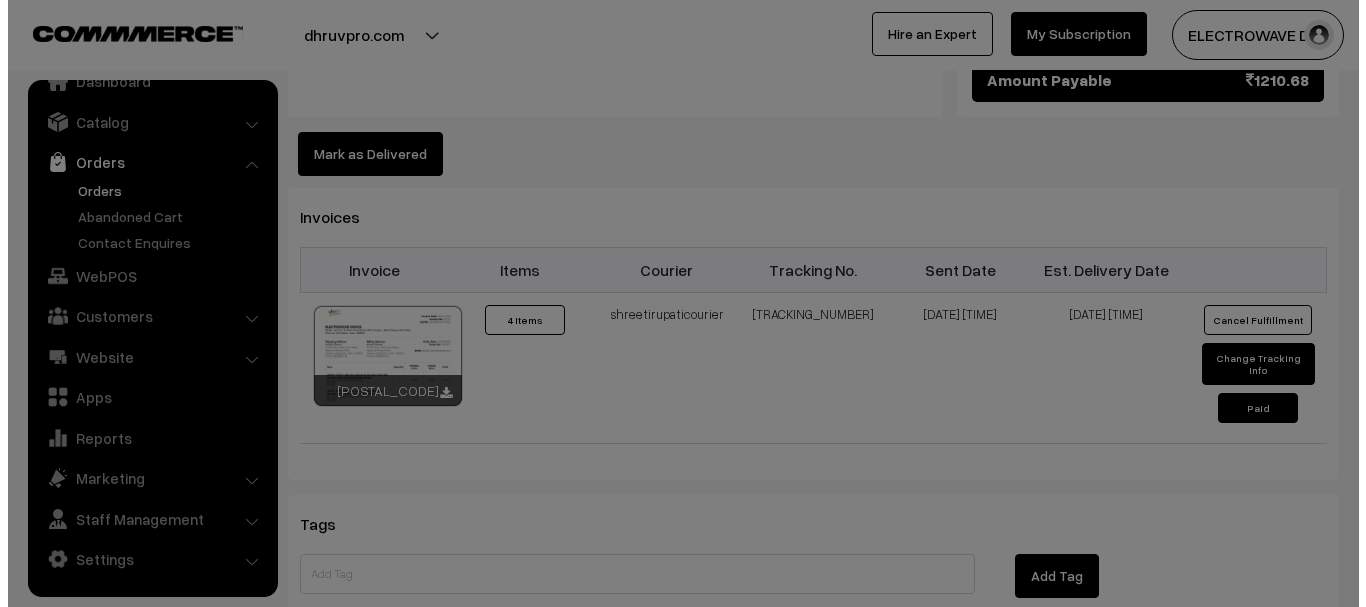 scroll, scrollTop: 1503, scrollLeft: 0, axis: vertical 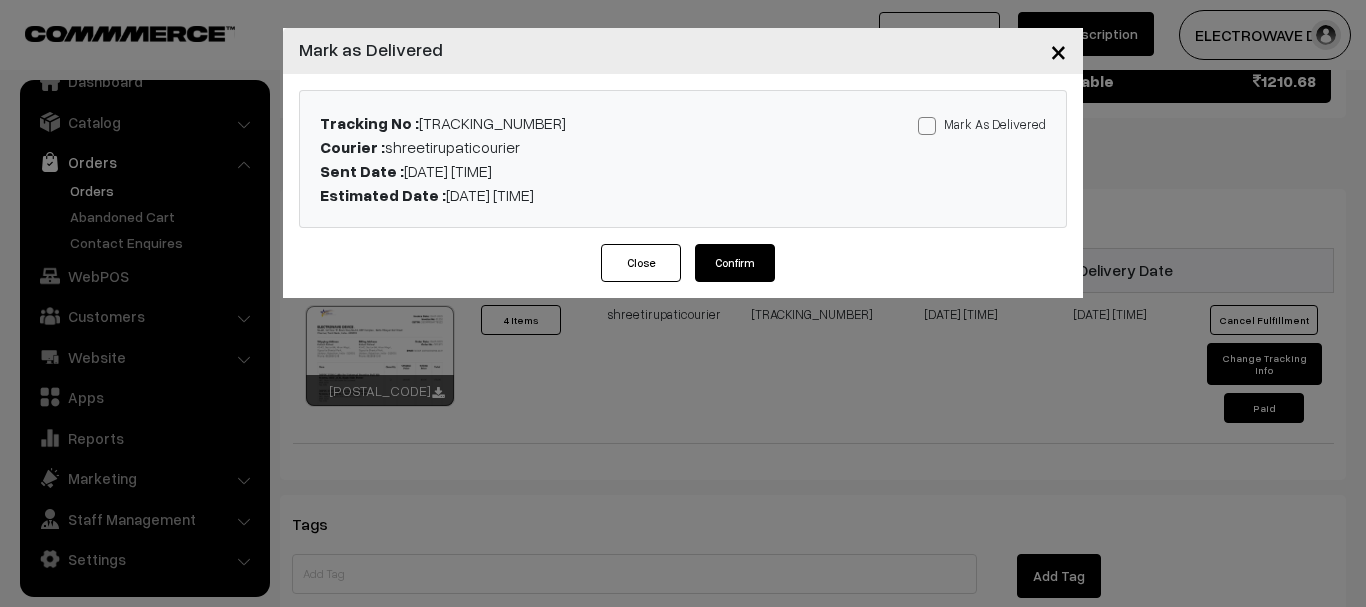 click at bounding box center (927, 126) 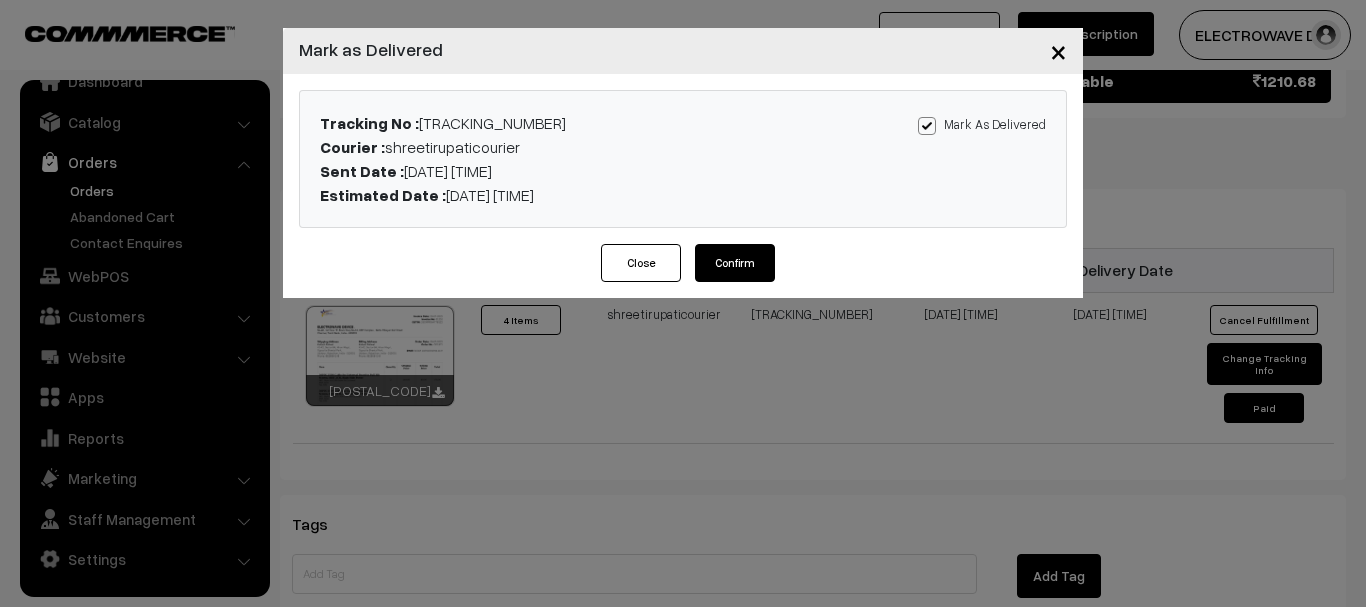 click on "Confirm" at bounding box center [735, 263] 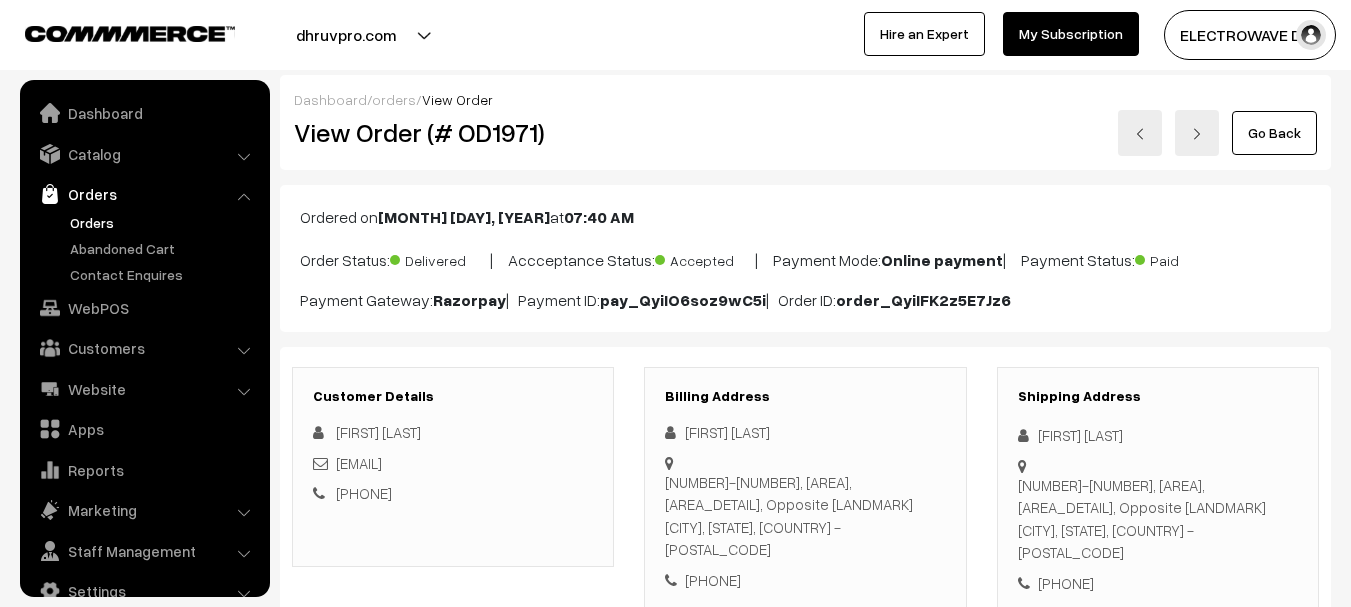 scroll, scrollTop: 0, scrollLeft: 0, axis: both 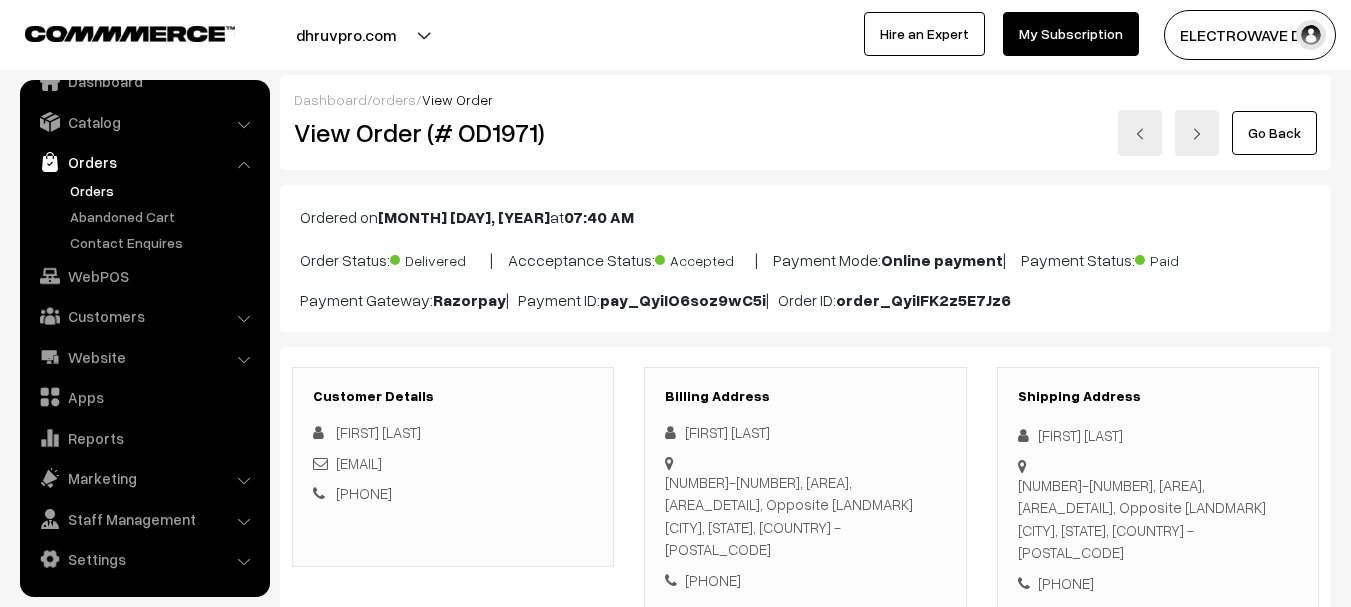 click on "Orders" at bounding box center (164, 190) 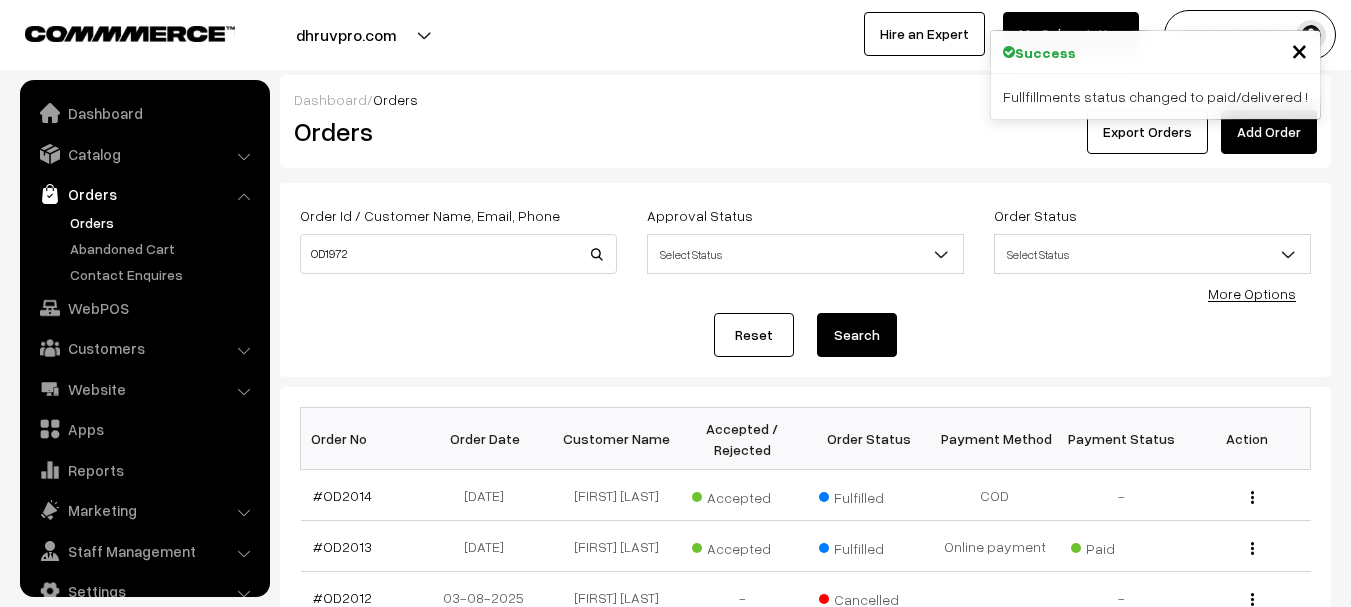 scroll, scrollTop: 0, scrollLeft: 0, axis: both 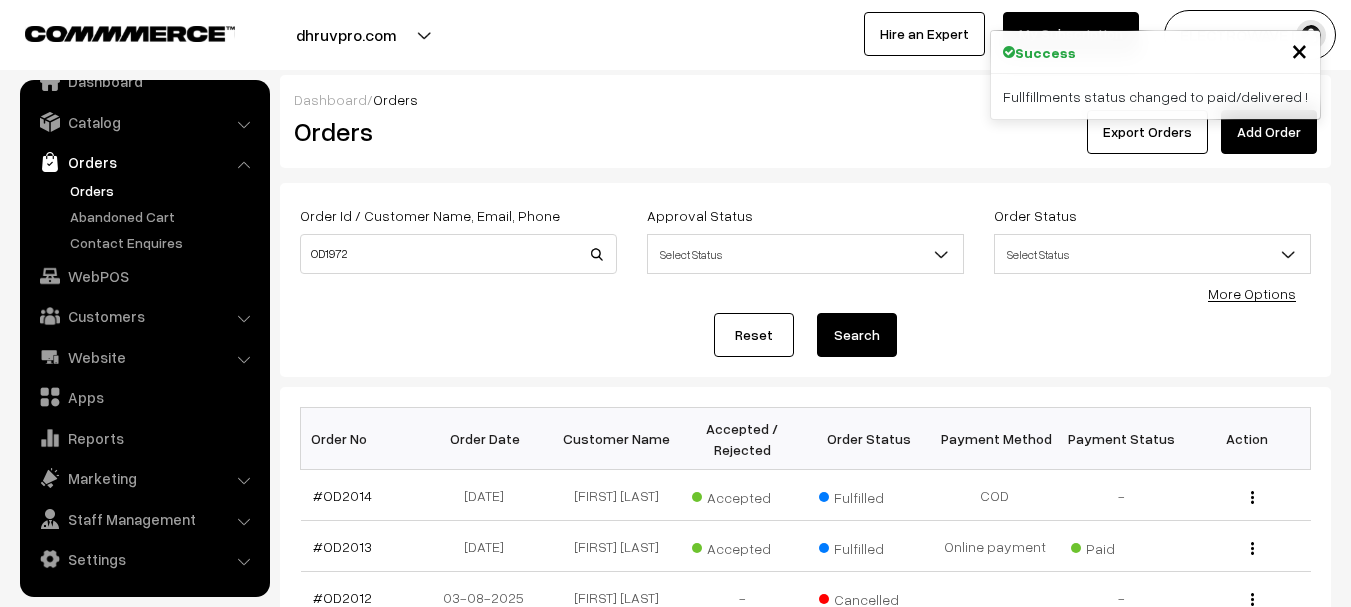 type on "OD1972" 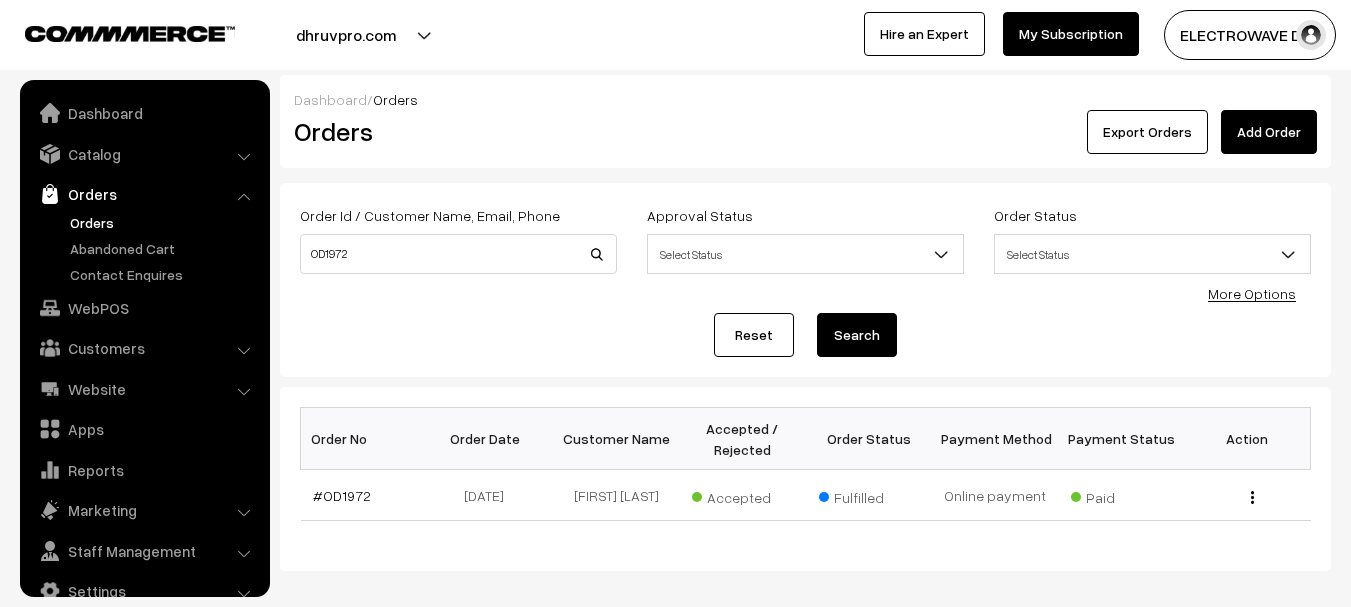scroll, scrollTop: 0, scrollLeft: 0, axis: both 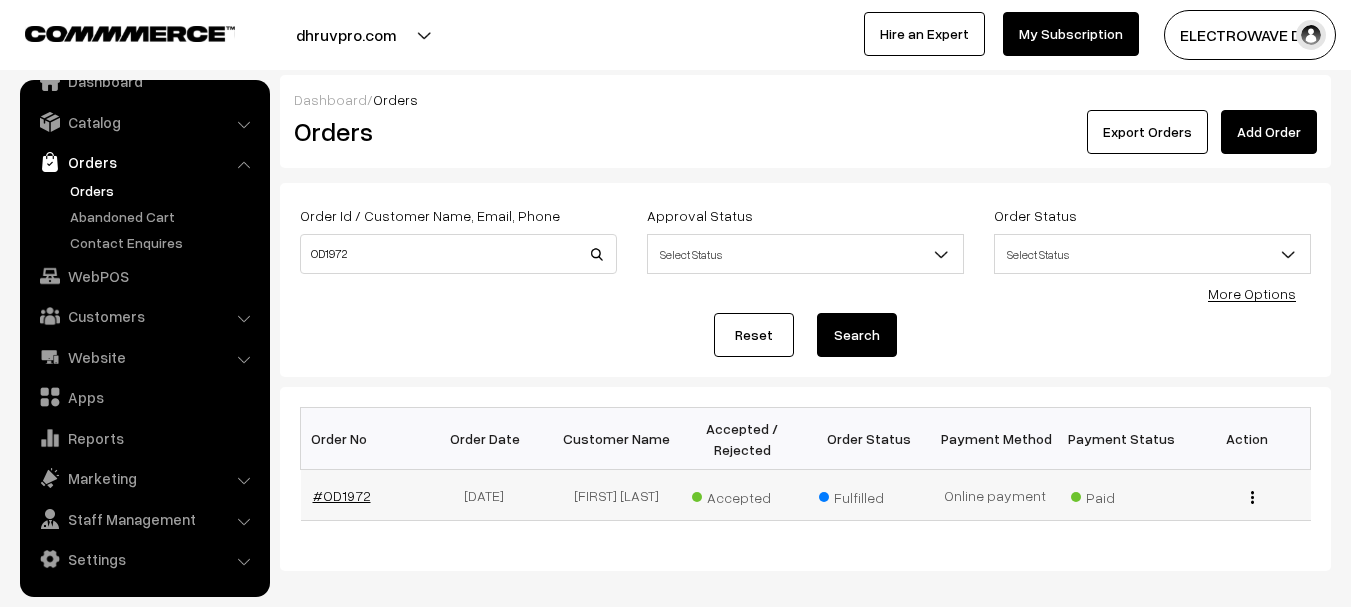 click on "#OD1972" at bounding box center (342, 495) 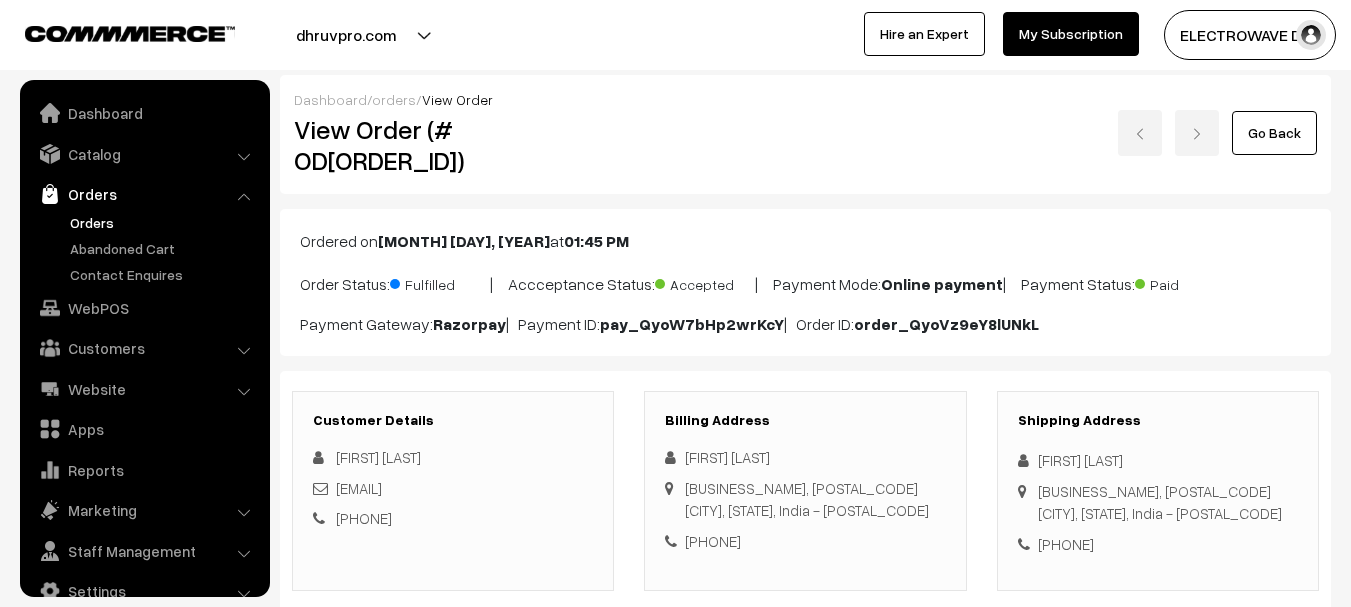 scroll, scrollTop: 875, scrollLeft: 0, axis: vertical 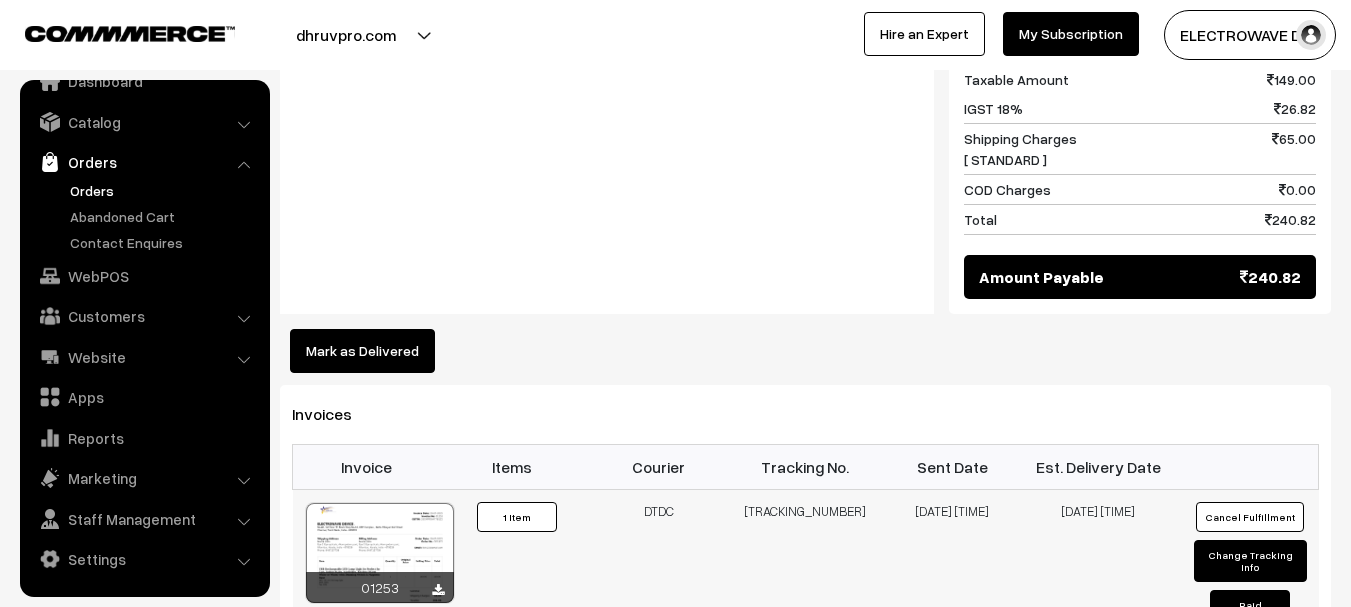 click on "C46703440" at bounding box center [805, 564] 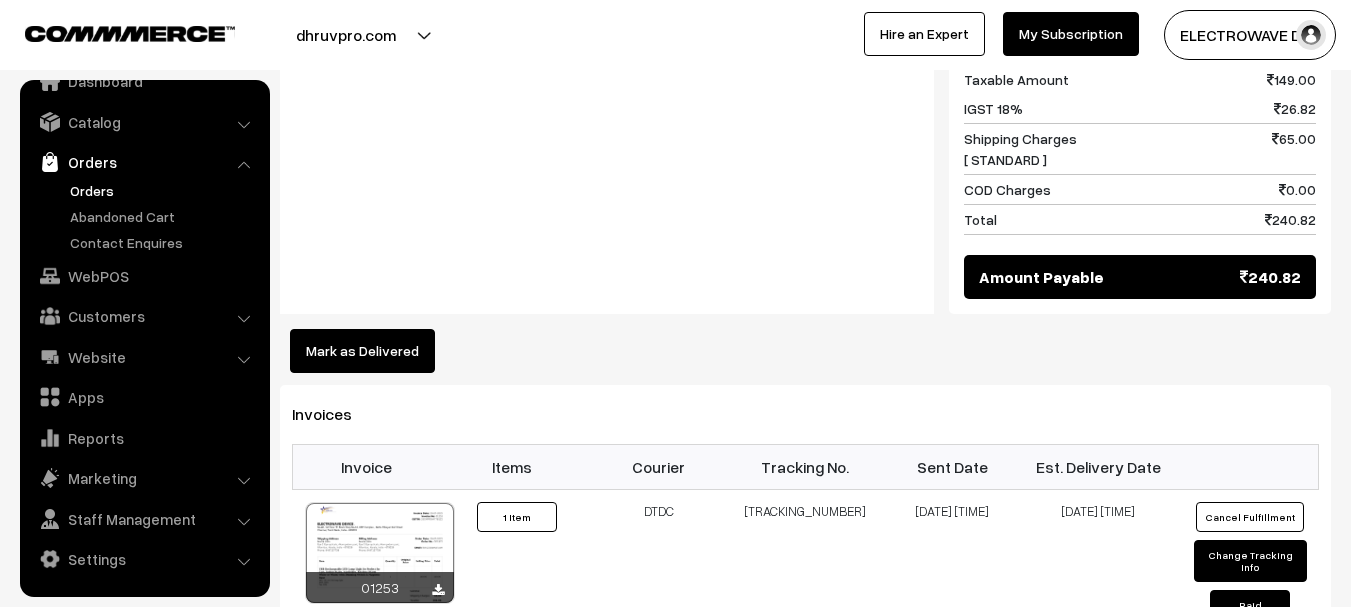 copy on "C46703440" 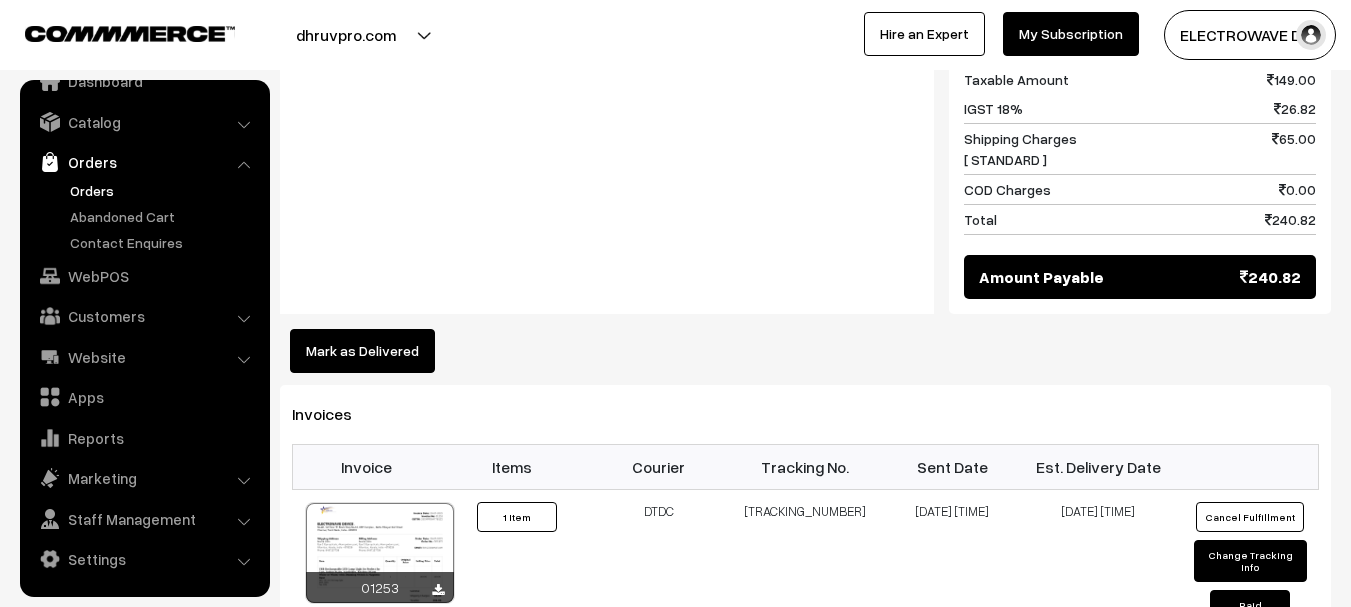 click on "Mark as Delivered" at bounding box center (362, 351) 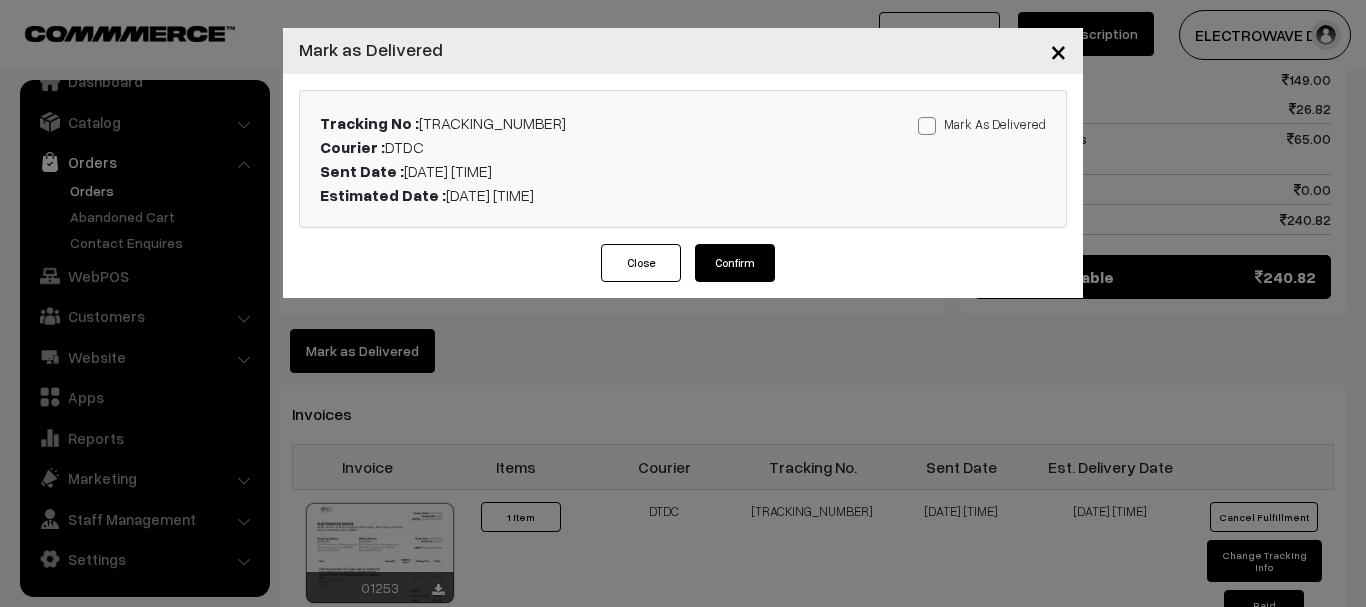 click at bounding box center [927, 126] 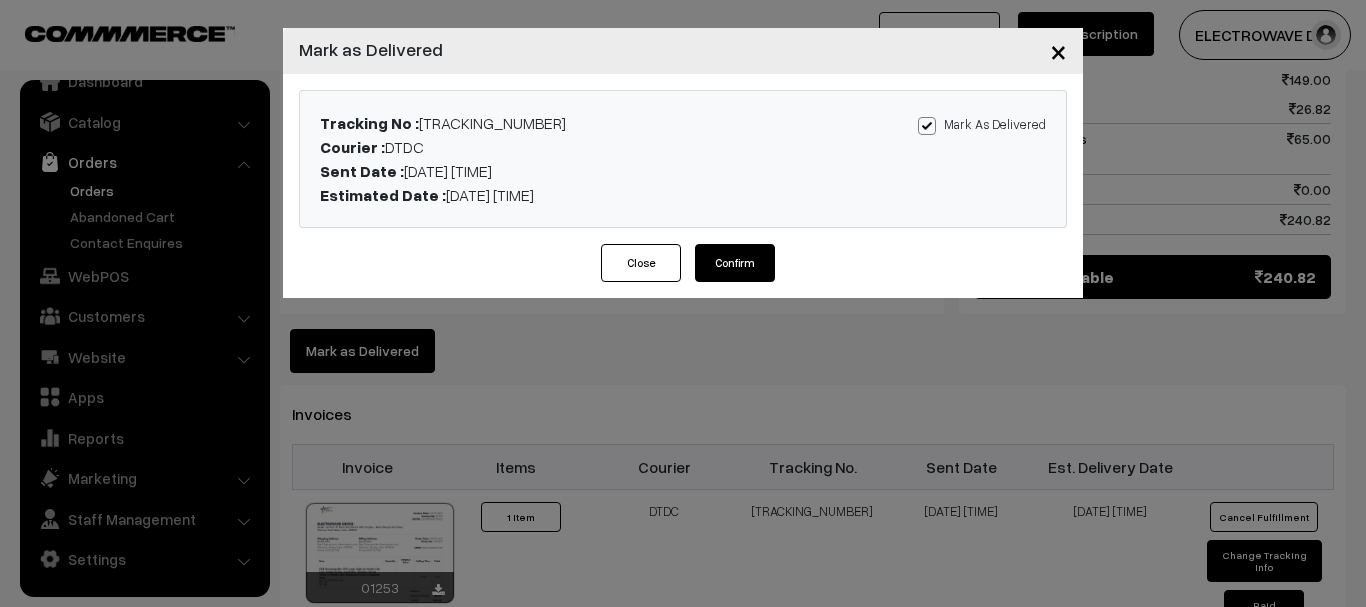 drag, startPoint x: 766, startPoint y: 247, endPoint x: 760, endPoint y: 260, distance: 14.3178215 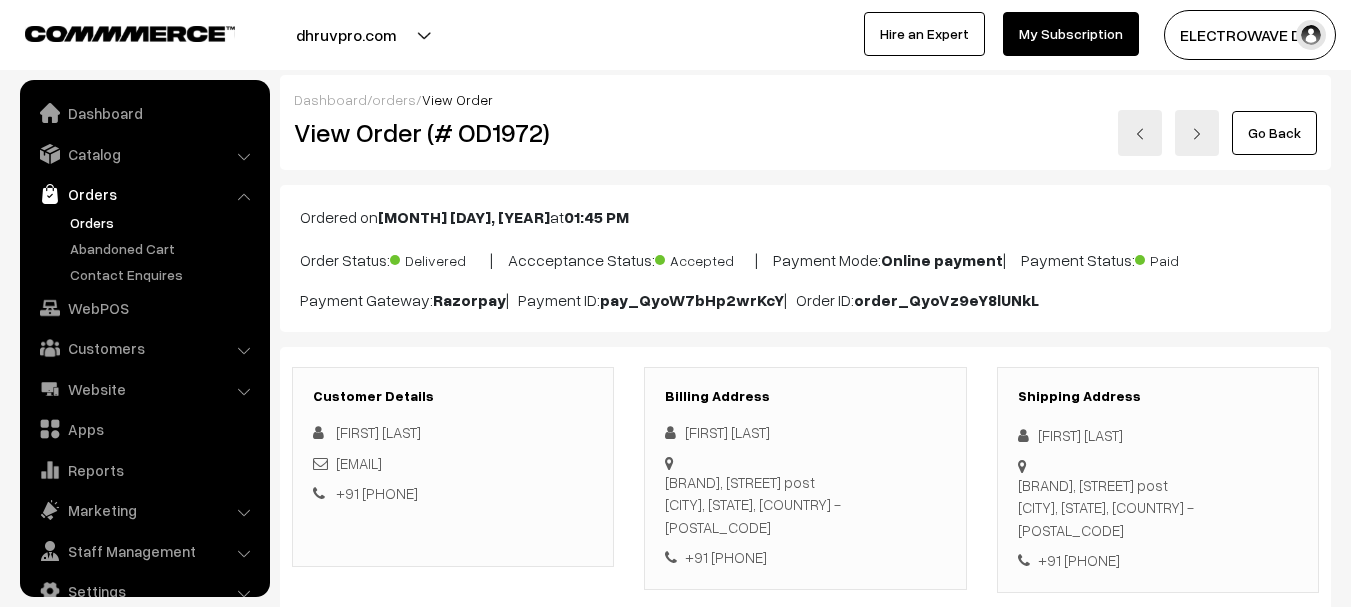 scroll, scrollTop: 0, scrollLeft: 0, axis: both 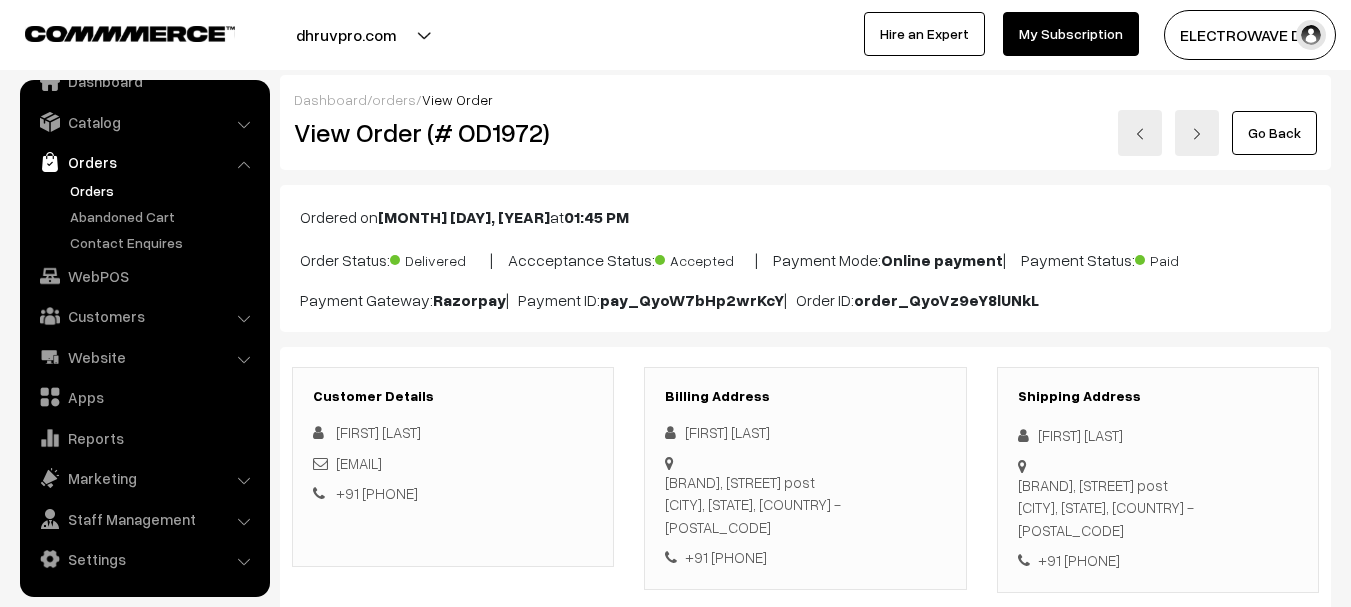 click on "View Order (# OD1972)" at bounding box center [454, 133] 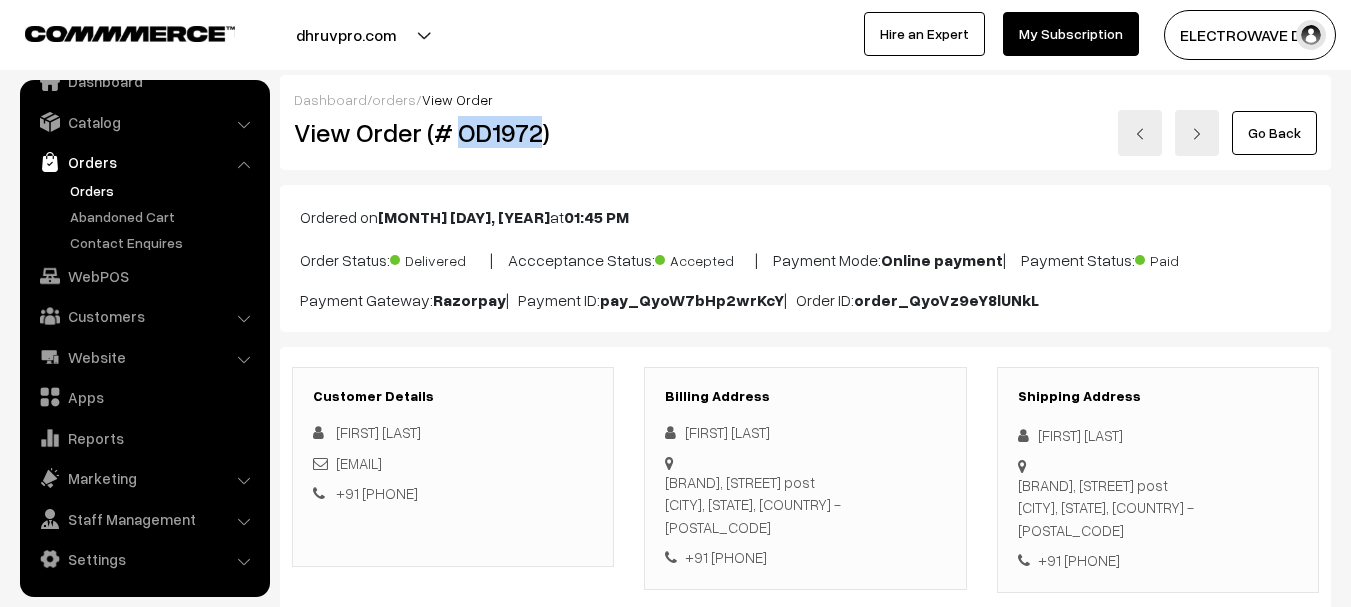 click on "View Order (# OD1972)" at bounding box center (454, 133) 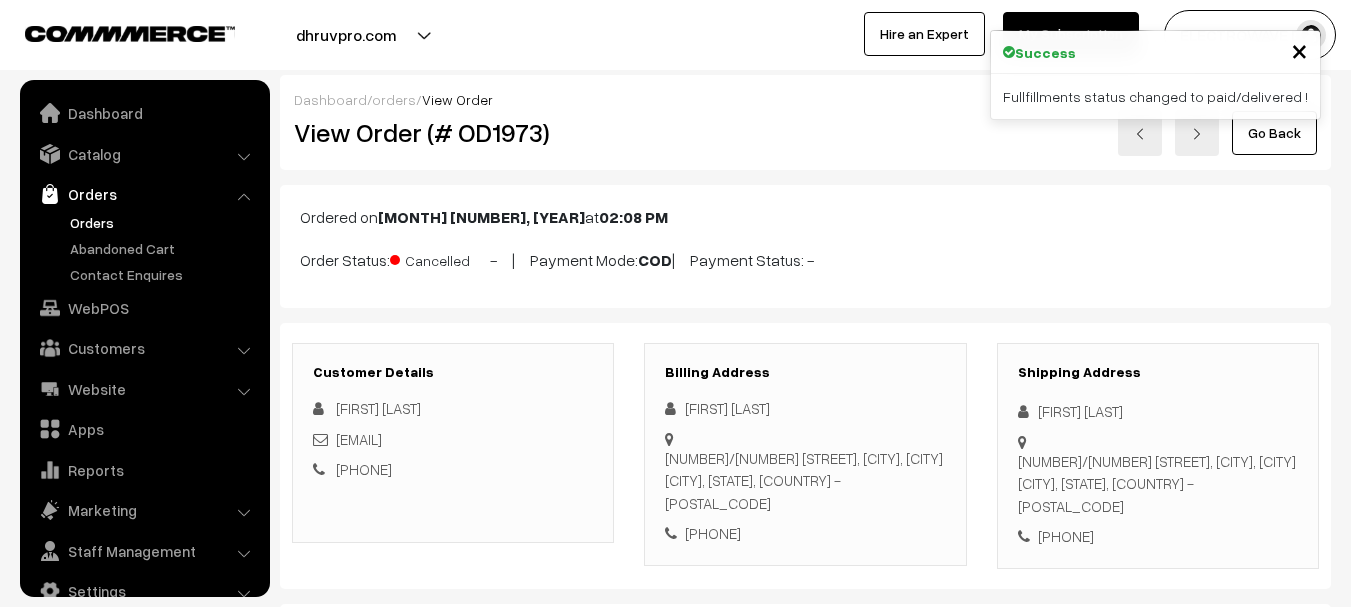 scroll, scrollTop: 0, scrollLeft: 0, axis: both 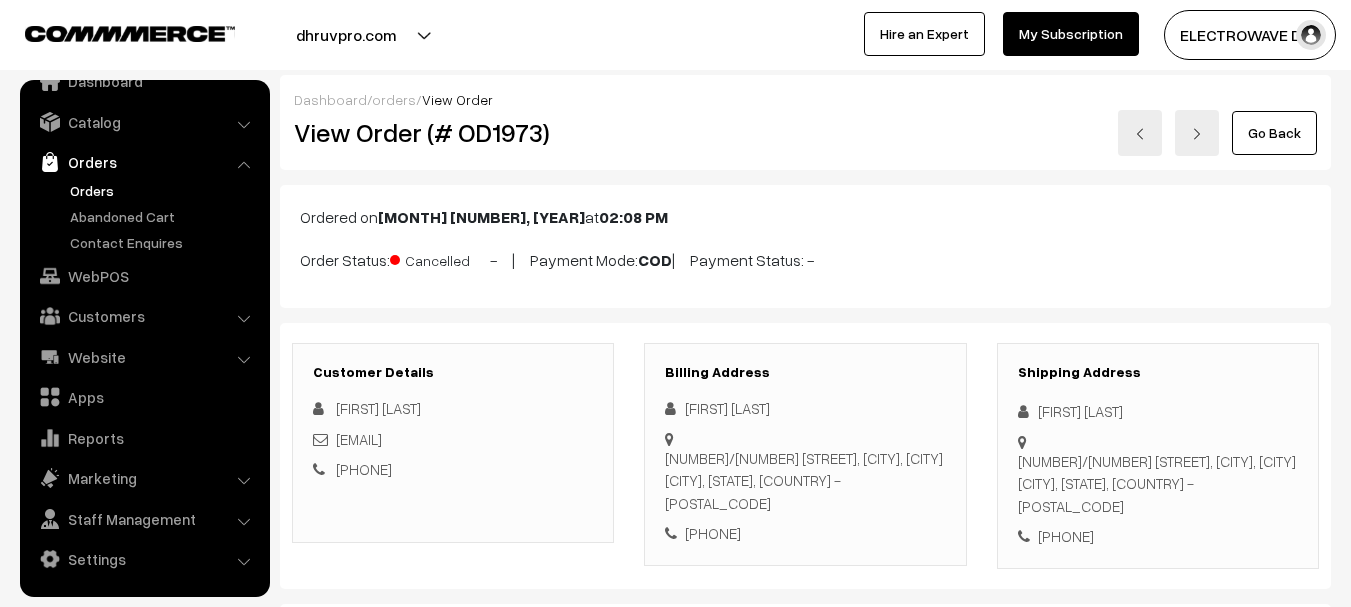 click at bounding box center (1140, 133) 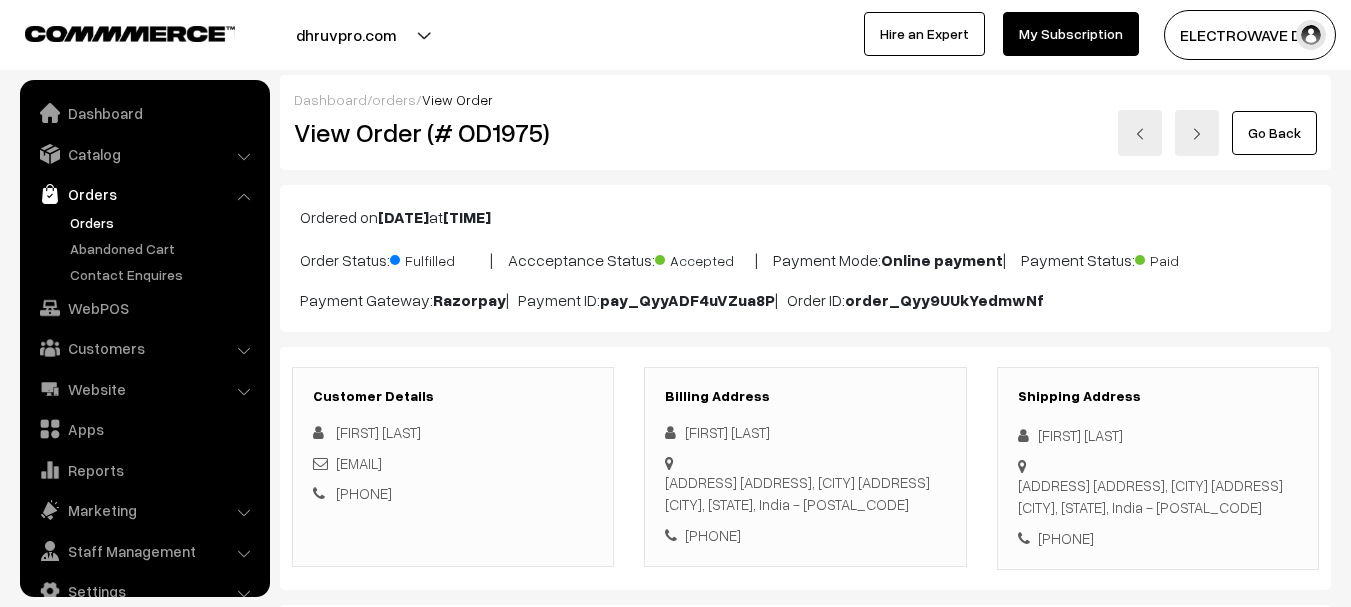 scroll, scrollTop: 400, scrollLeft: 0, axis: vertical 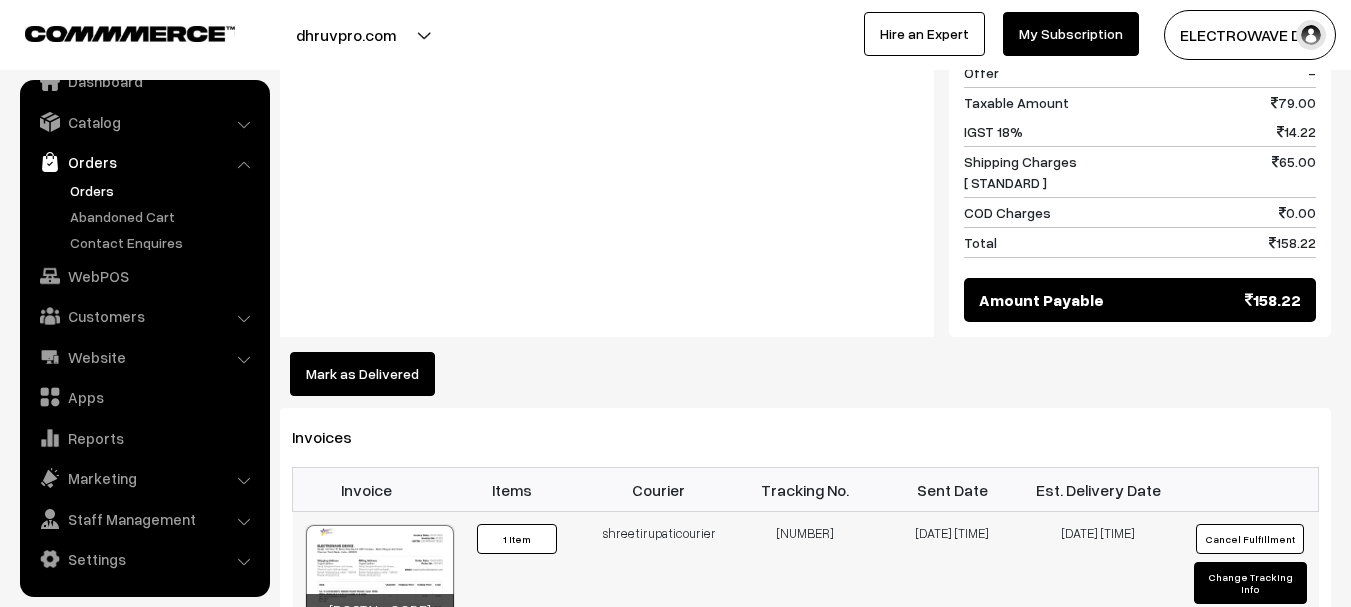 click on "374800040456" at bounding box center [805, 587] 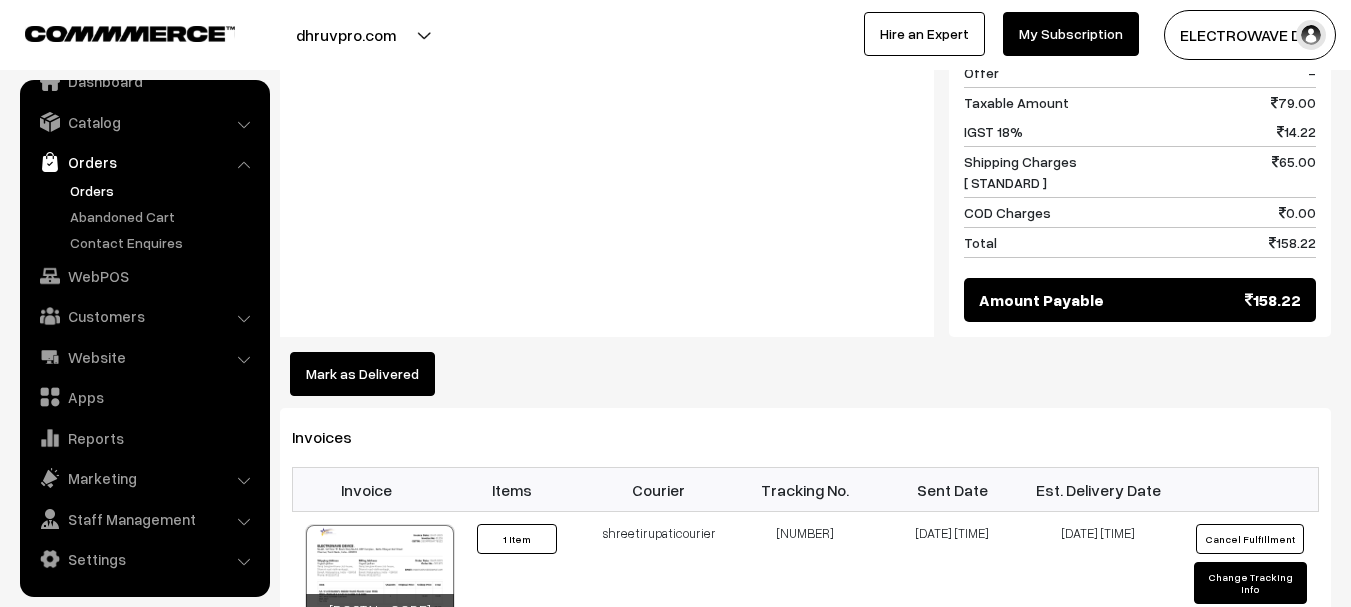 click on "Mark as Delivered" at bounding box center (362, 374) 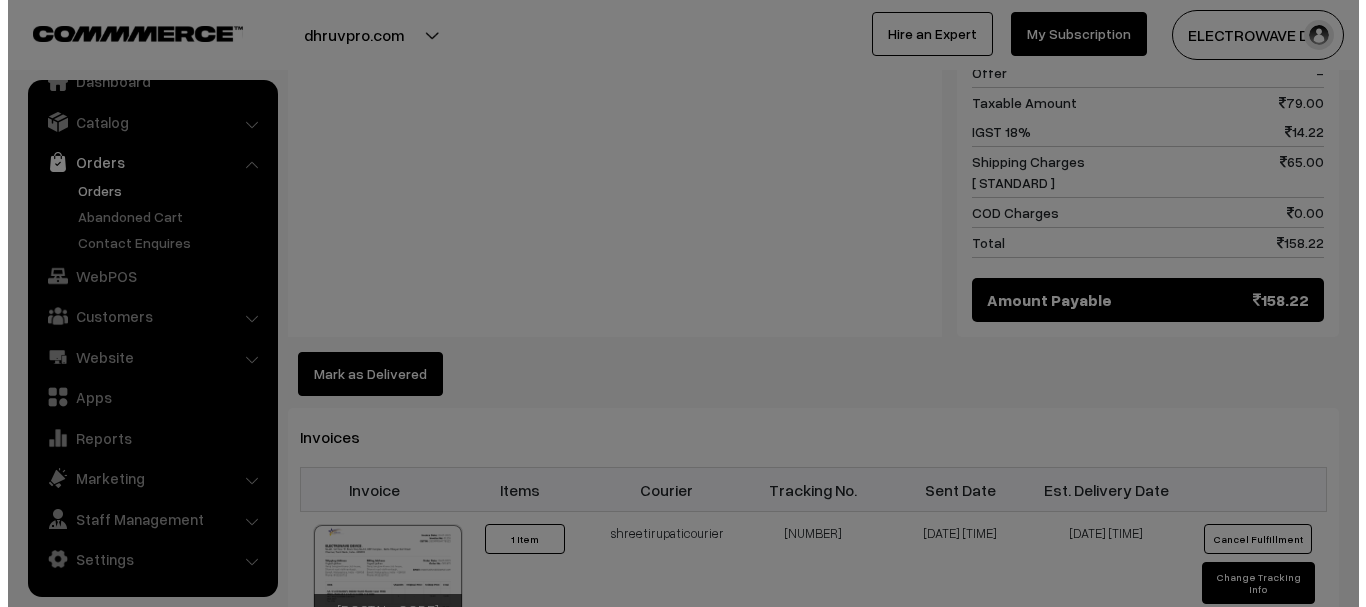 scroll, scrollTop: 901, scrollLeft: 0, axis: vertical 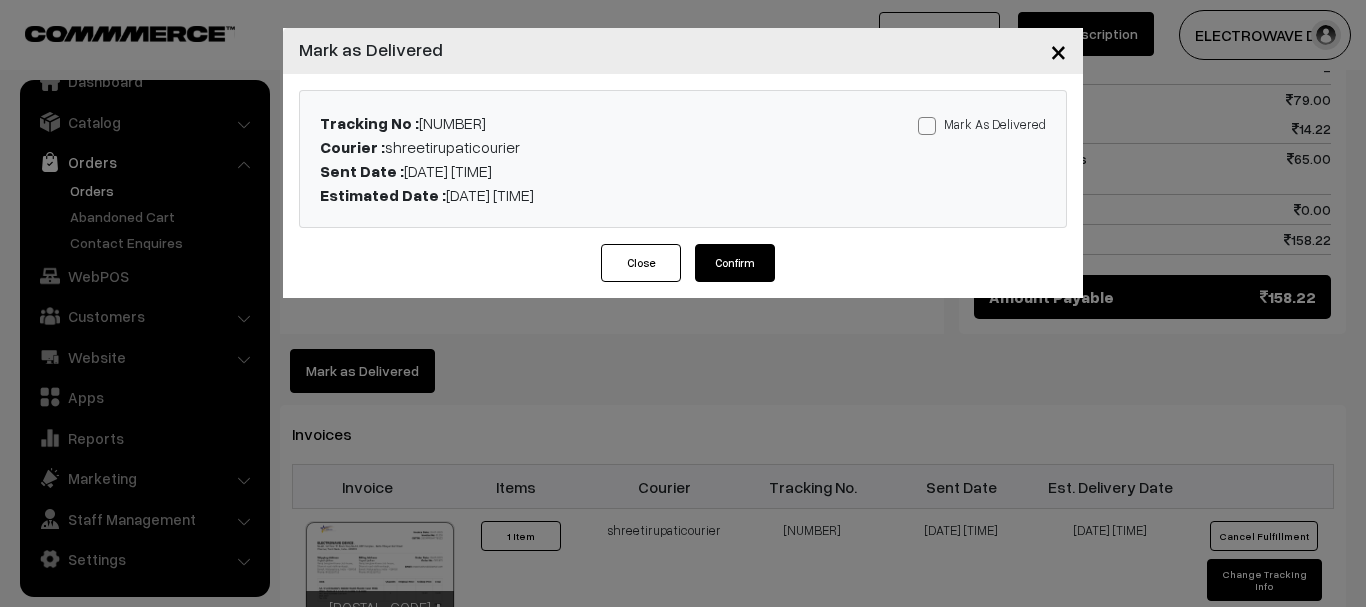 click on "Mark As Delivered" at bounding box center [982, 124] 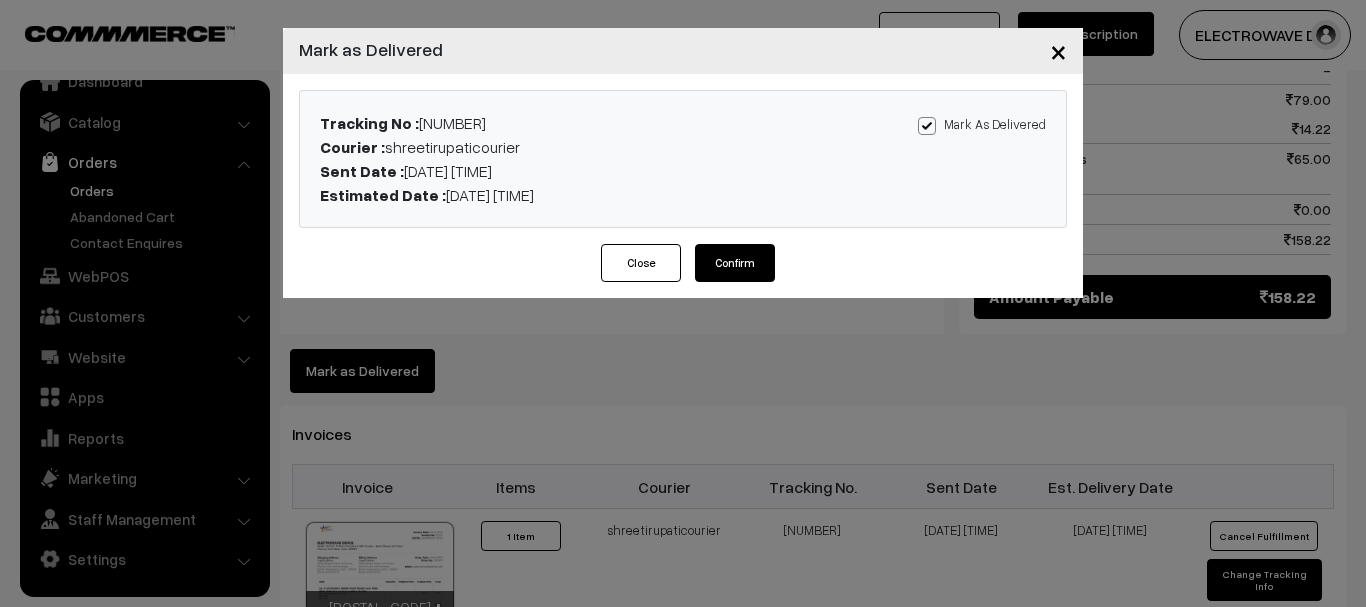 click on "Close
Confirm" at bounding box center [683, 271] 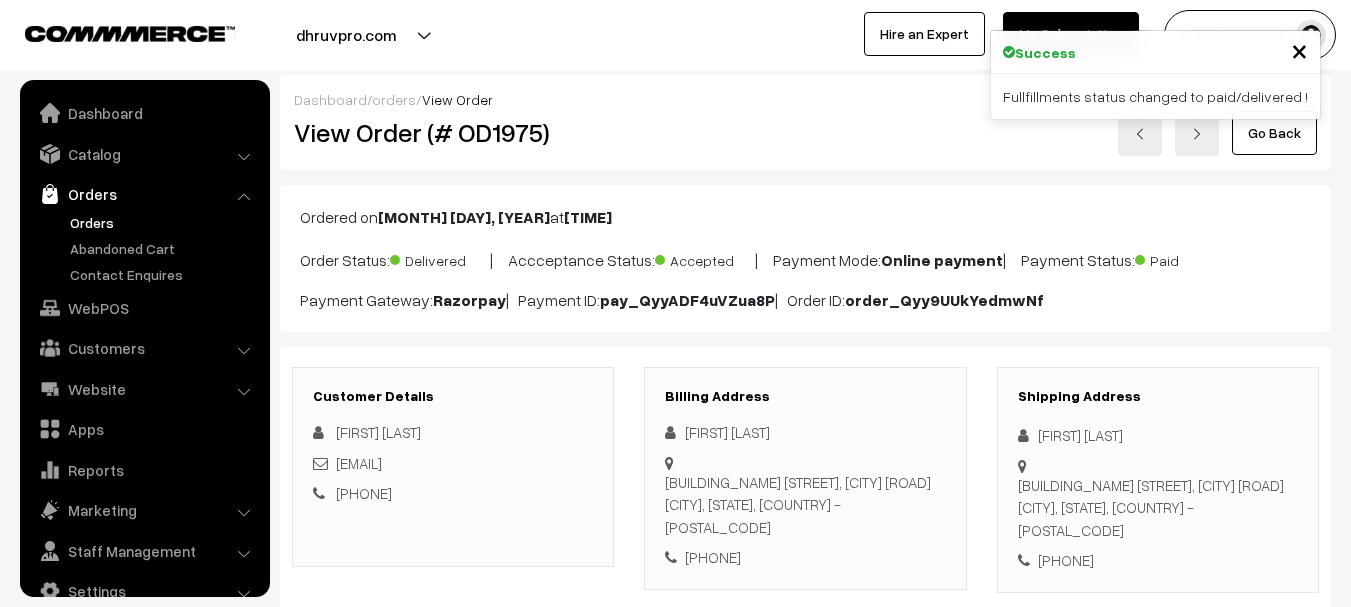 scroll, scrollTop: 0, scrollLeft: 0, axis: both 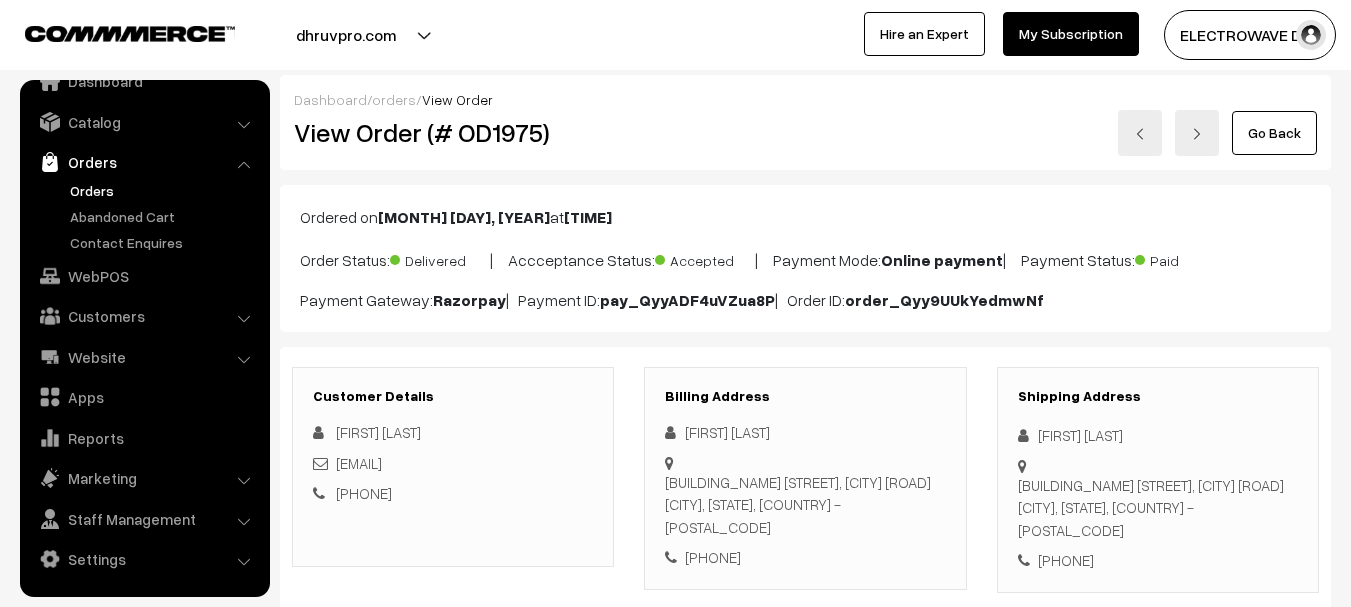click at bounding box center [1140, 133] 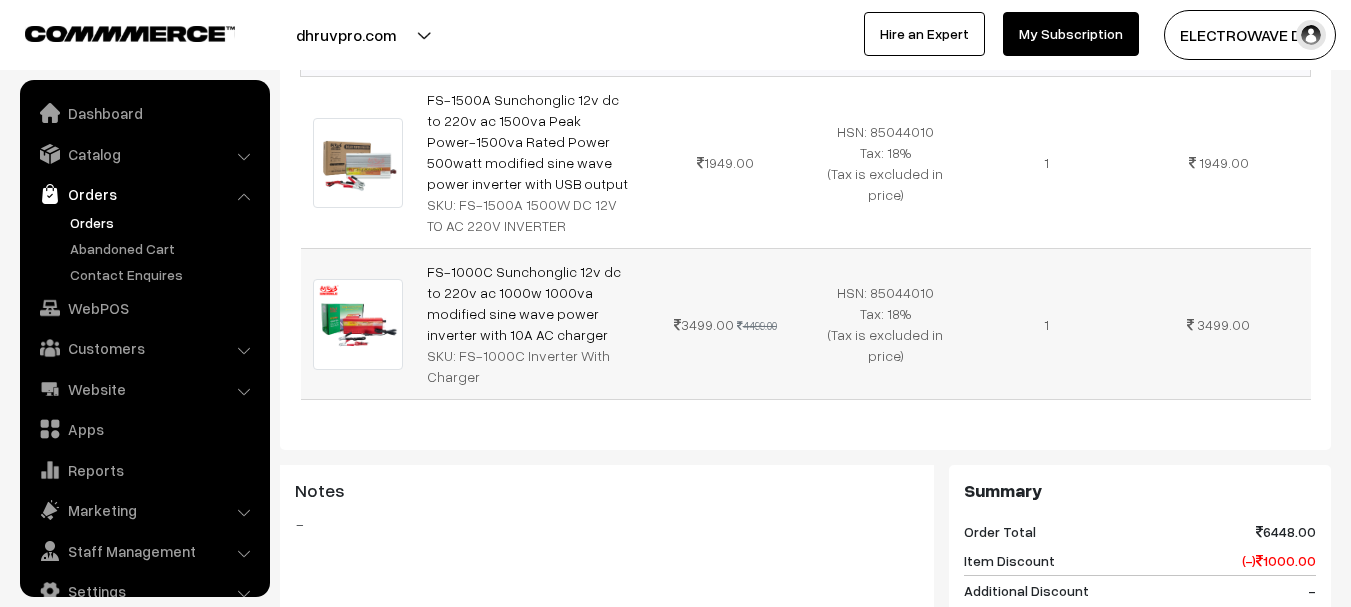 scroll, scrollTop: 800, scrollLeft: 0, axis: vertical 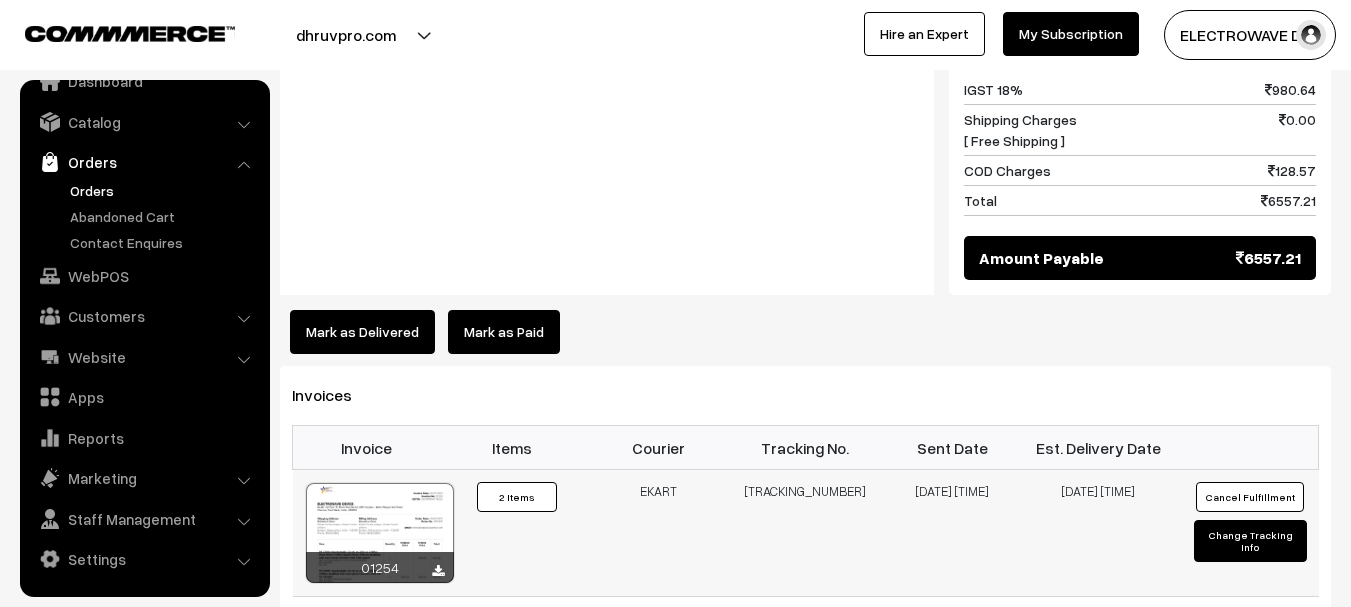 click on "[TRACKING_NUMBER]" at bounding box center [805, 533] 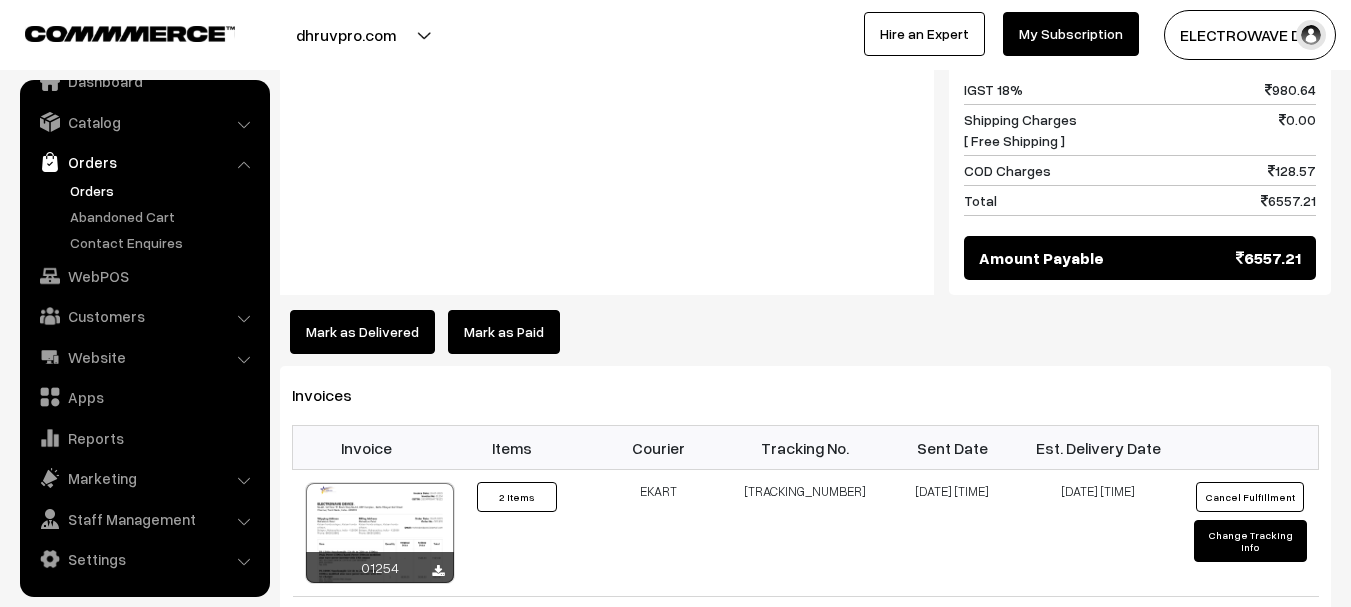 click on "Mark as Delivered" at bounding box center [362, 332] 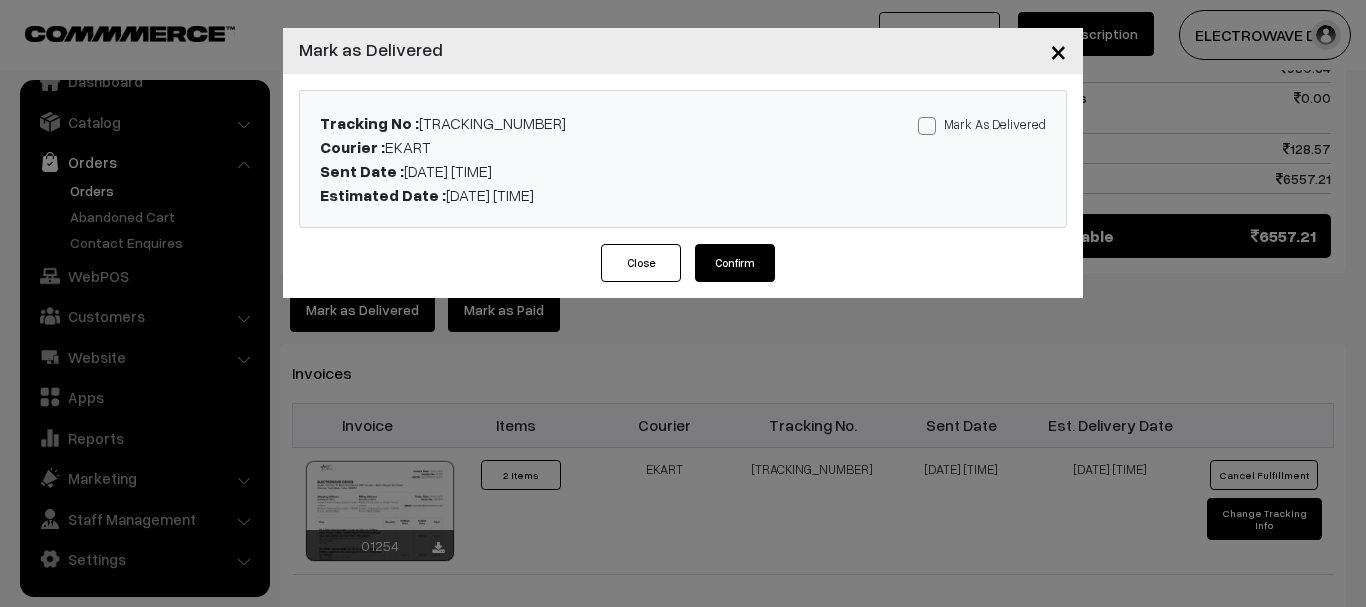 click at bounding box center (927, 126) 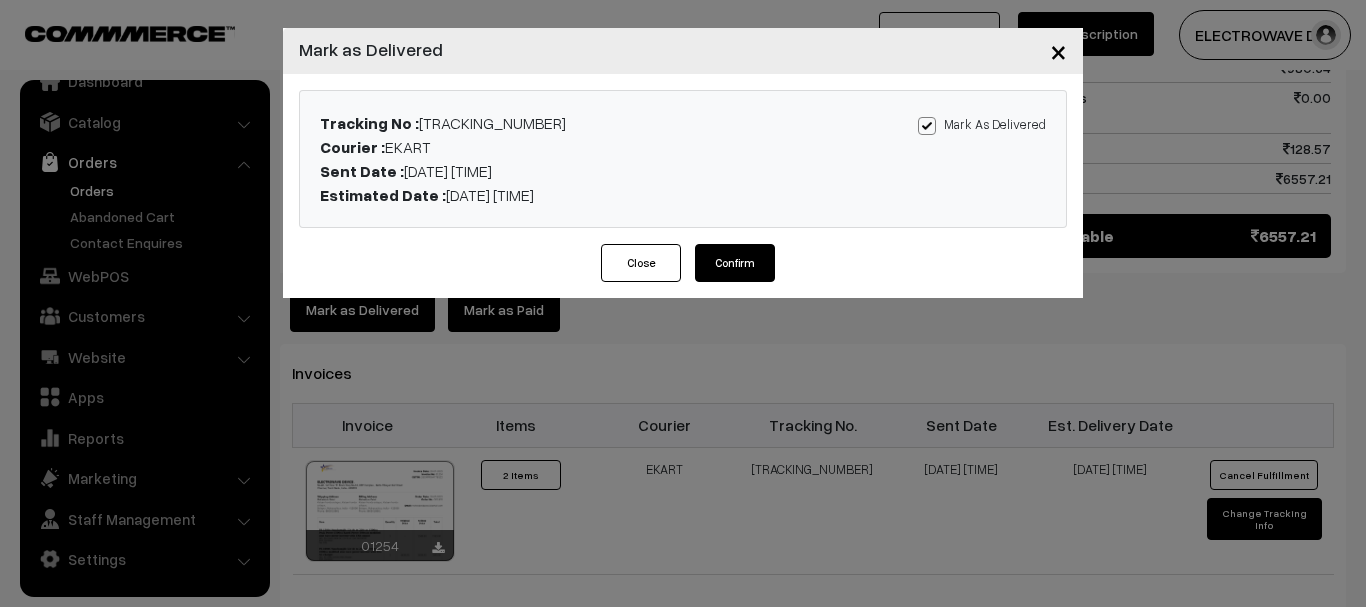 click on "Confirm" at bounding box center (735, 263) 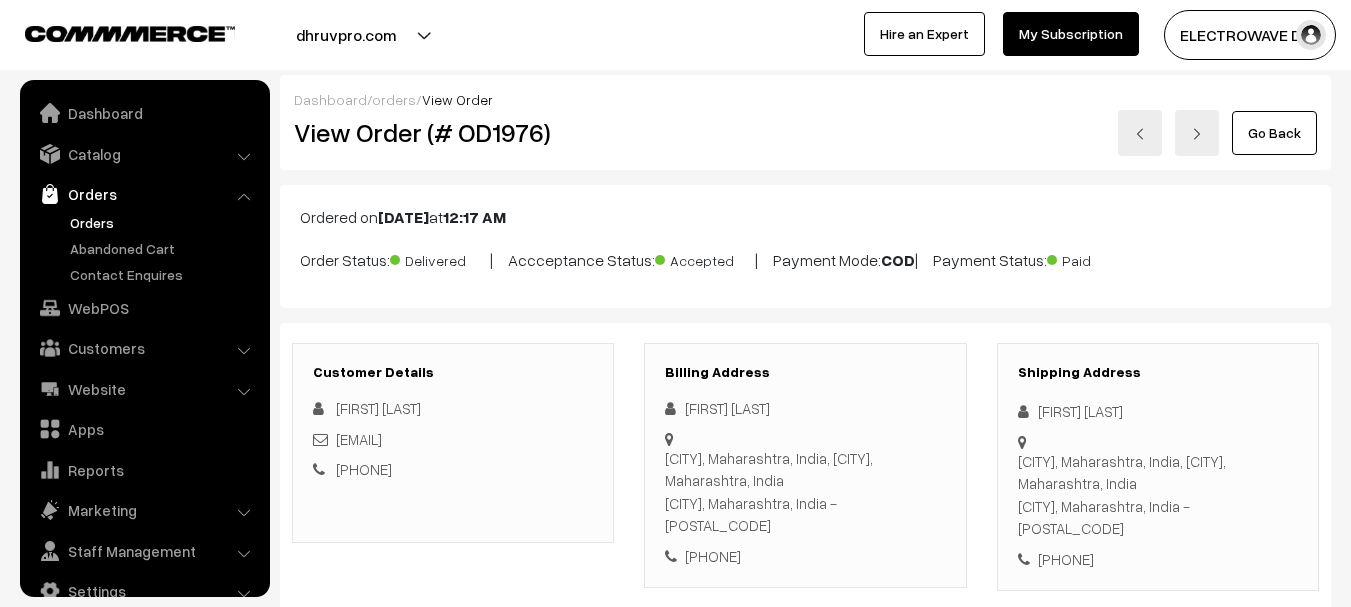 scroll, scrollTop: 0, scrollLeft: 0, axis: both 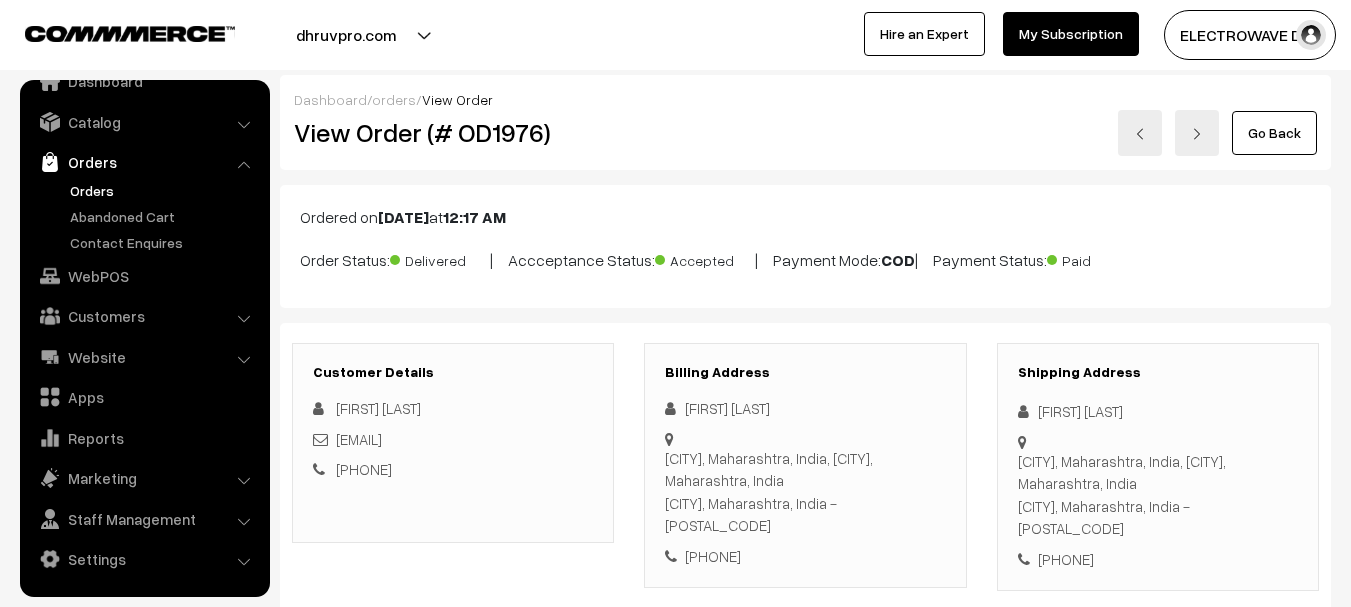 click at bounding box center [1140, 134] 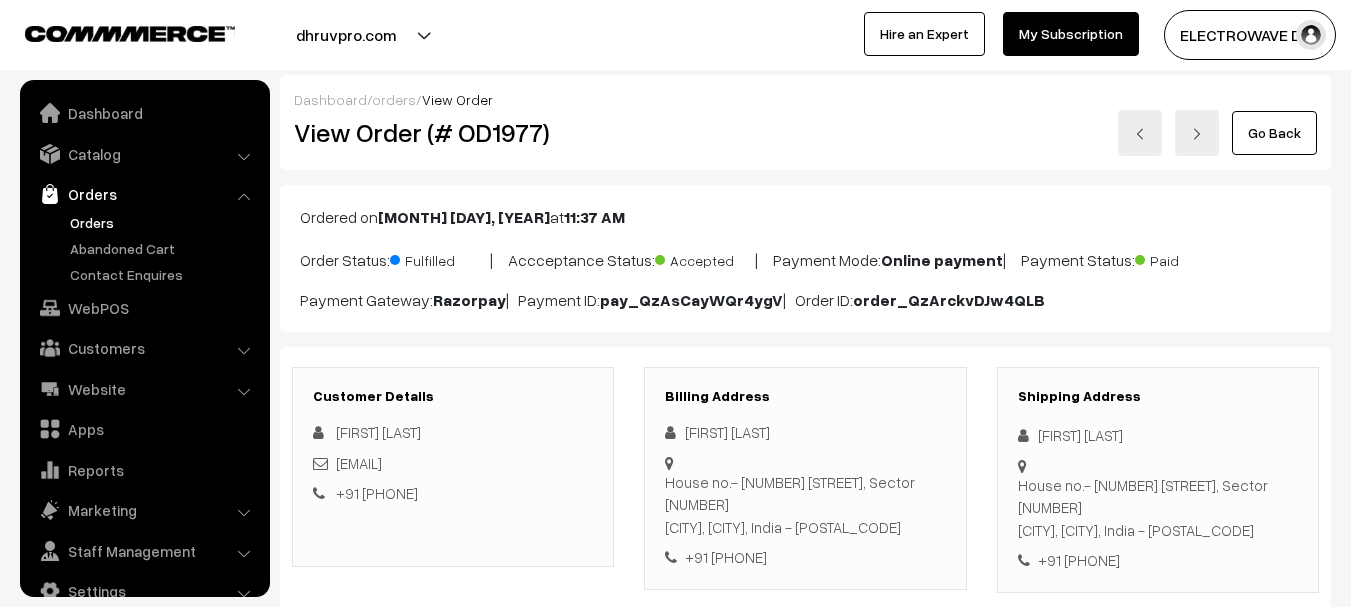 scroll, scrollTop: 1000, scrollLeft: 0, axis: vertical 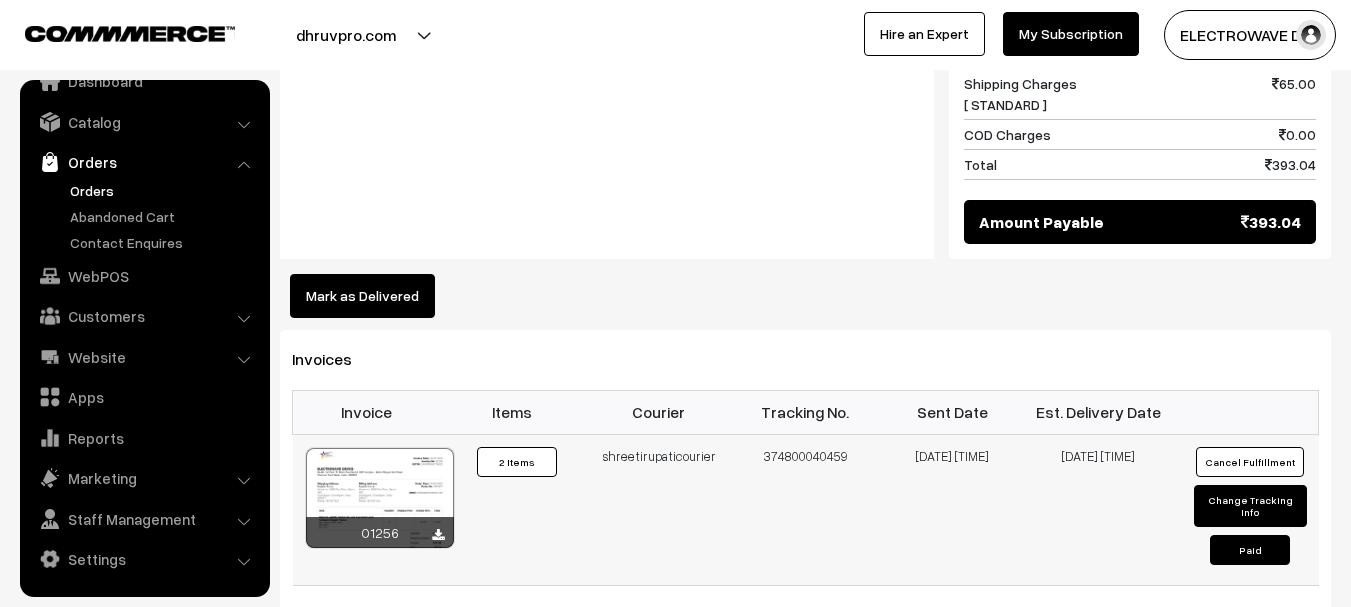 click on "shreetirupaticourier" at bounding box center [659, 509] 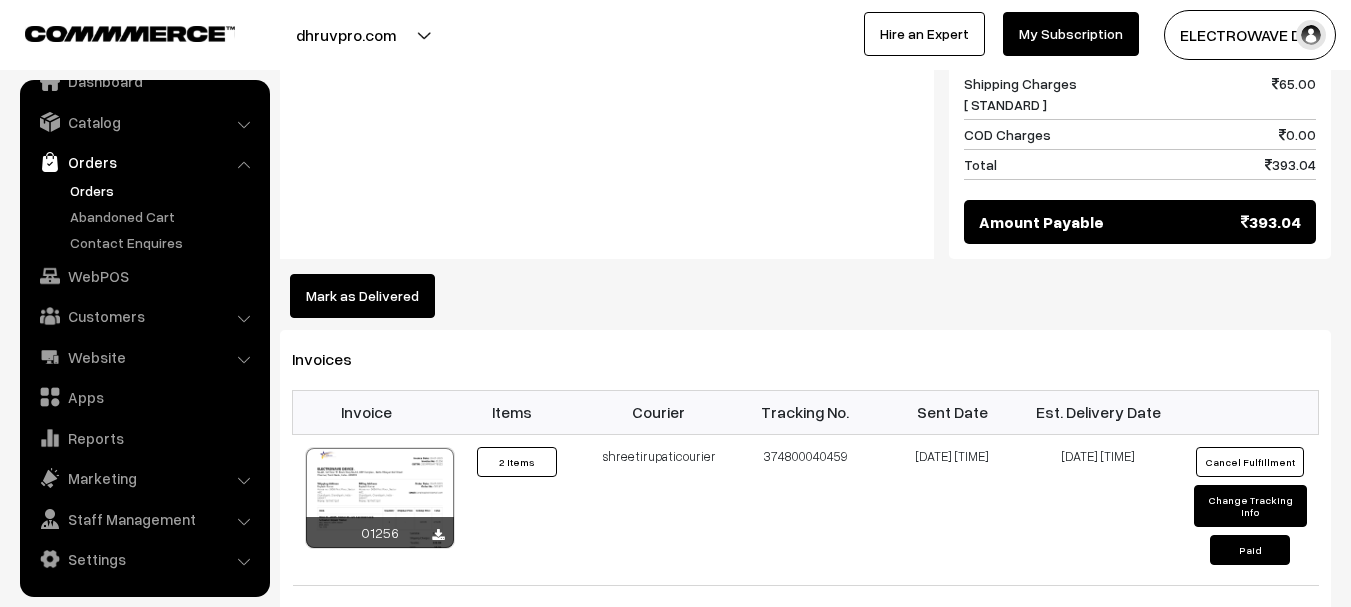 copy on "374800040459" 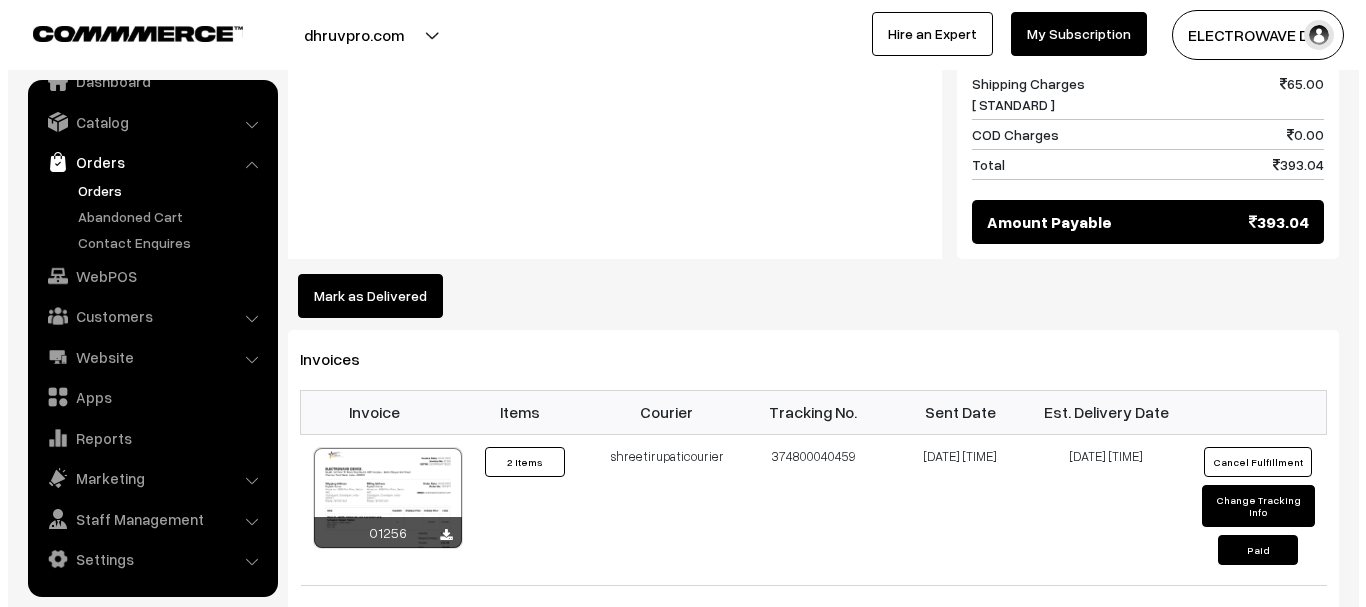 scroll, scrollTop: 1002, scrollLeft: 0, axis: vertical 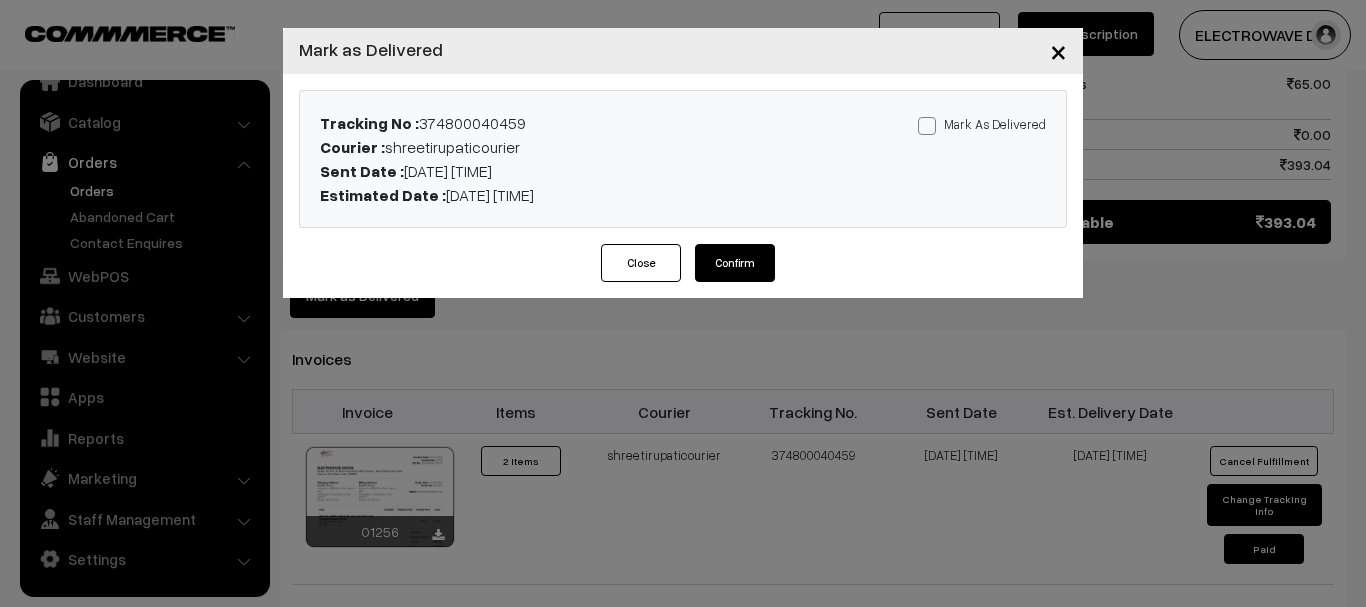 click at bounding box center [927, 126] 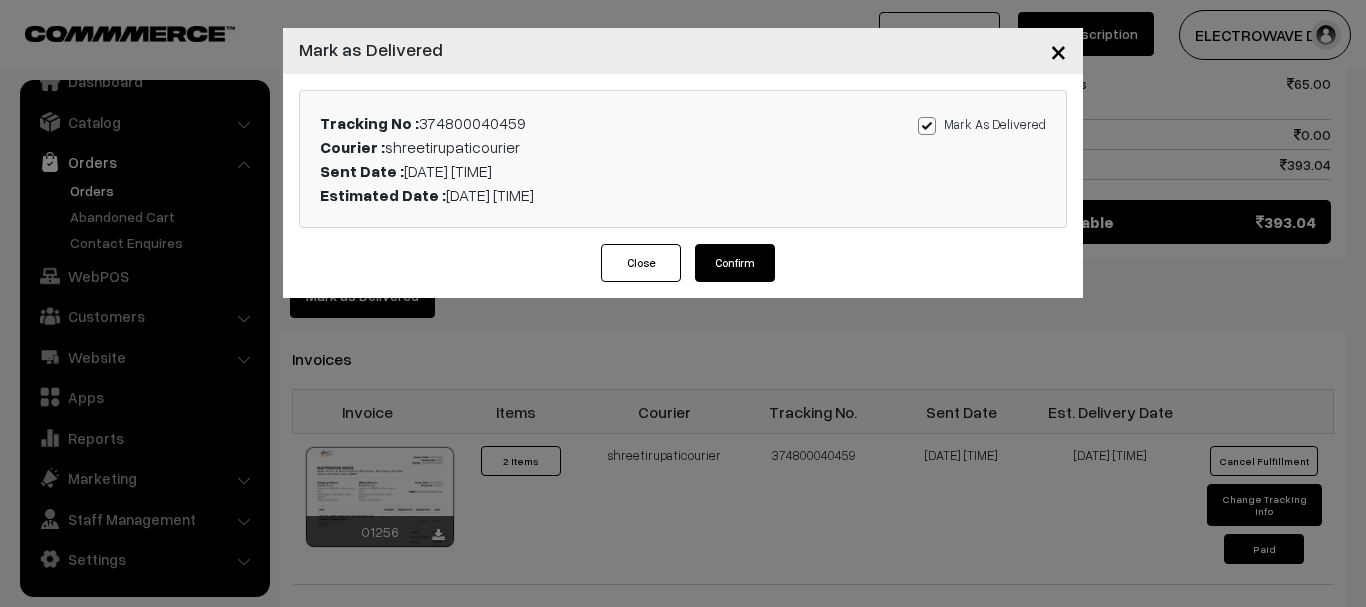 click on "Confirm" at bounding box center (735, 263) 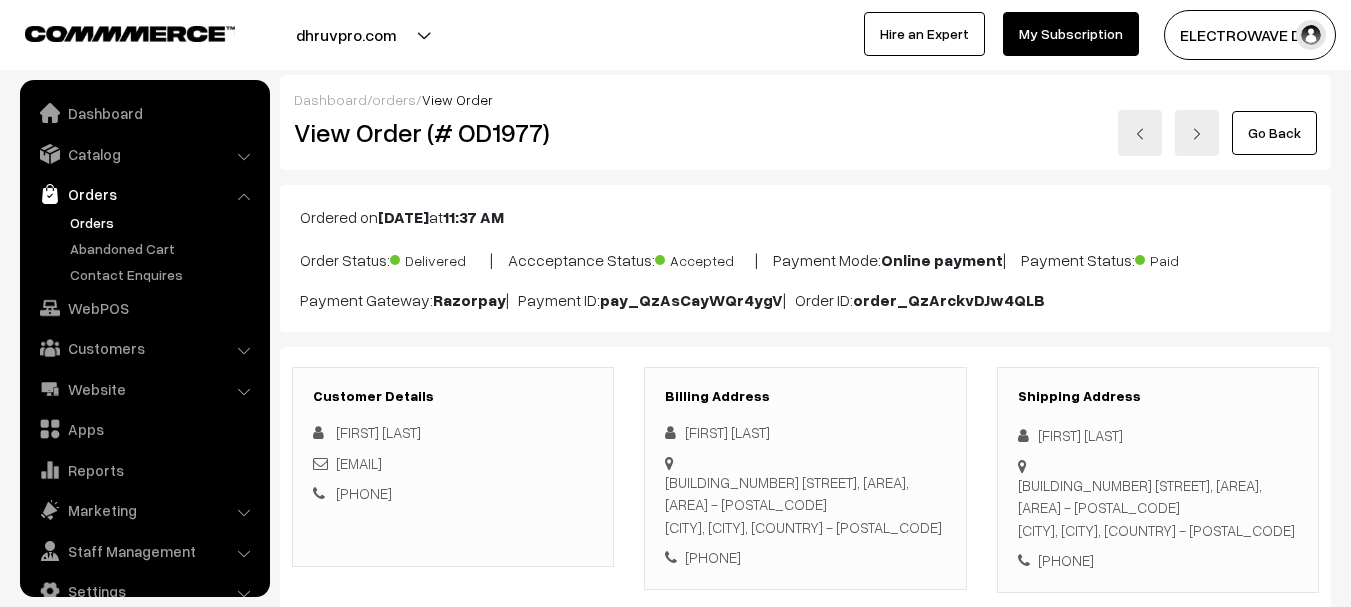 scroll, scrollTop: 0, scrollLeft: 0, axis: both 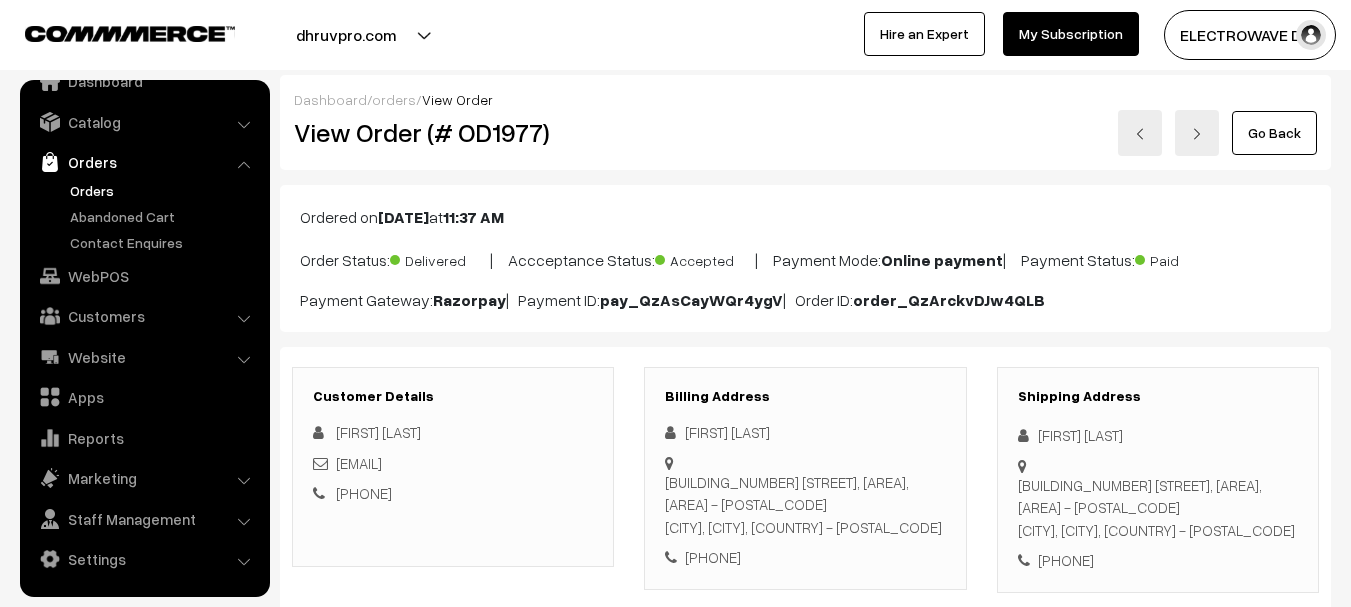 click at bounding box center [1140, 133] 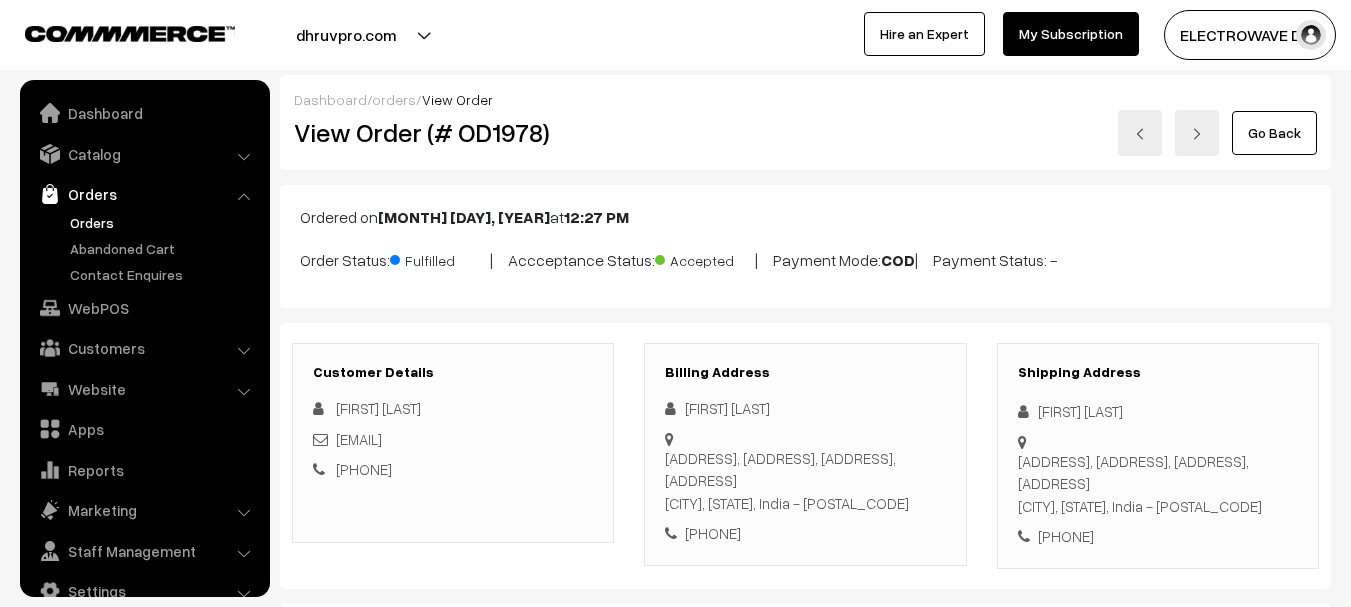 scroll, scrollTop: 710, scrollLeft: 0, axis: vertical 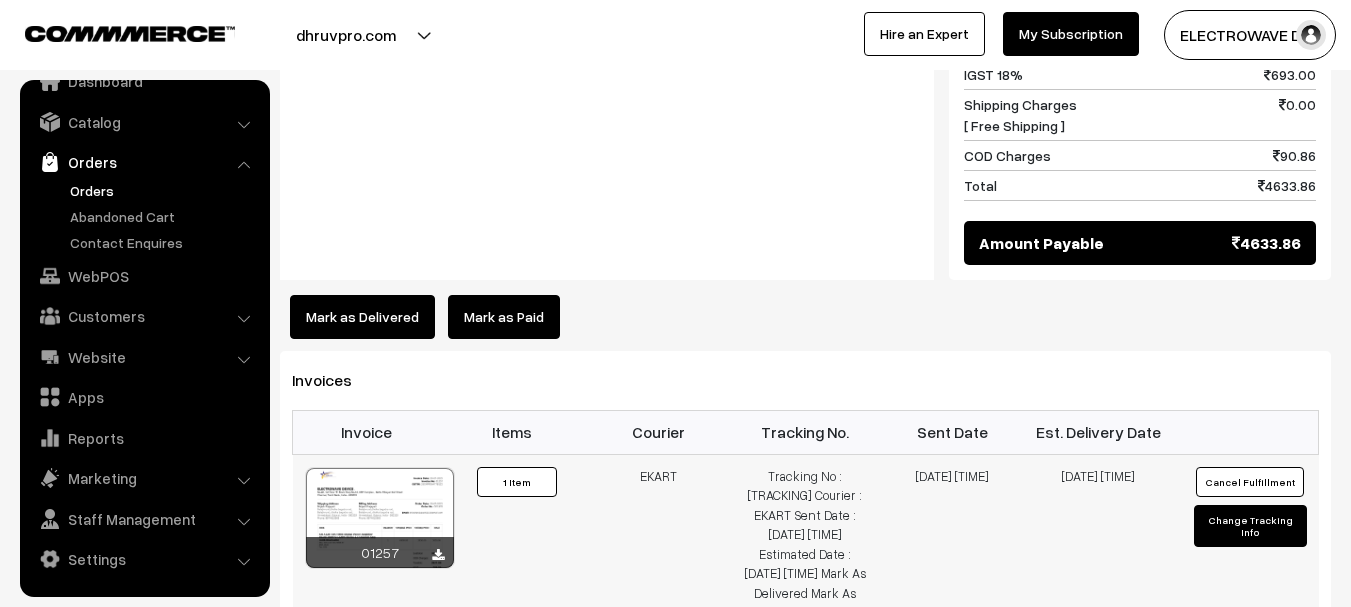 click on "[DOCUMENT_ID]" at bounding box center [805, 544] 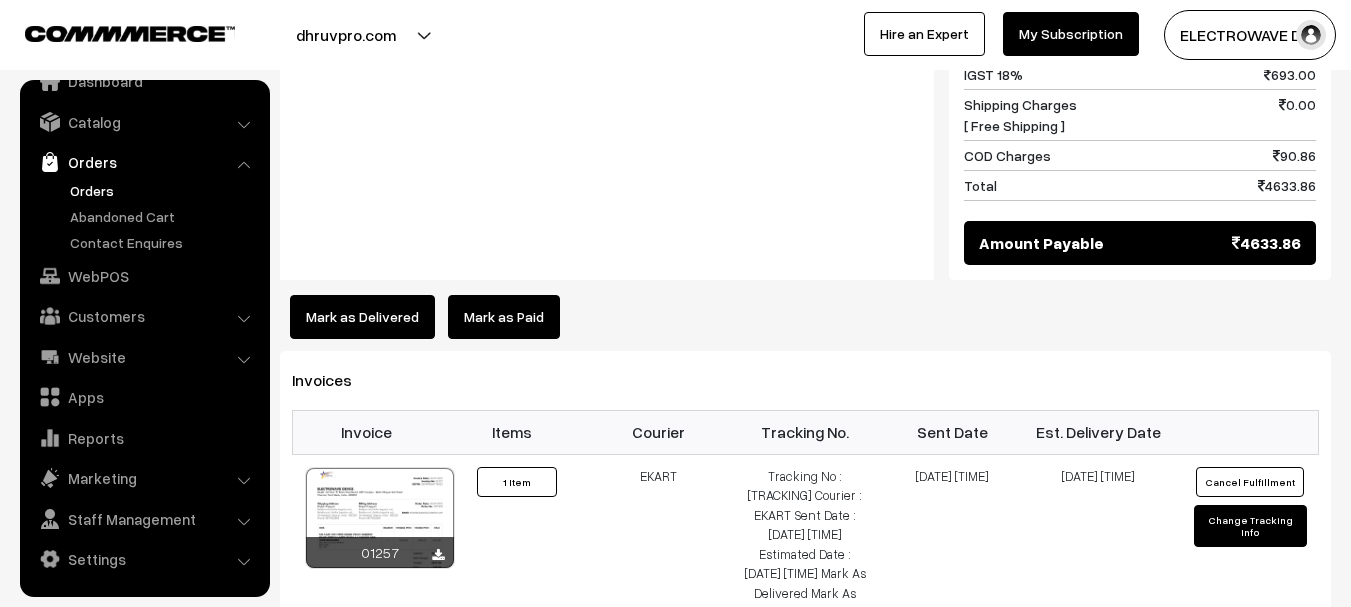 click on "Mark as Delivered" at bounding box center [362, 317] 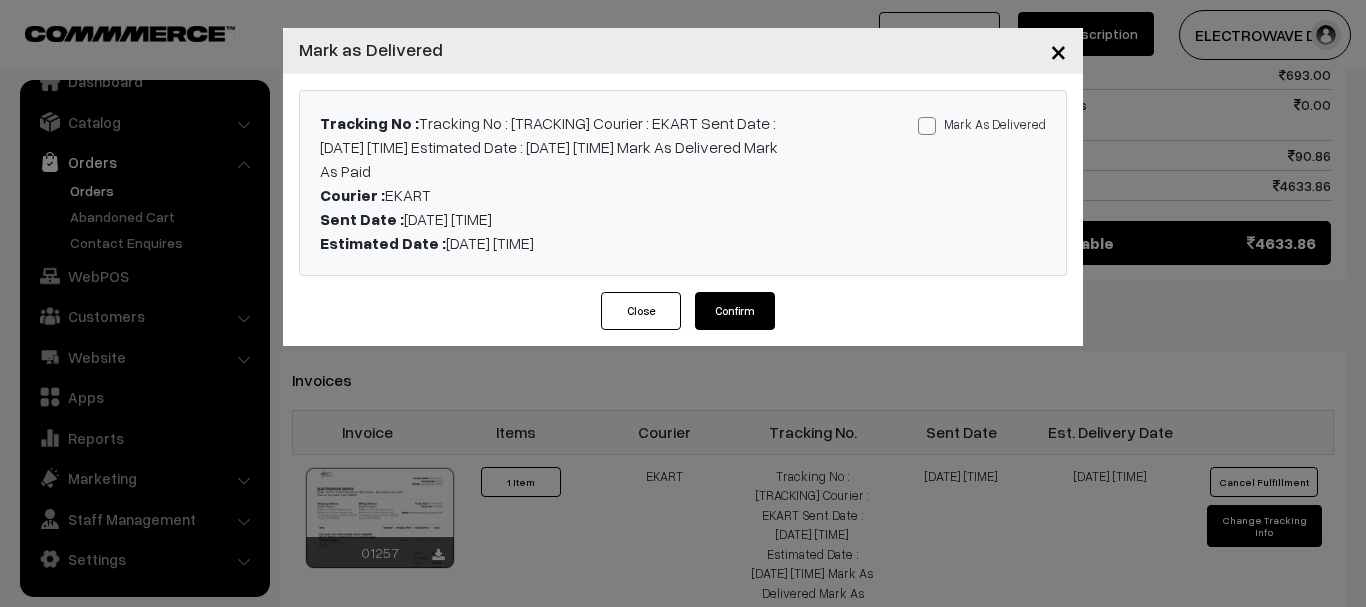 click on "Mark As Delivered" at bounding box center [982, 124] 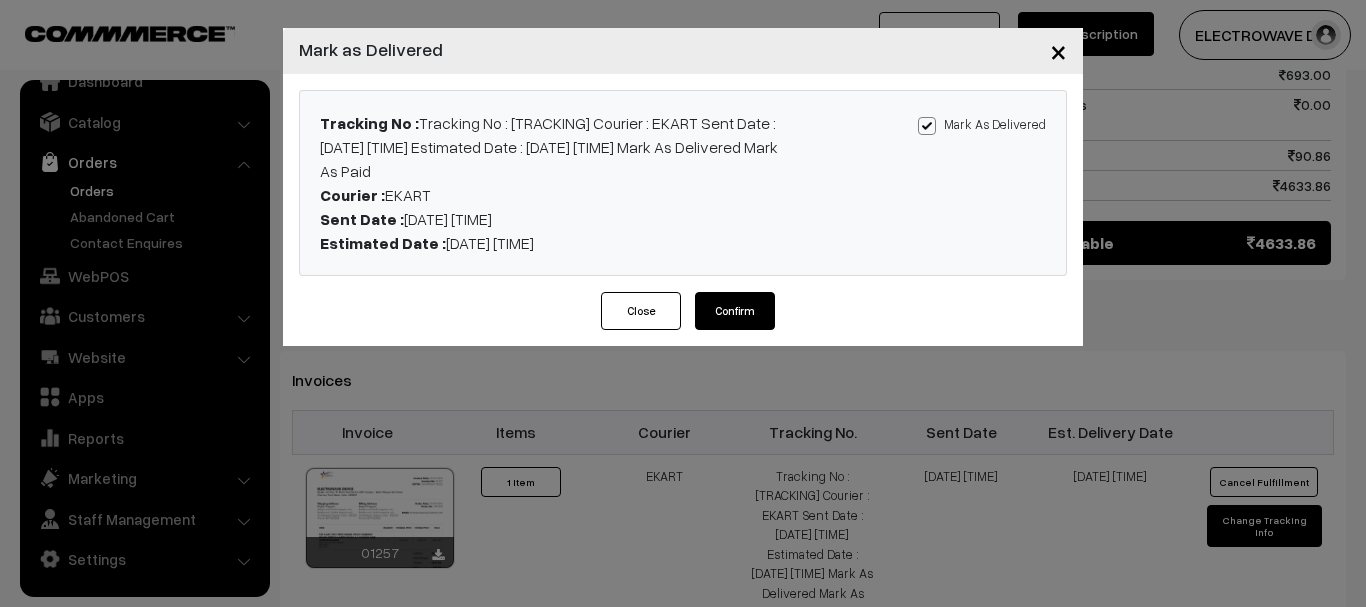 drag, startPoint x: 774, startPoint y: 239, endPoint x: 763, endPoint y: 249, distance: 14.866069 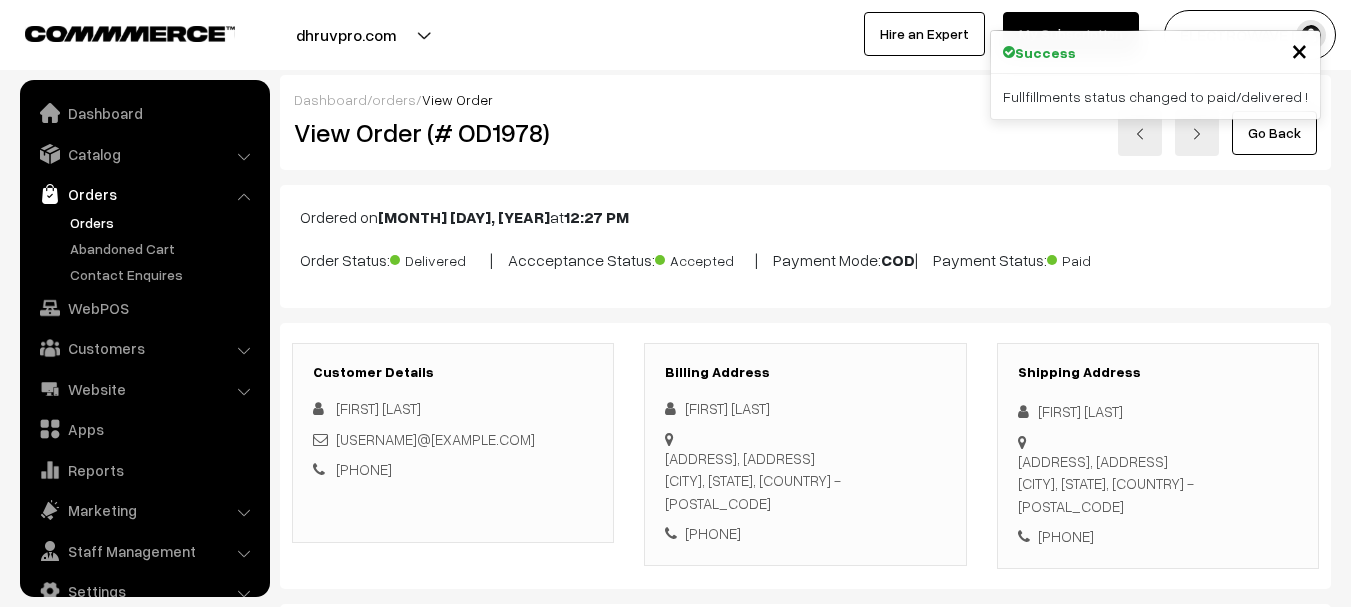 scroll, scrollTop: 0, scrollLeft: 0, axis: both 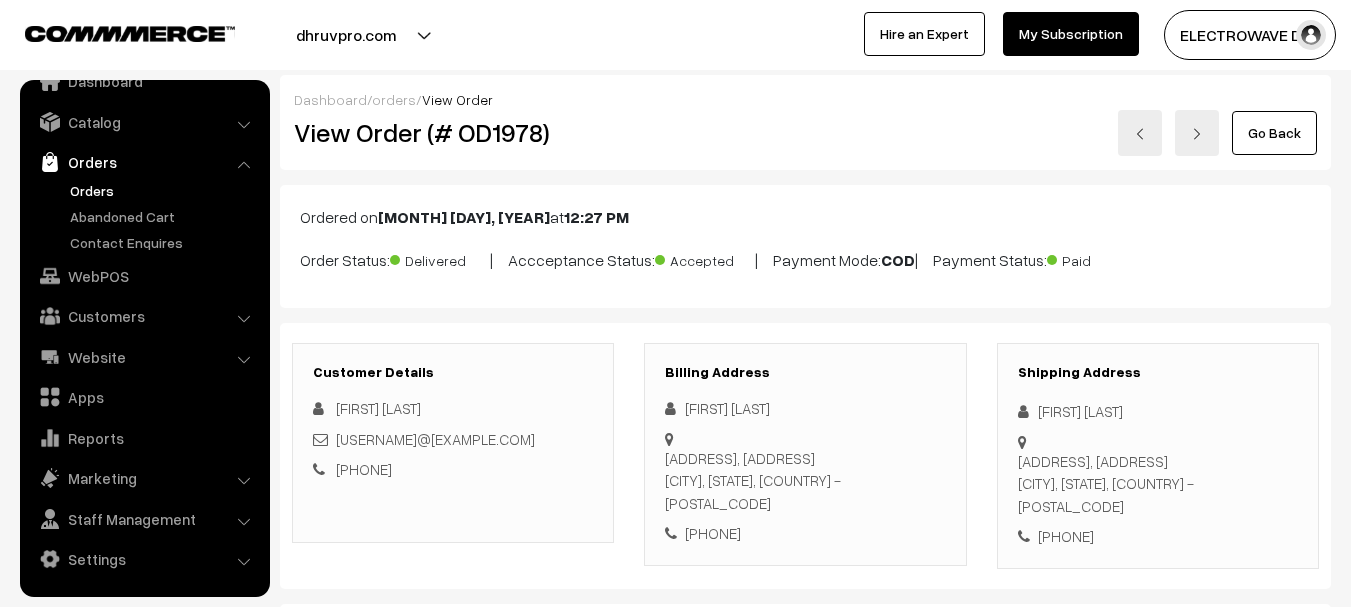click at bounding box center (1140, 133) 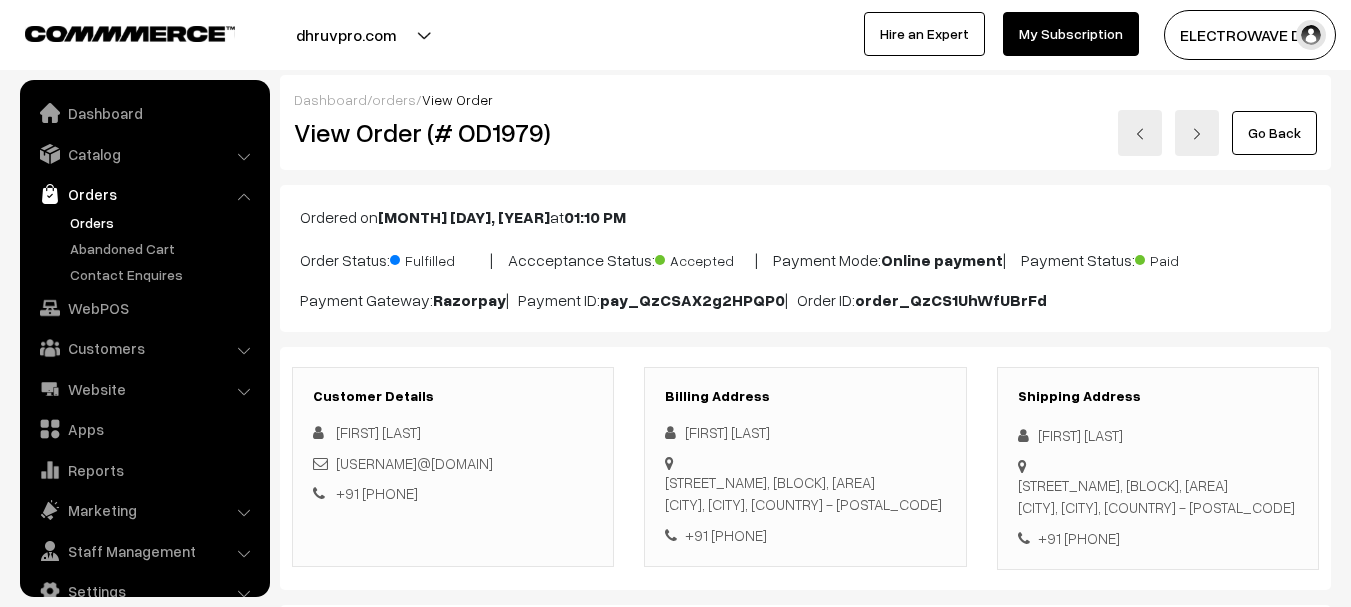 scroll, scrollTop: 526, scrollLeft: 0, axis: vertical 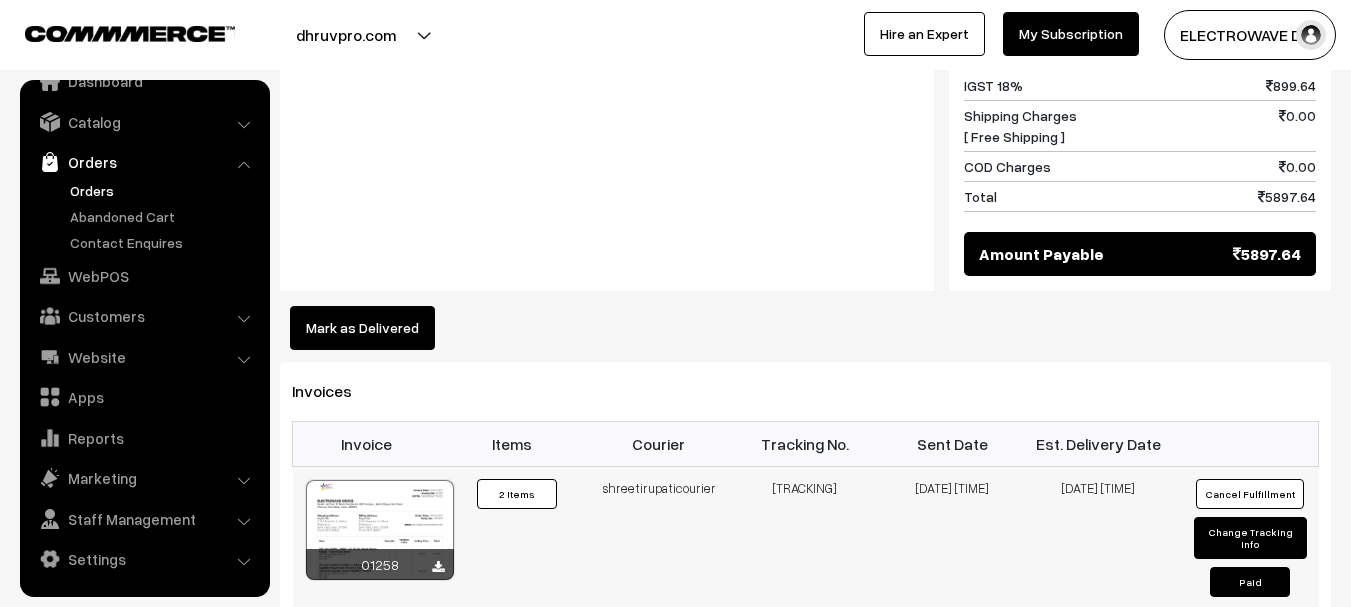 click on "[TRACKING]" at bounding box center (805, 541) 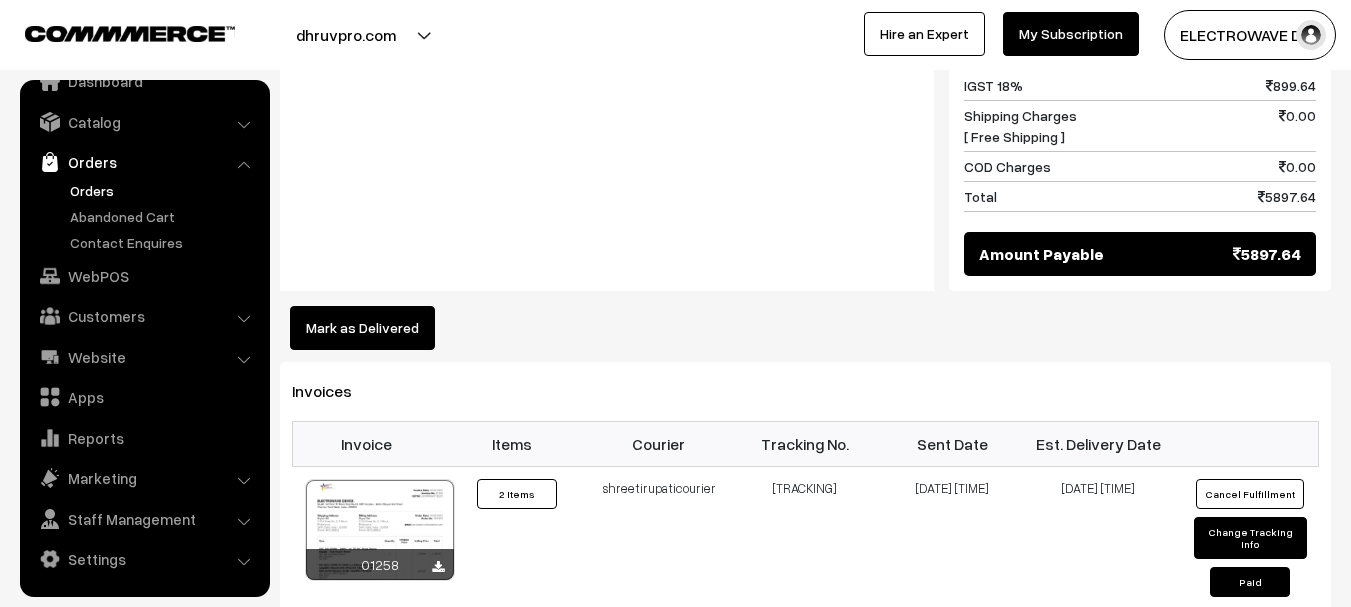 drag, startPoint x: 366, startPoint y: 315, endPoint x: 378, endPoint y: 315, distance: 12 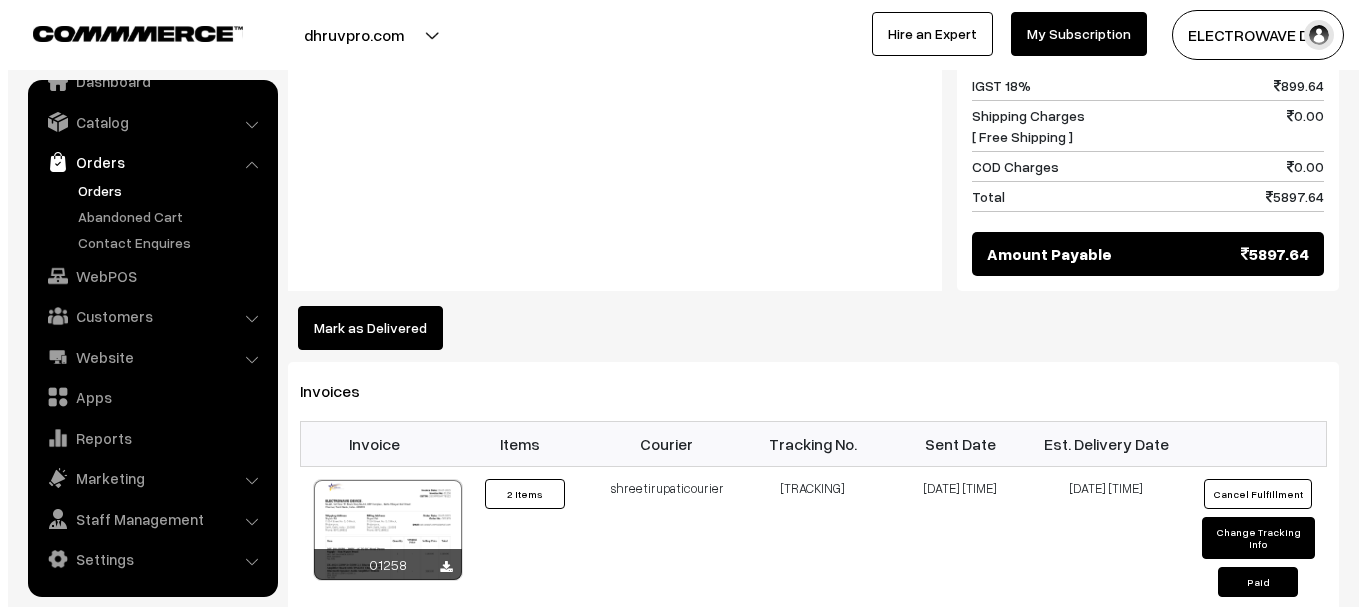 scroll, scrollTop: 1102, scrollLeft: 0, axis: vertical 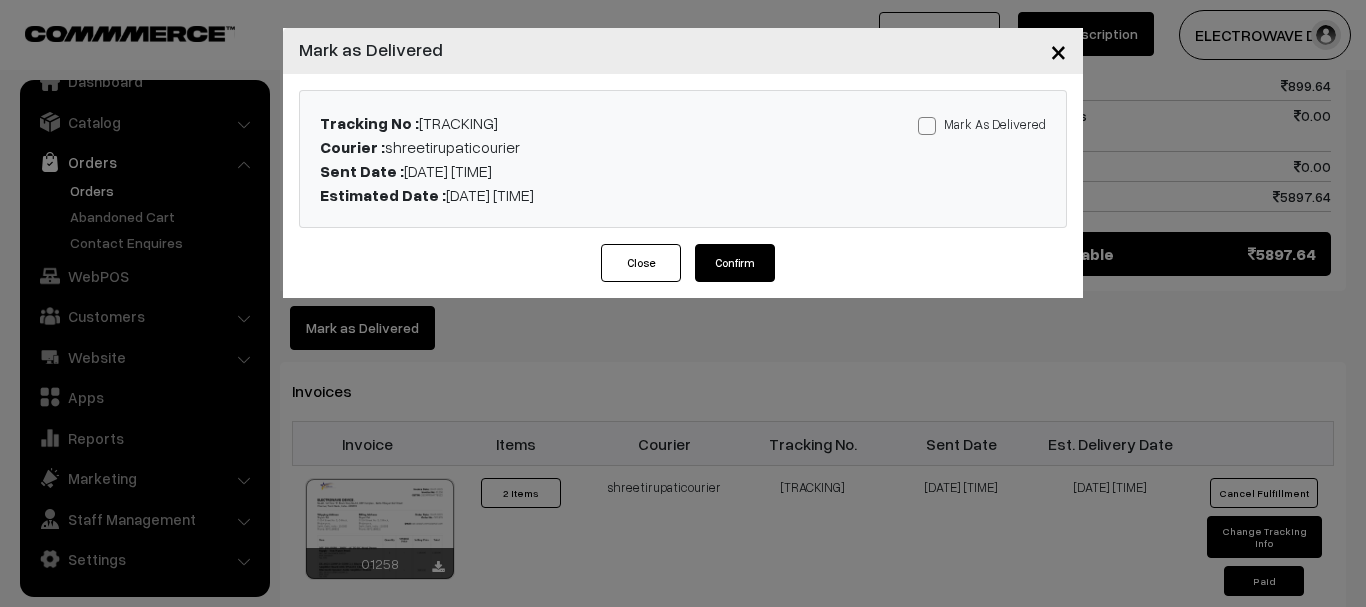 click on "Mark As Delivered" at bounding box center [982, 124] 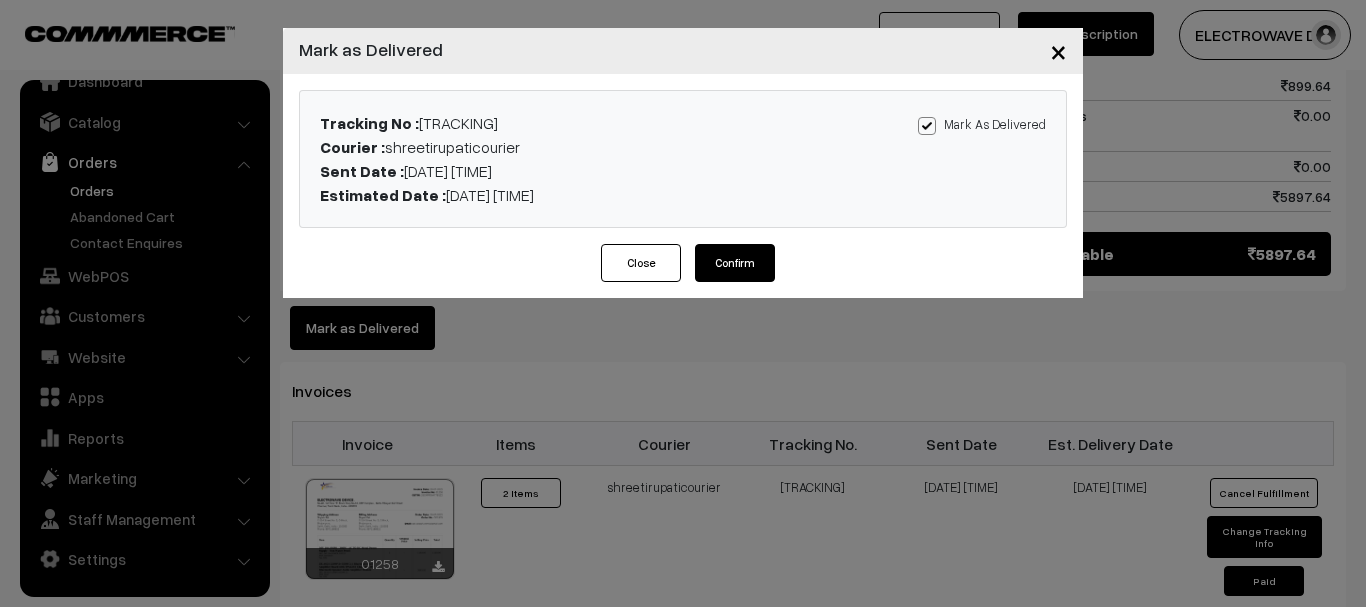 click on "Confirm" at bounding box center [735, 263] 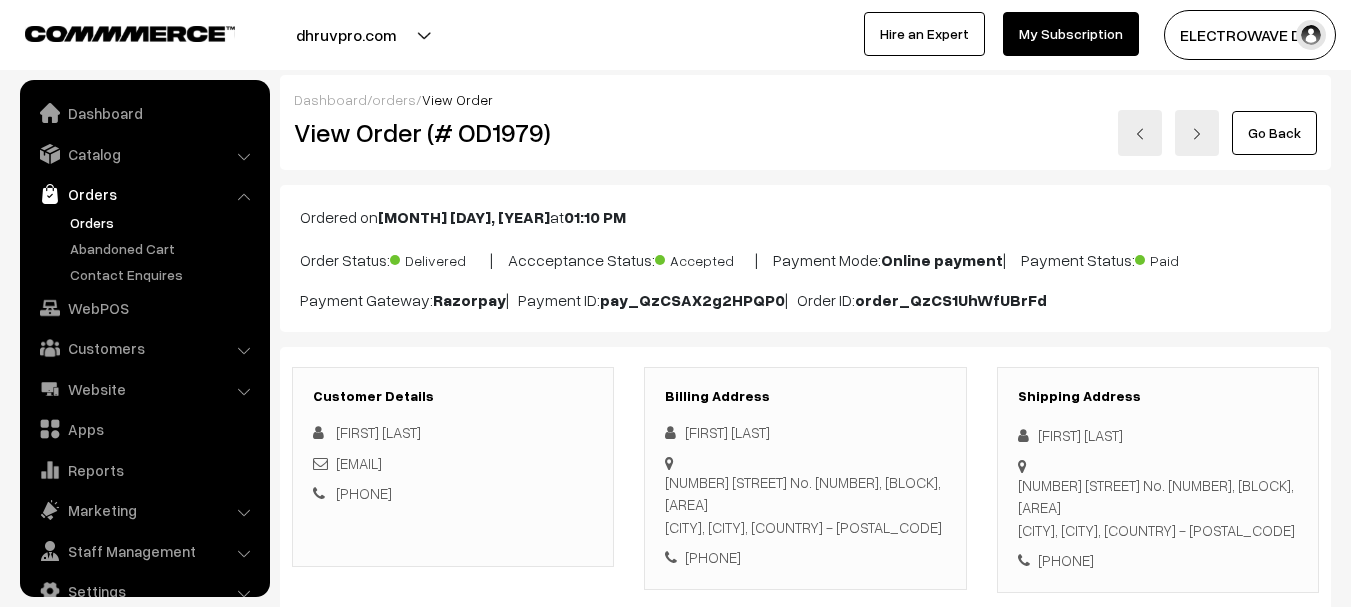 scroll, scrollTop: 0, scrollLeft: 0, axis: both 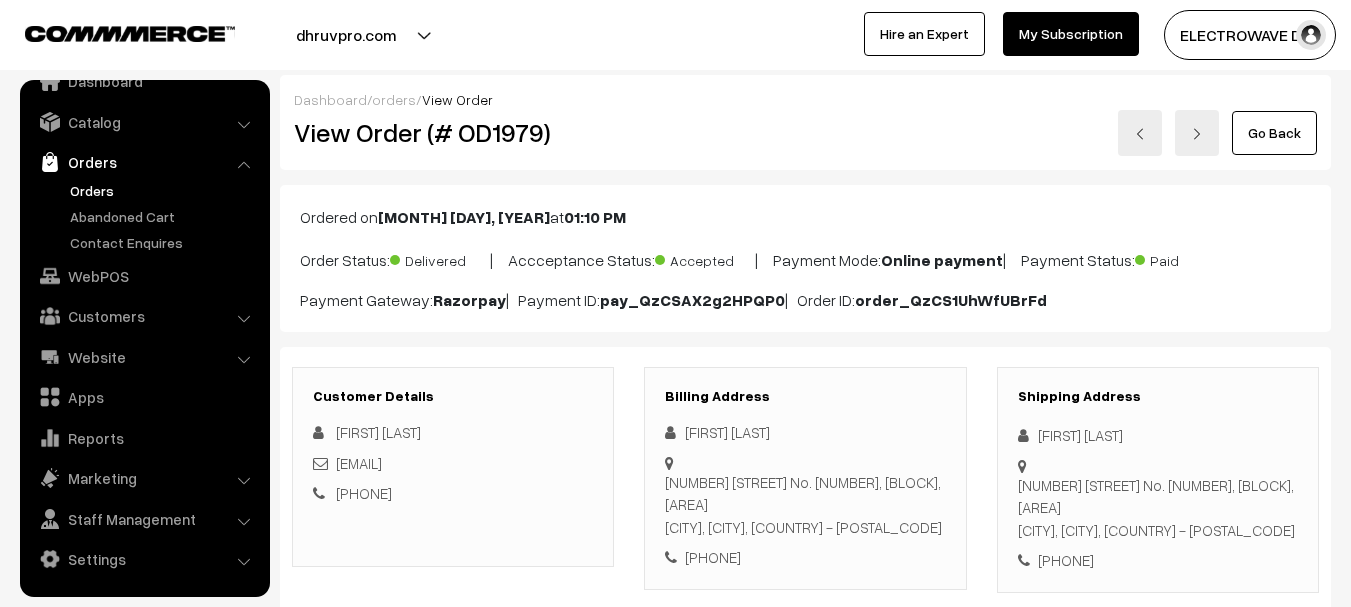 click on "Dashboard  /
orders  /
View Order" at bounding box center (805, 99) 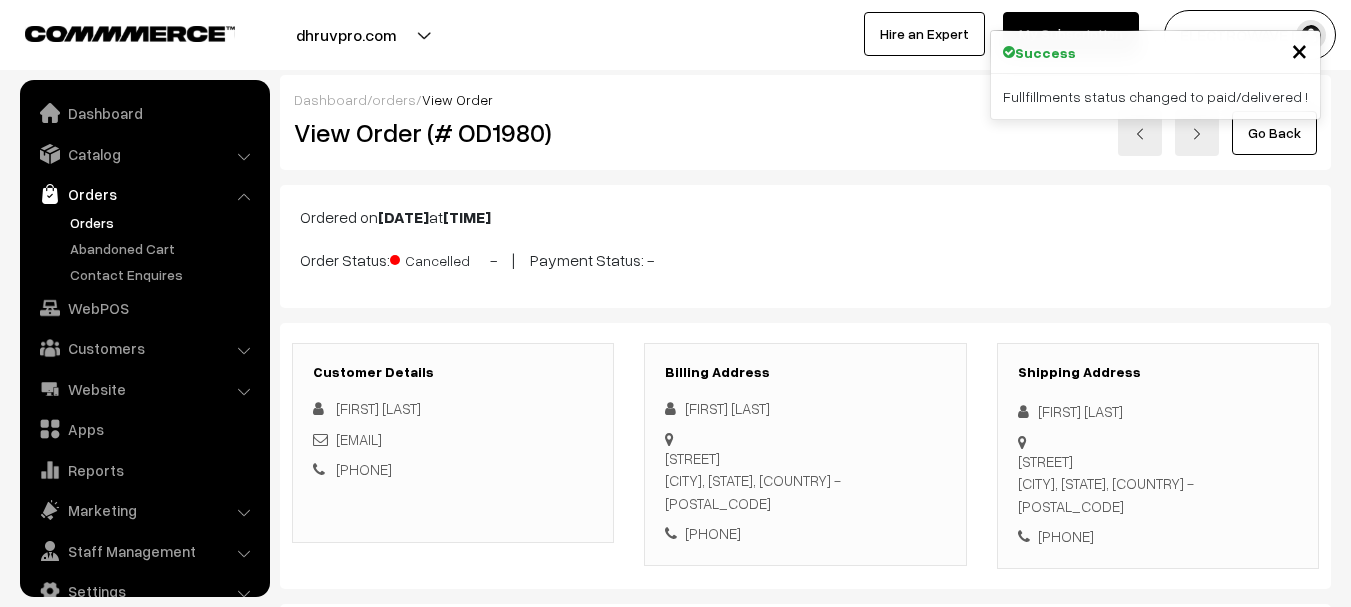 scroll, scrollTop: 0, scrollLeft: 0, axis: both 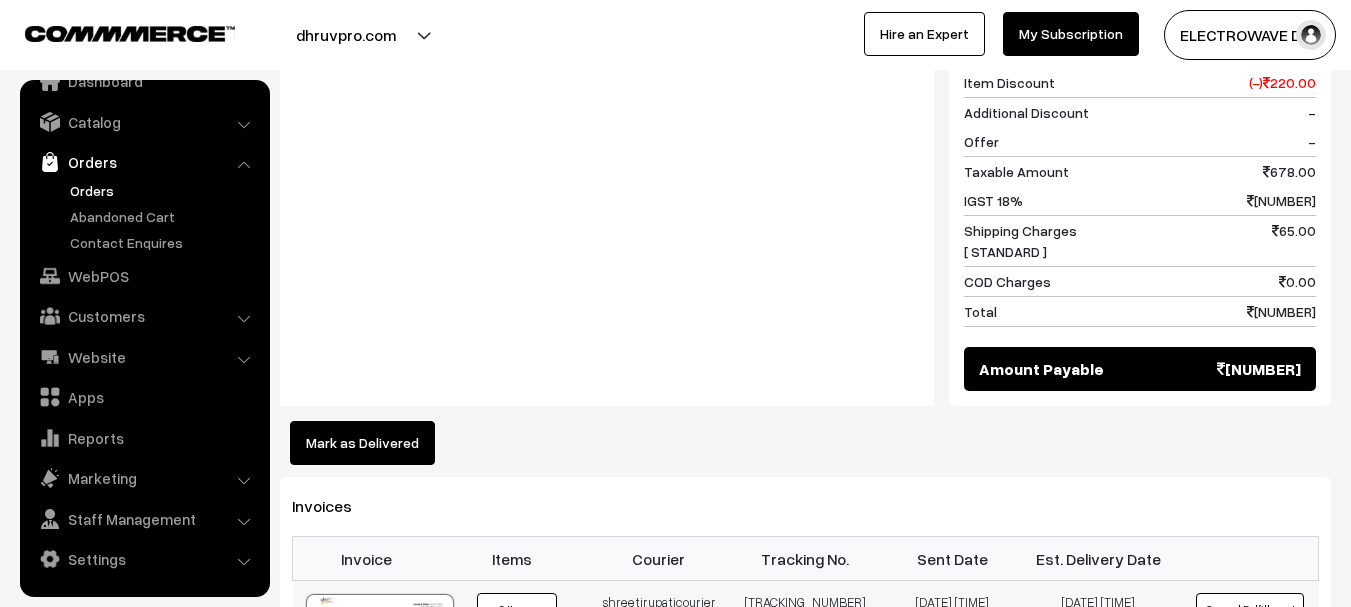 click on "[TRACKING_NUMBER]" at bounding box center (805, 656) 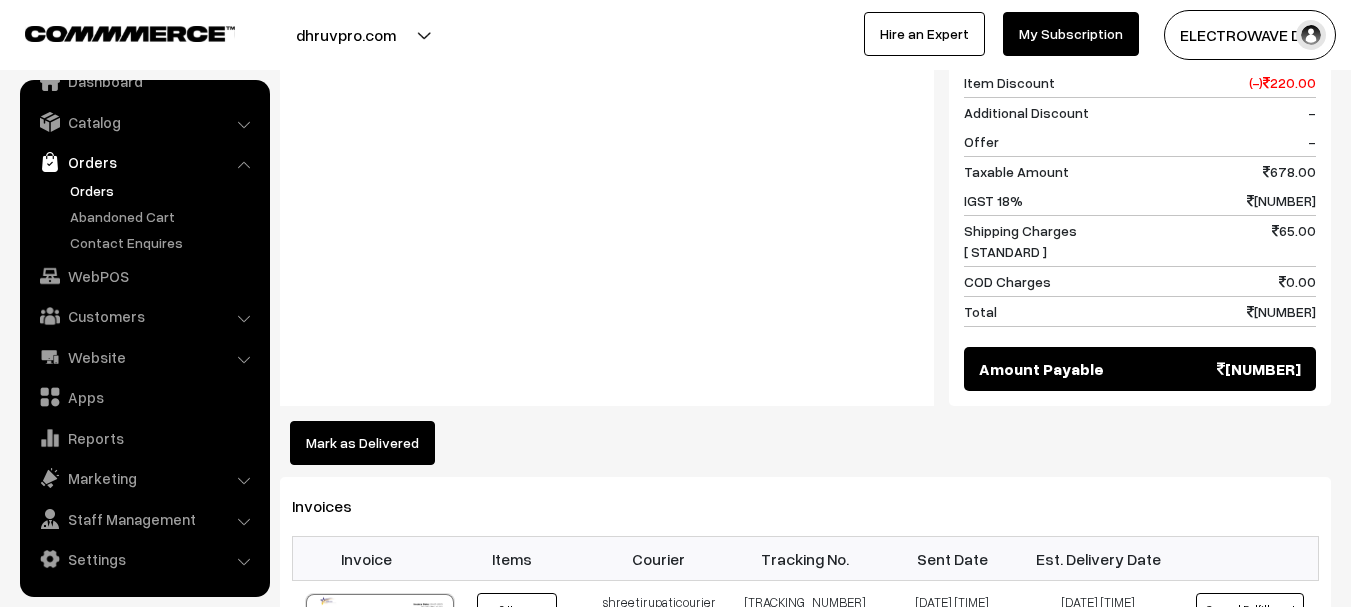 drag, startPoint x: 421, startPoint y: 421, endPoint x: 463, endPoint y: 414, distance: 42.579338 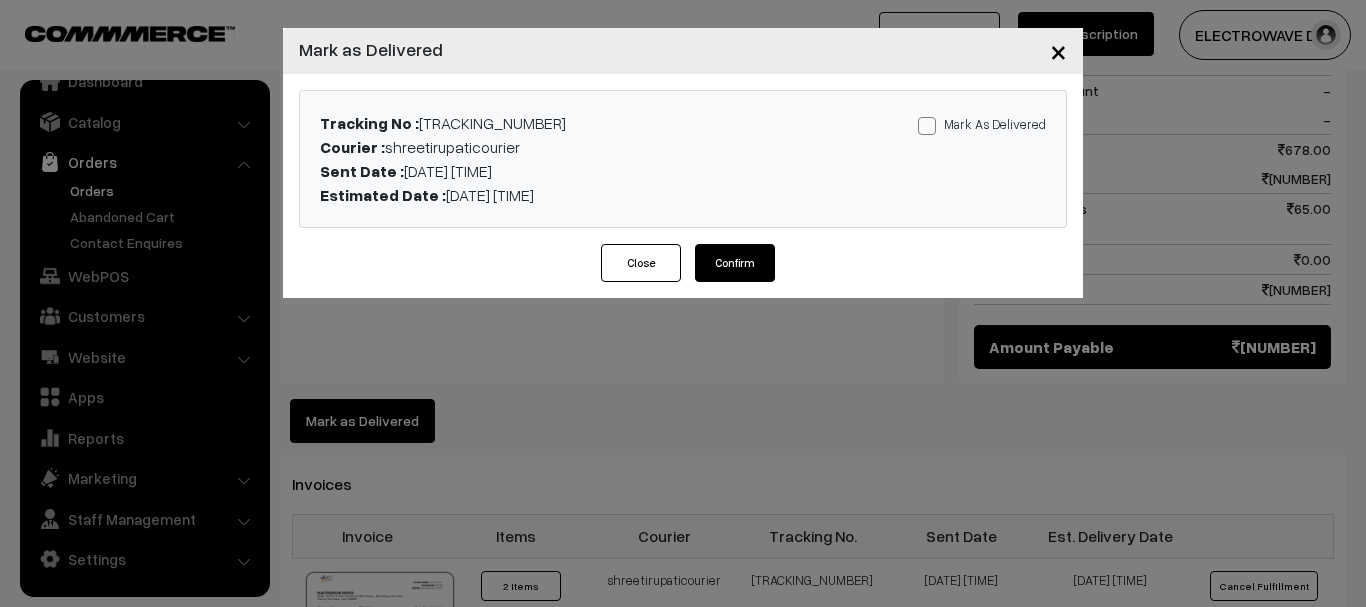 click on "Mark As Delivered
Mark As Paid" at bounding box center [935, 159] 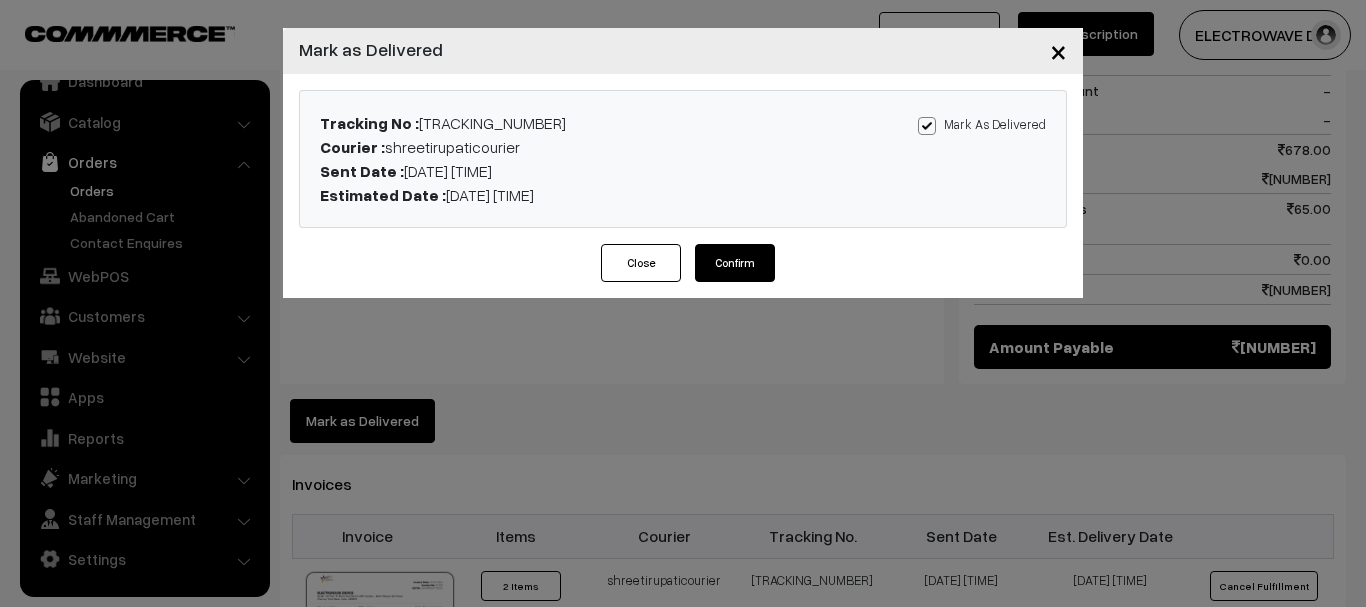 click on "Close
Confirm" at bounding box center (683, 271) 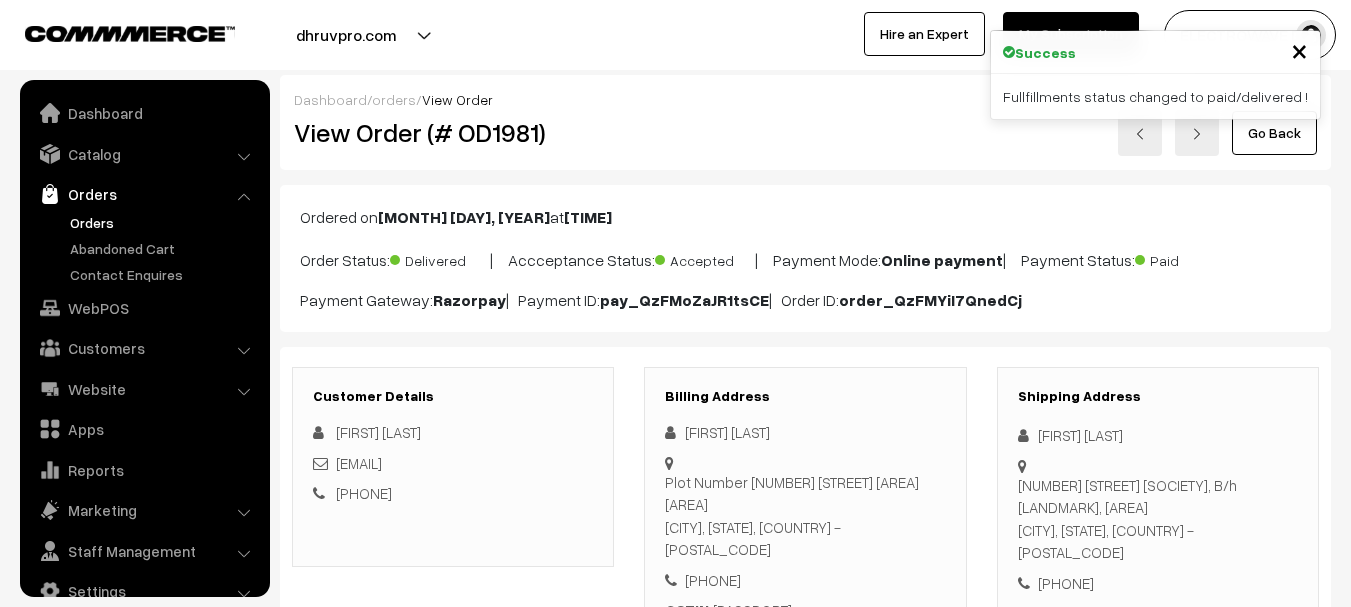 scroll, scrollTop: 0, scrollLeft: 0, axis: both 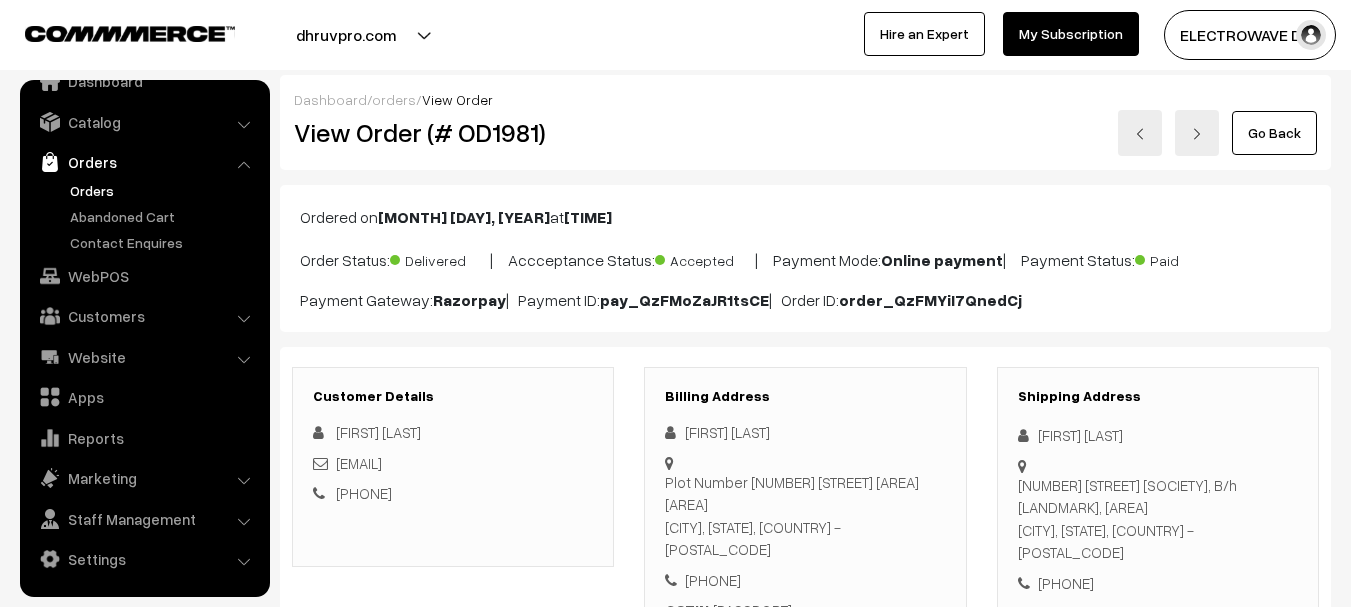 click at bounding box center (1140, 133) 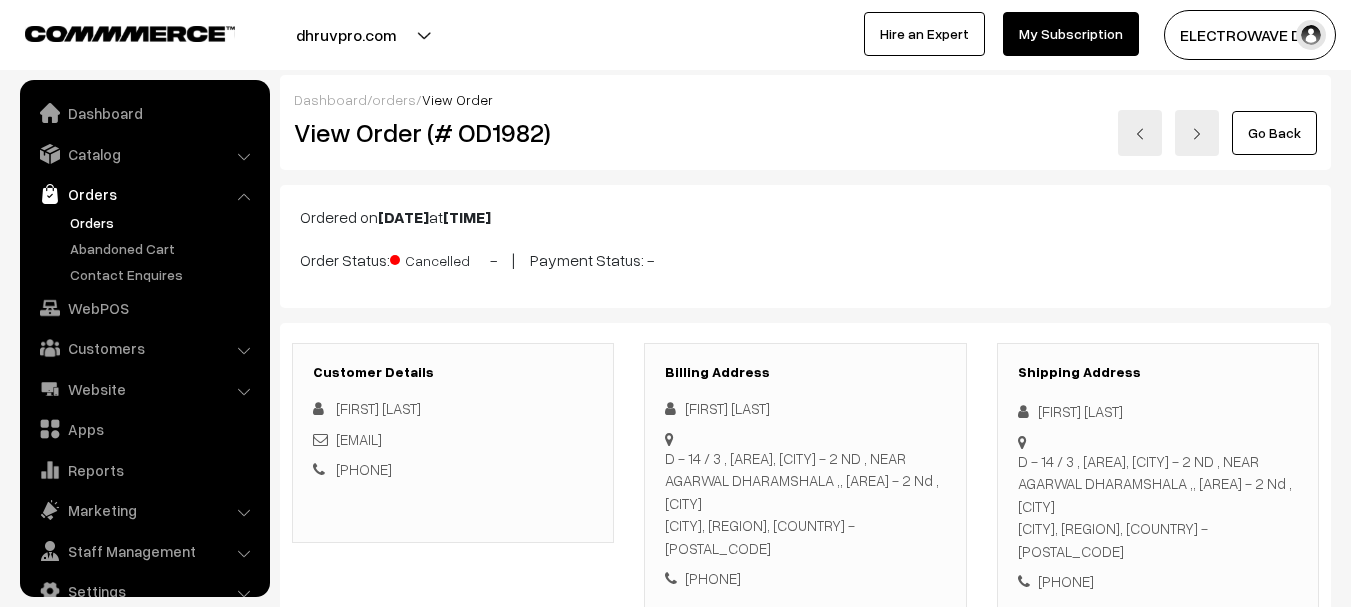 scroll, scrollTop: 0, scrollLeft: 0, axis: both 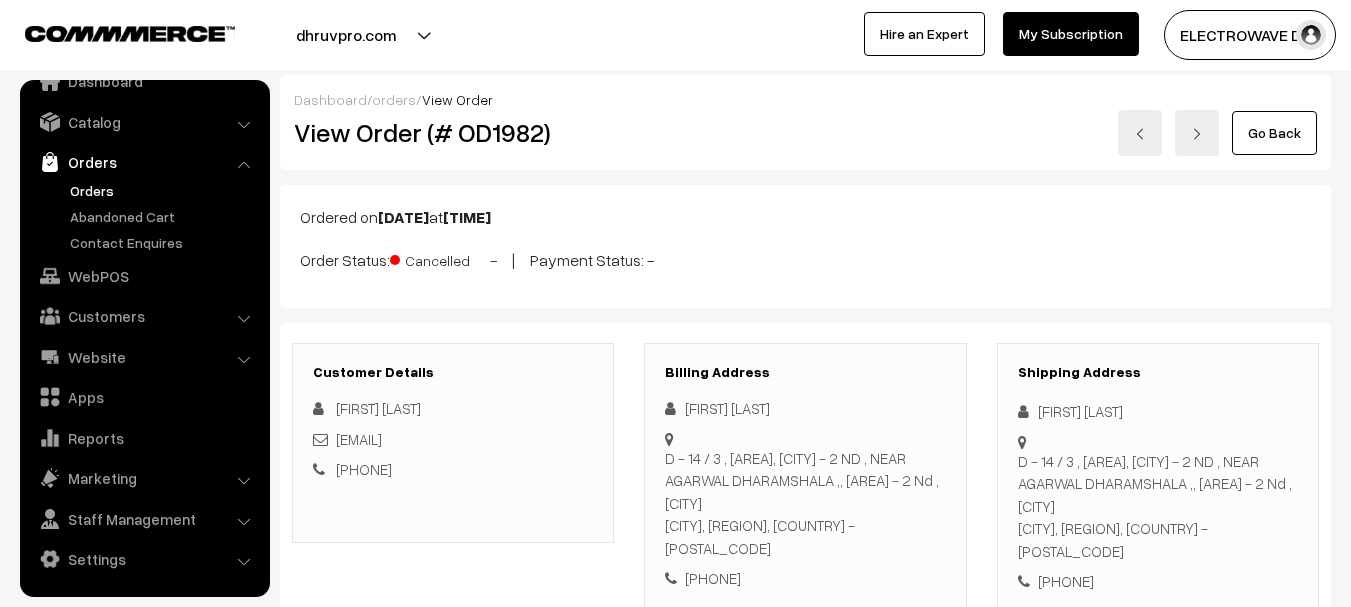 click at bounding box center (1140, 134) 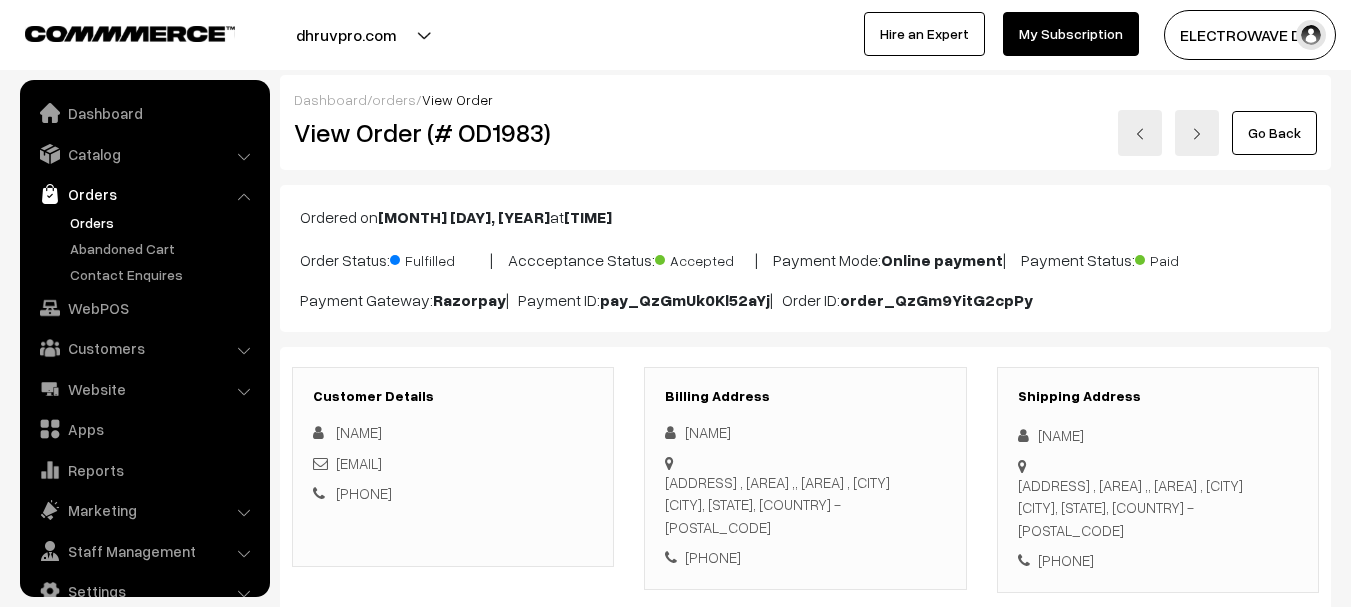 scroll, scrollTop: 500, scrollLeft: 0, axis: vertical 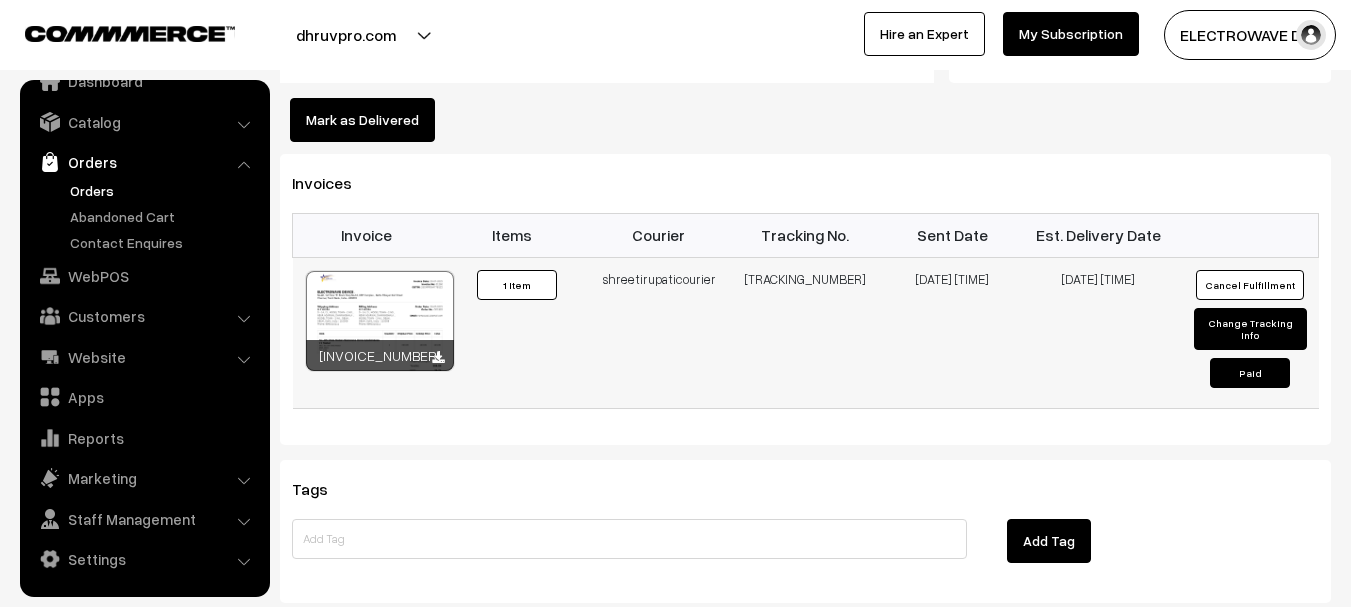 click on "[NUMBER]" at bounding box center [805, 332] 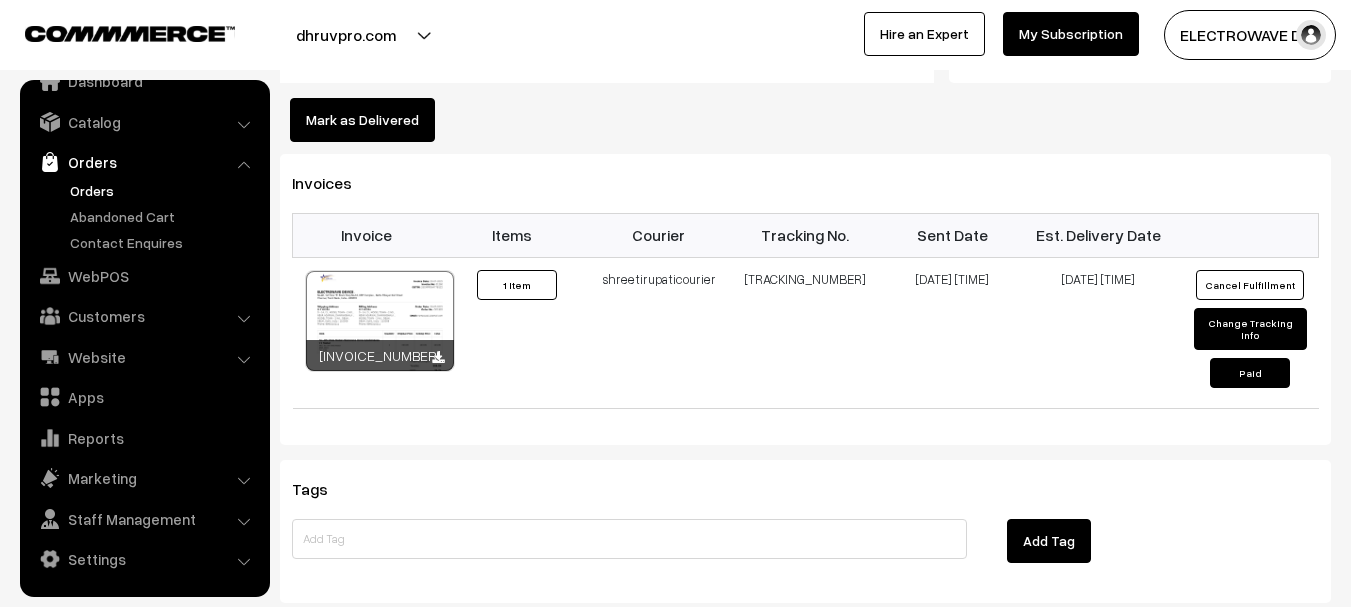 copy on "[NUMBER]" 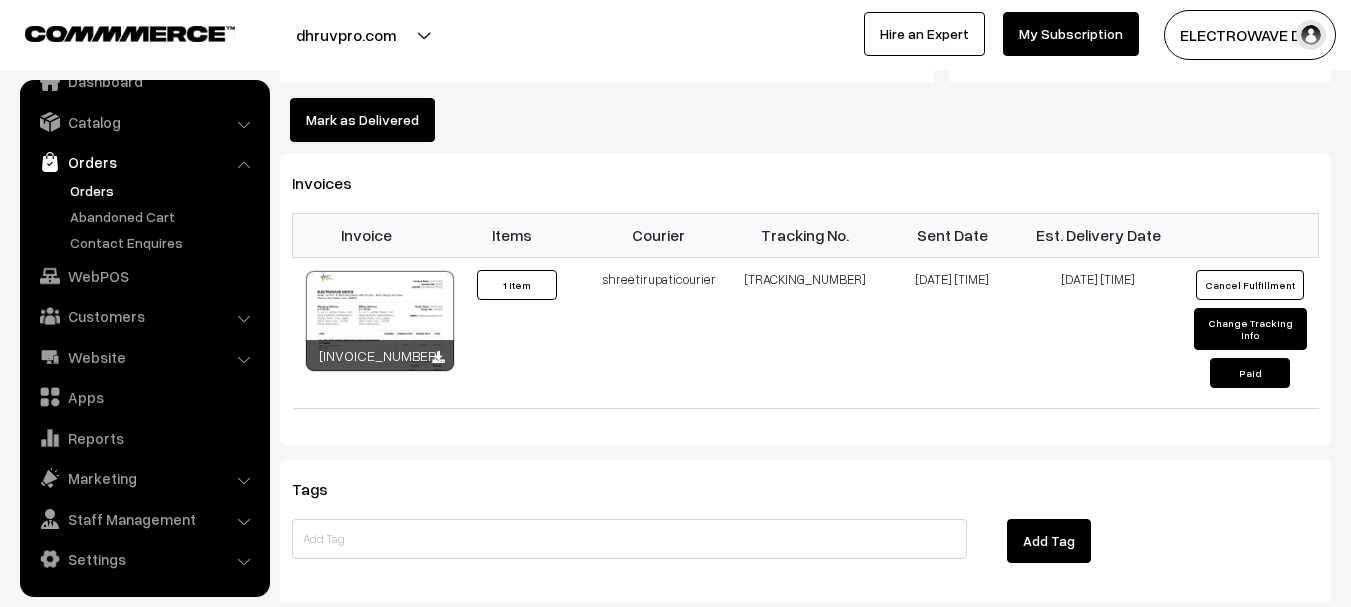 click on "Mark as Delivered" at bounding box center (362, 120) 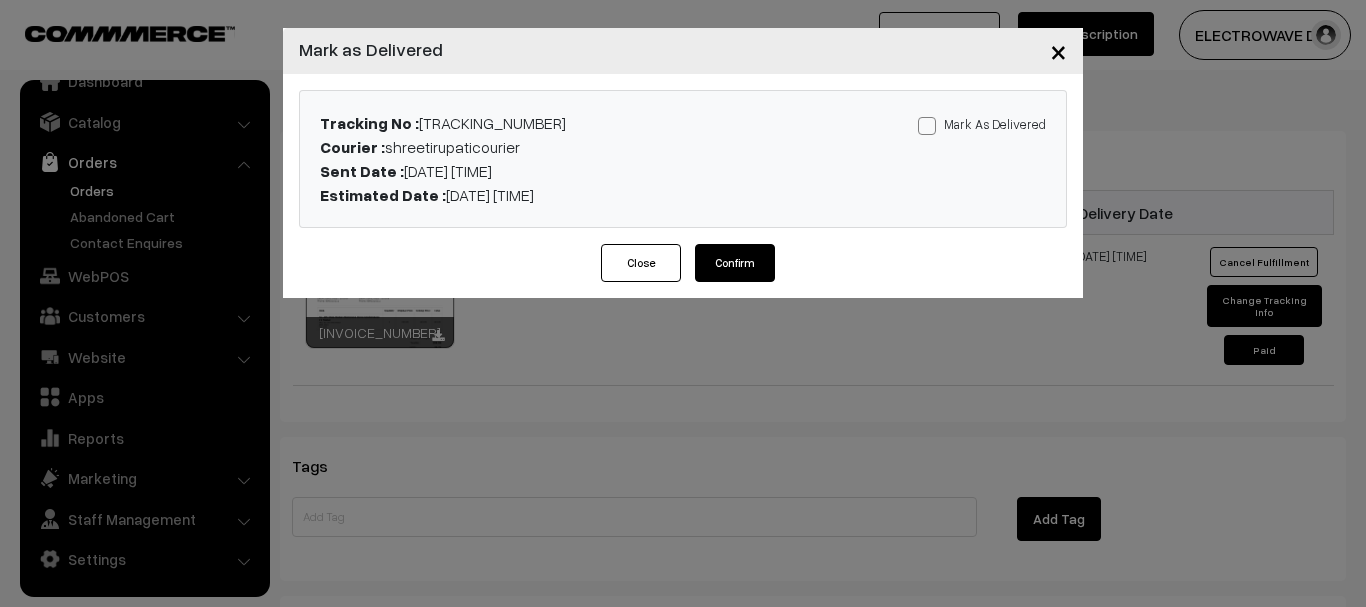 click at bounding box center [927, 126] 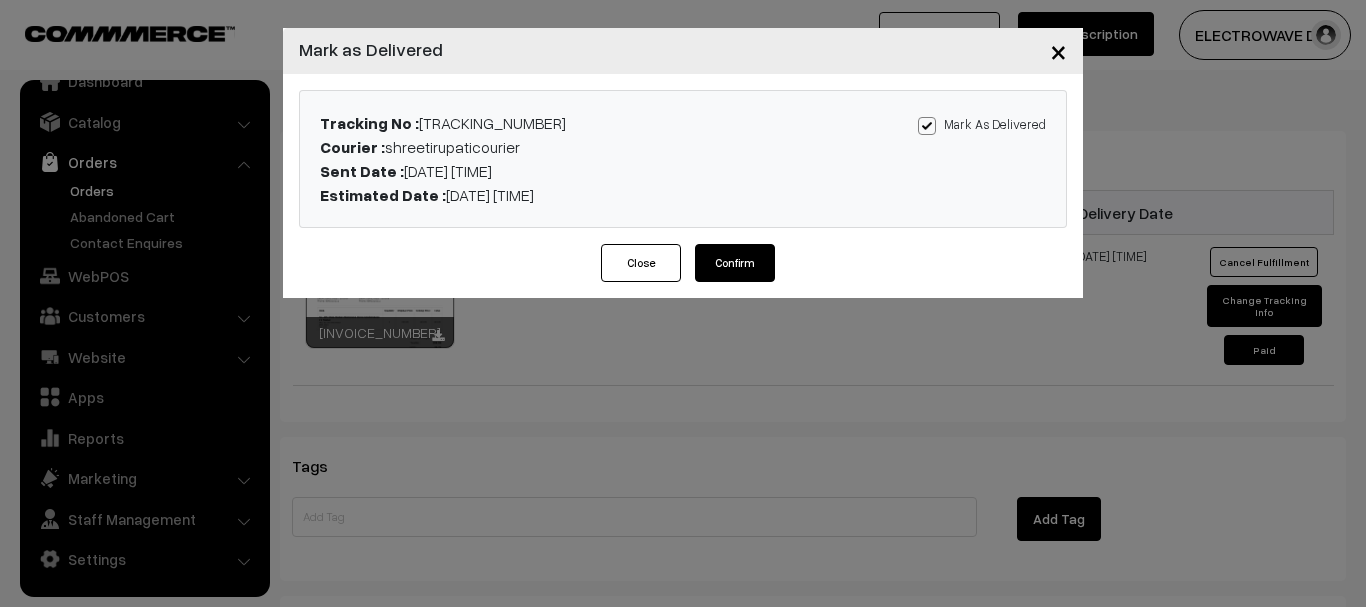 drag, startPoint x: 766, startPoint y: 250, endPoint x: 719, endPoint y: 302, distance: 70.0928 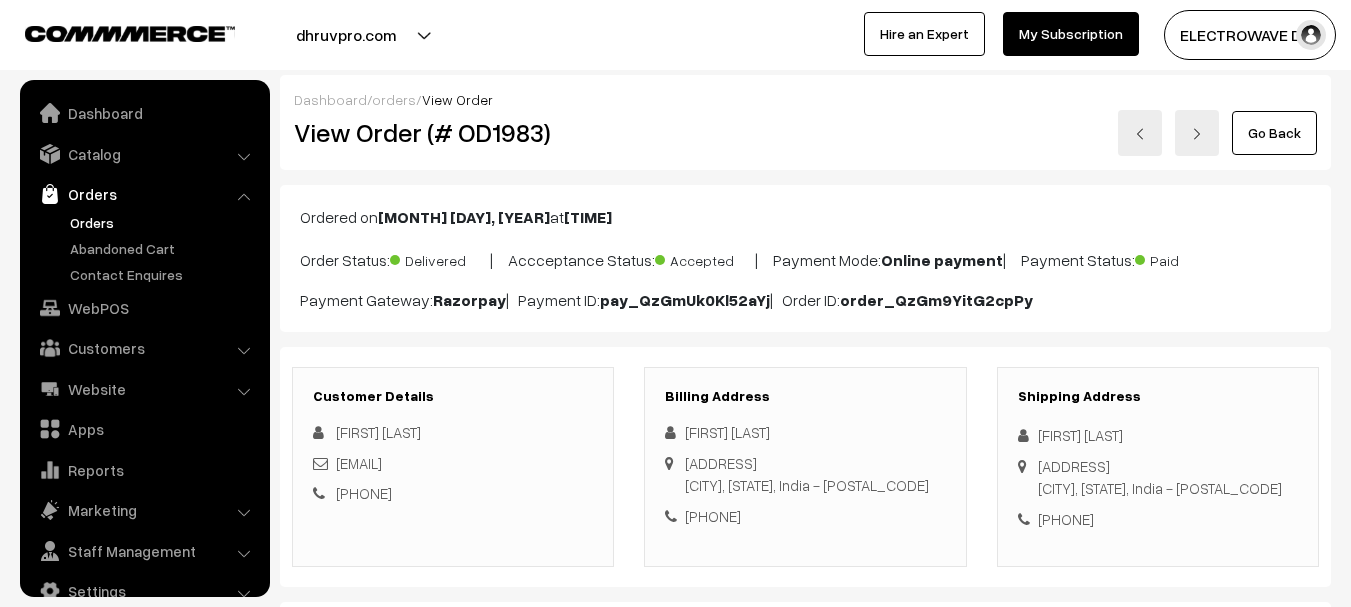 scroll, scrollTop: 0, scrollLeft: 0, axis: both 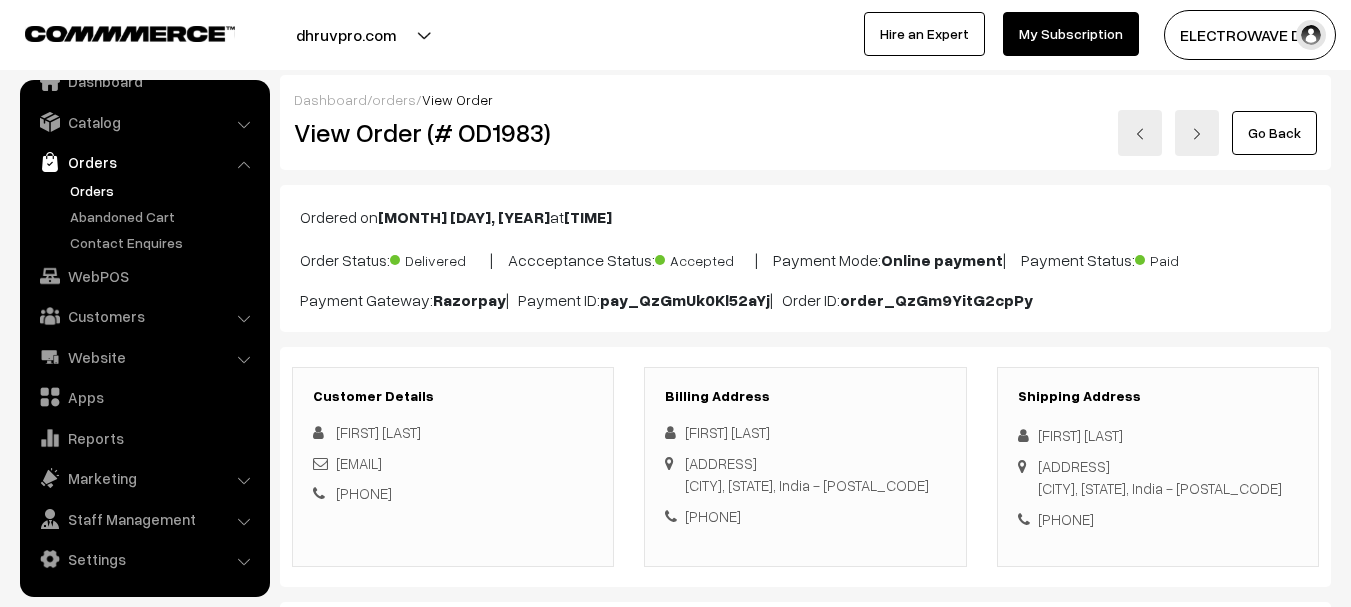 click on "Orders" at bounding box center (164, 190) 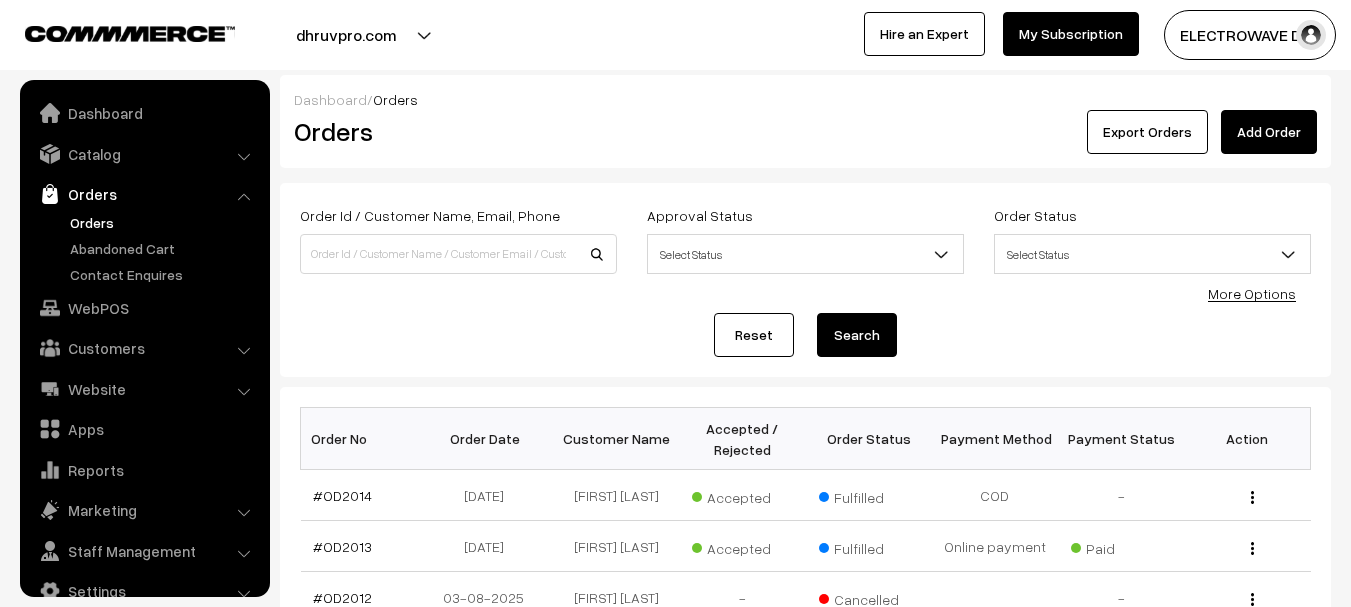 scroll, scrollTop: 0, scrollLeft: 0, axis: both 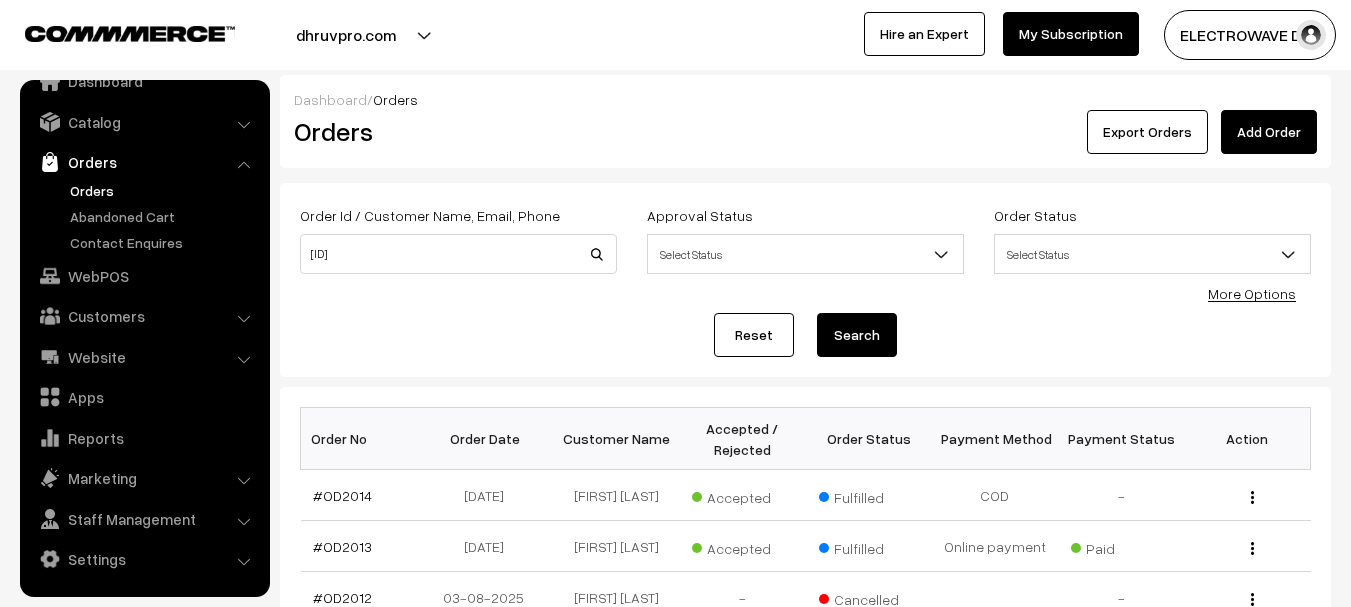 type on "[ID]" 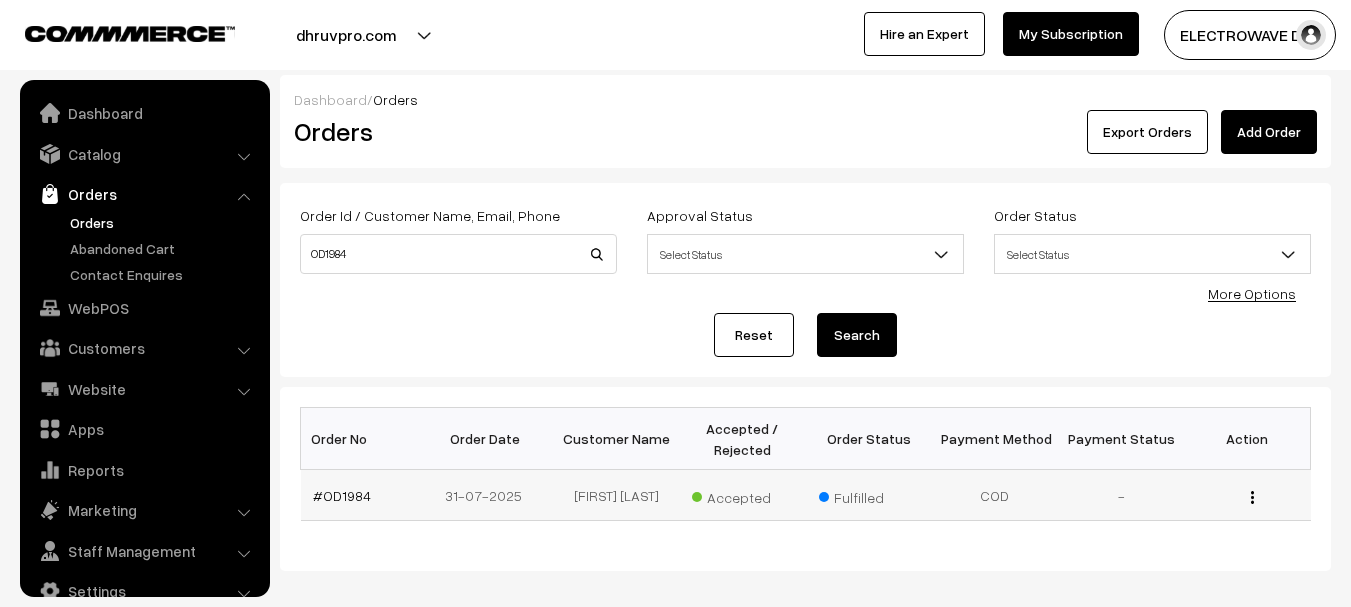 scroll, scrollTop: 0, scrollLeft: 0, axis: both 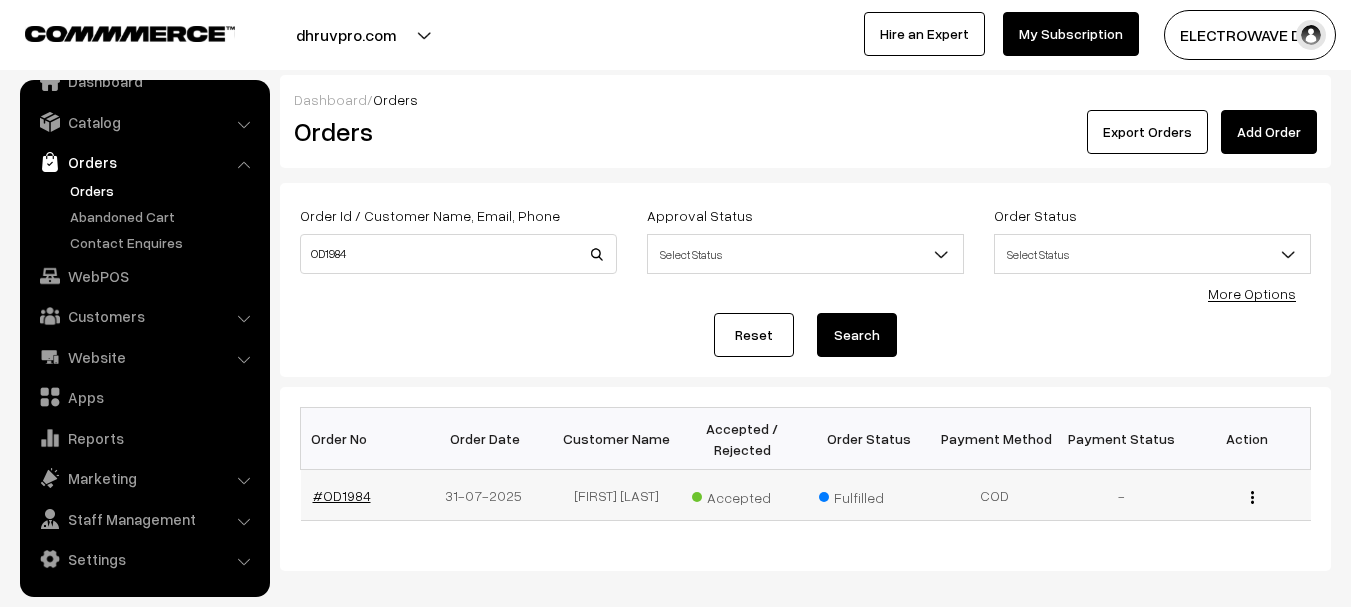 click on "#OD1984" at bounding box center (342, 495) 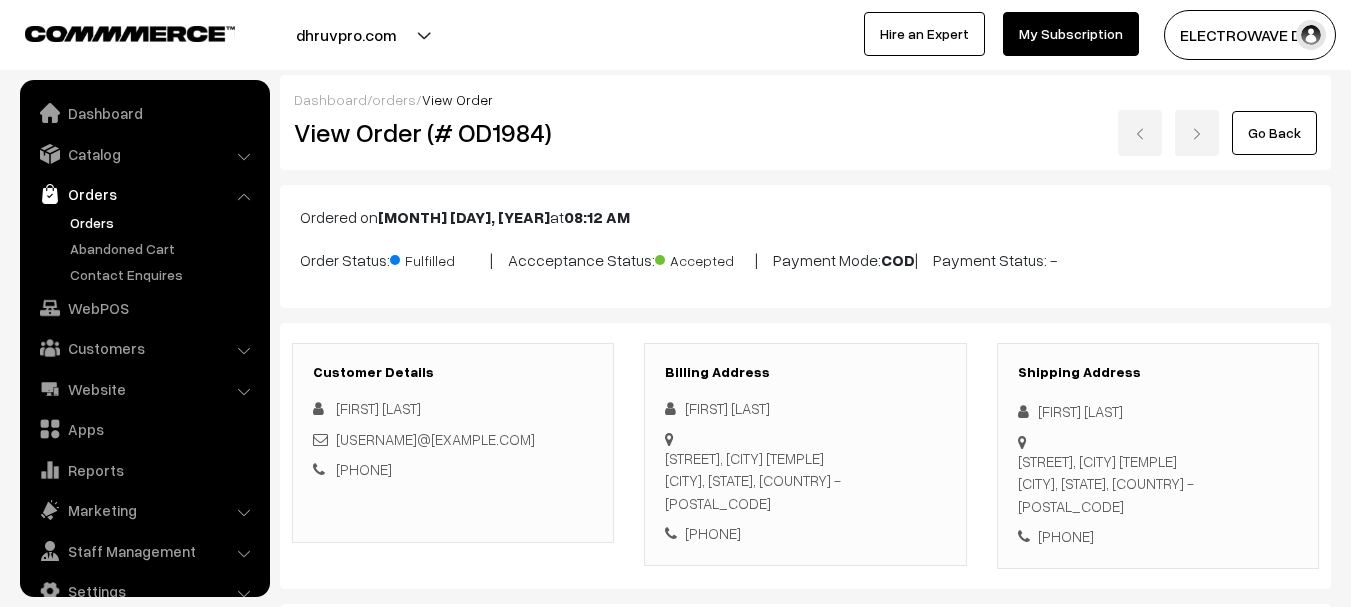 scroll, scrollTop: 600, scrollLeft: 0, axis: vertical 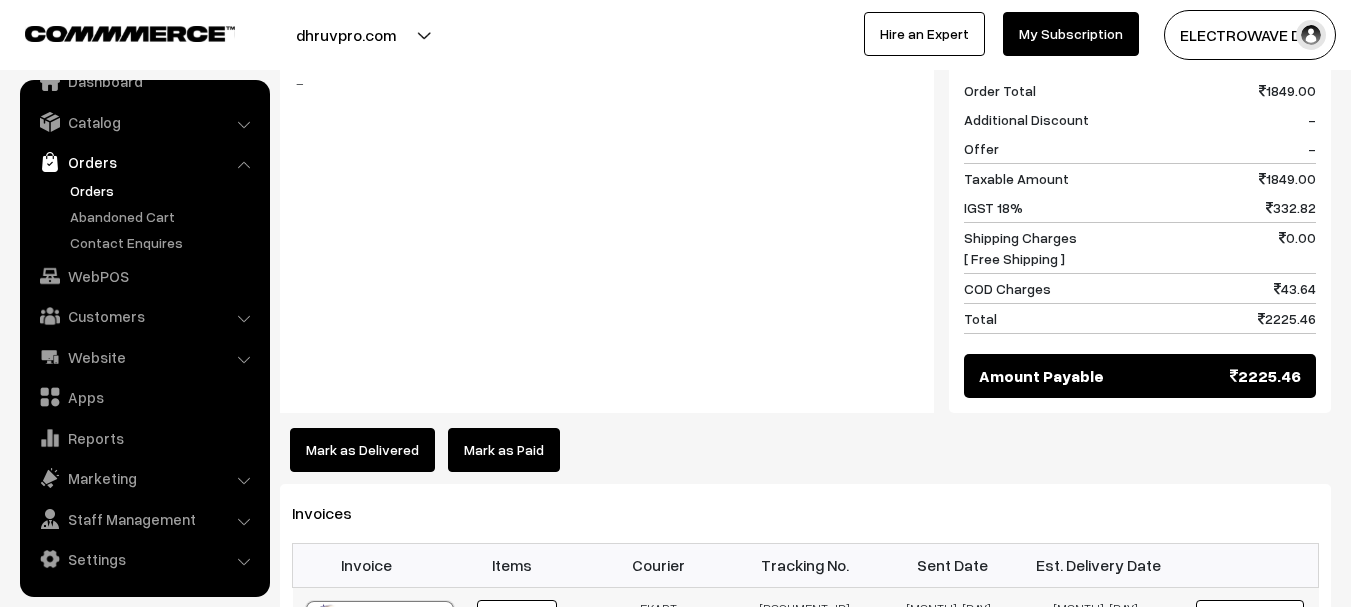 click on "SOSC1001859960" at bounding box center [805, 650] 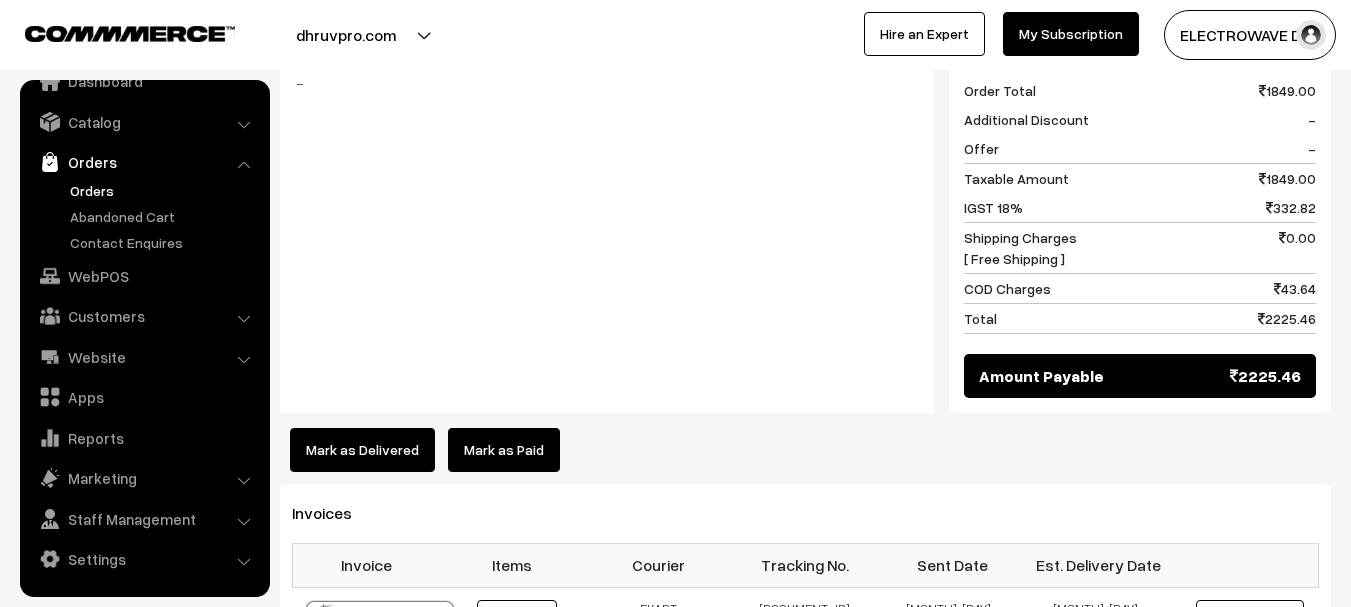 click on "Orders" at bounding box center (144, 162) 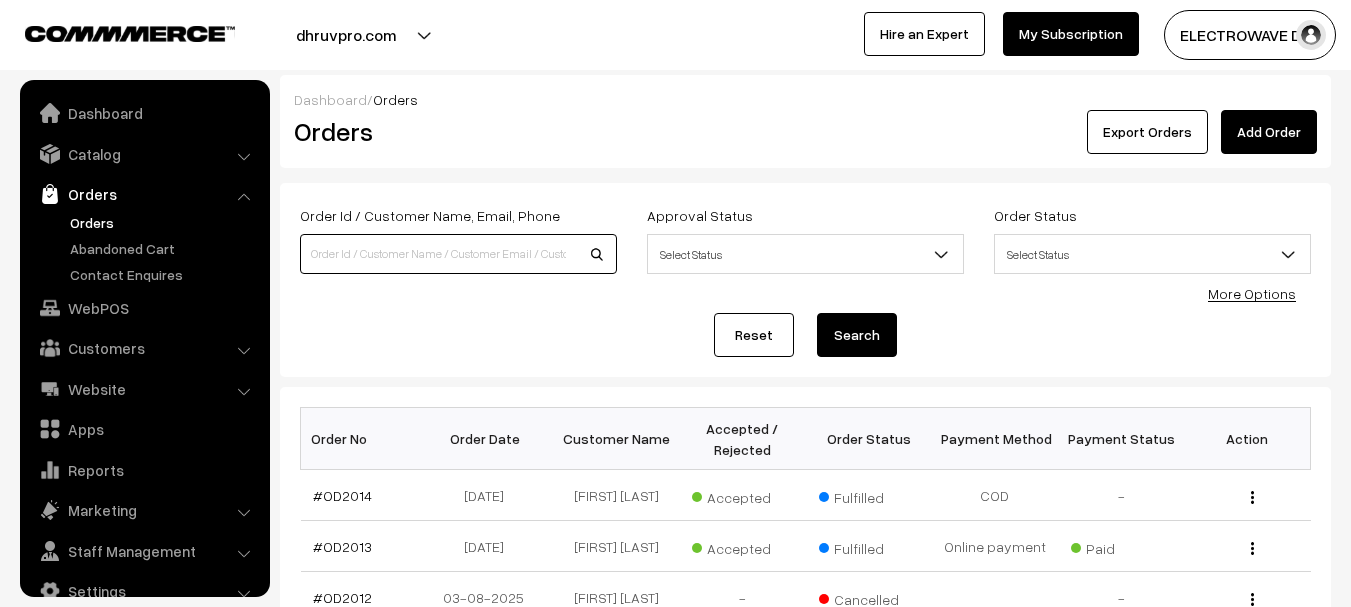 scroll, scrollTop: 0, scrollLeft: 0, axis: both 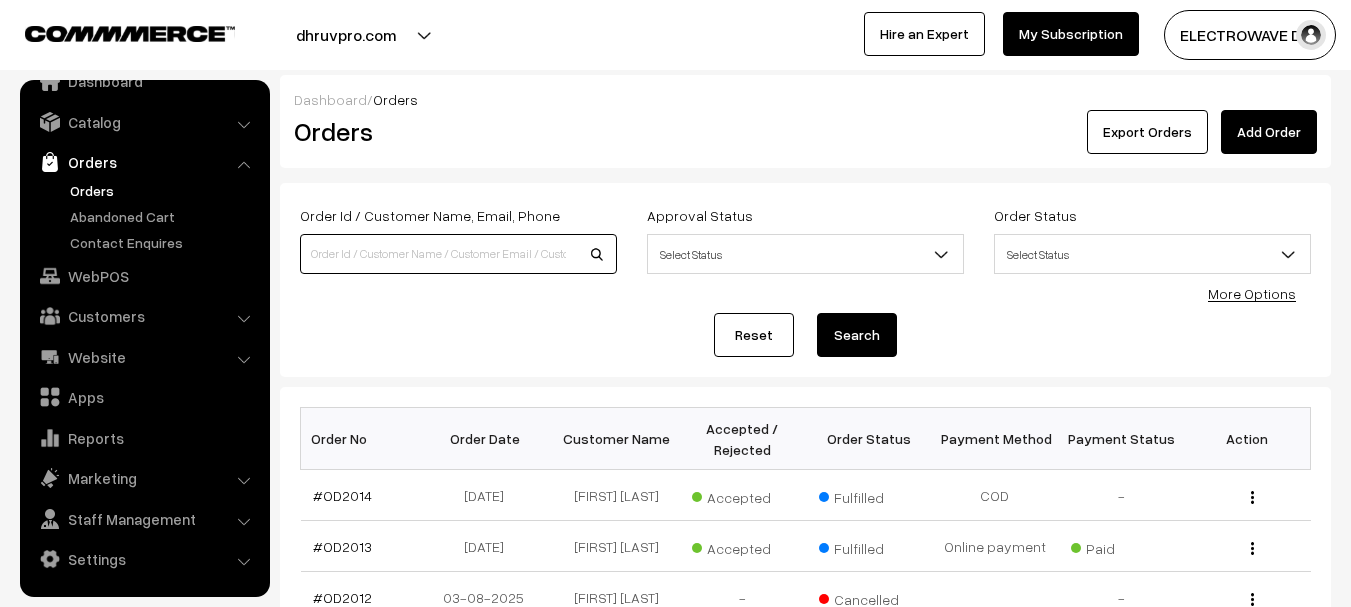 paste on "OD1987" 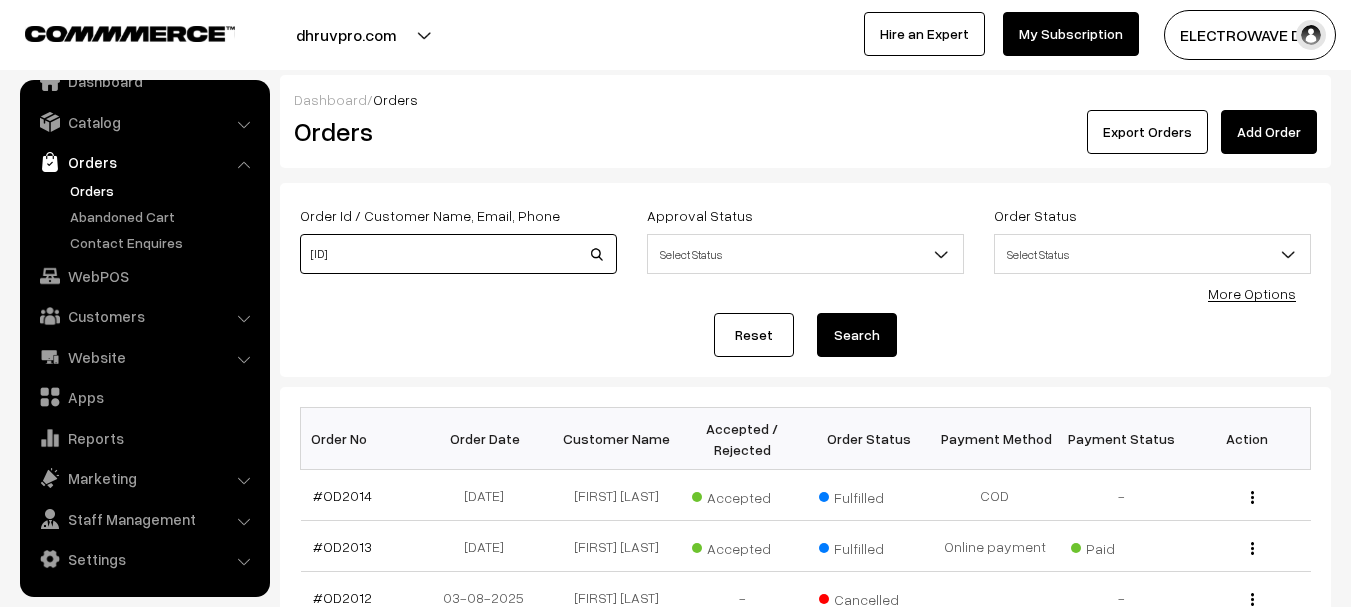type on "OD1987" 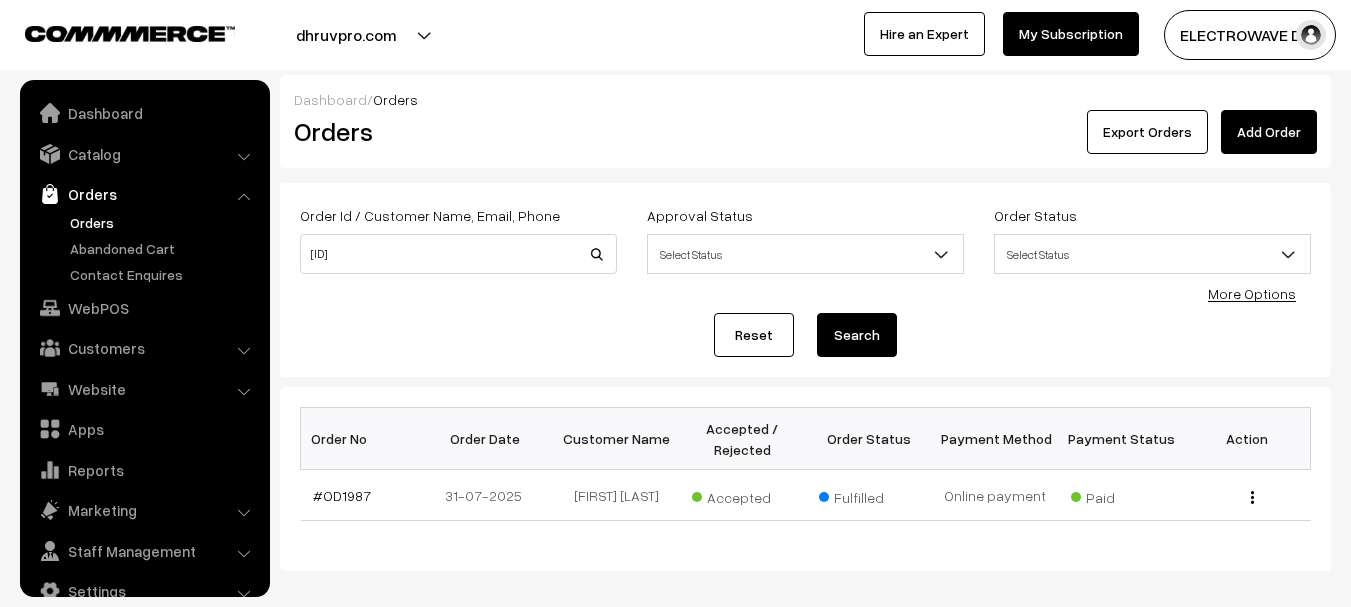 scroll, scrollTop: 94, scrollLeft: 0, axis: vertical 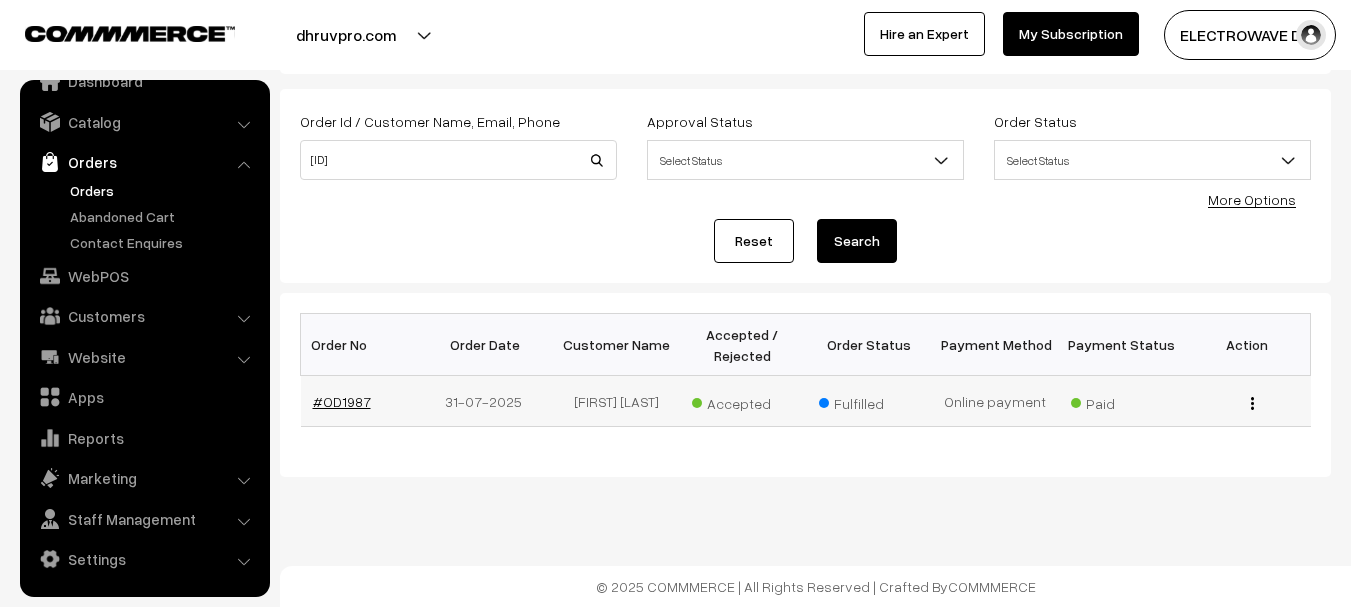 click on "#OD1987" at bounding box center [342, 401] 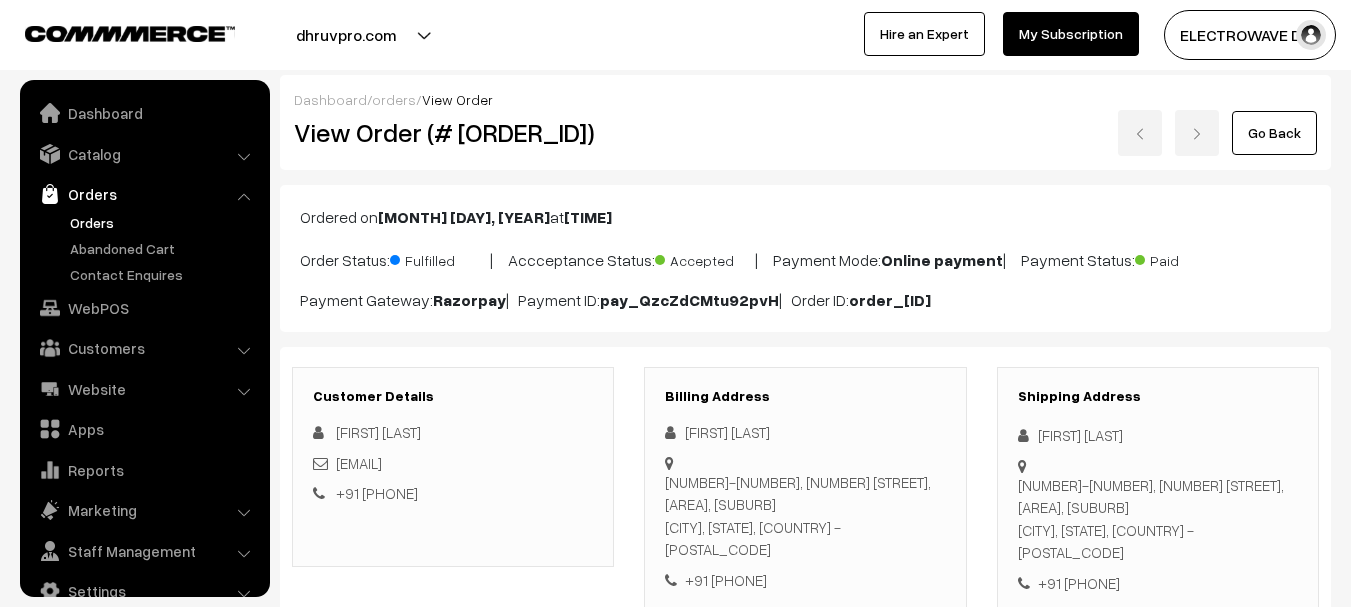 scroll, scrollTop: 1201, scrollLeft: 0, axis: vertical 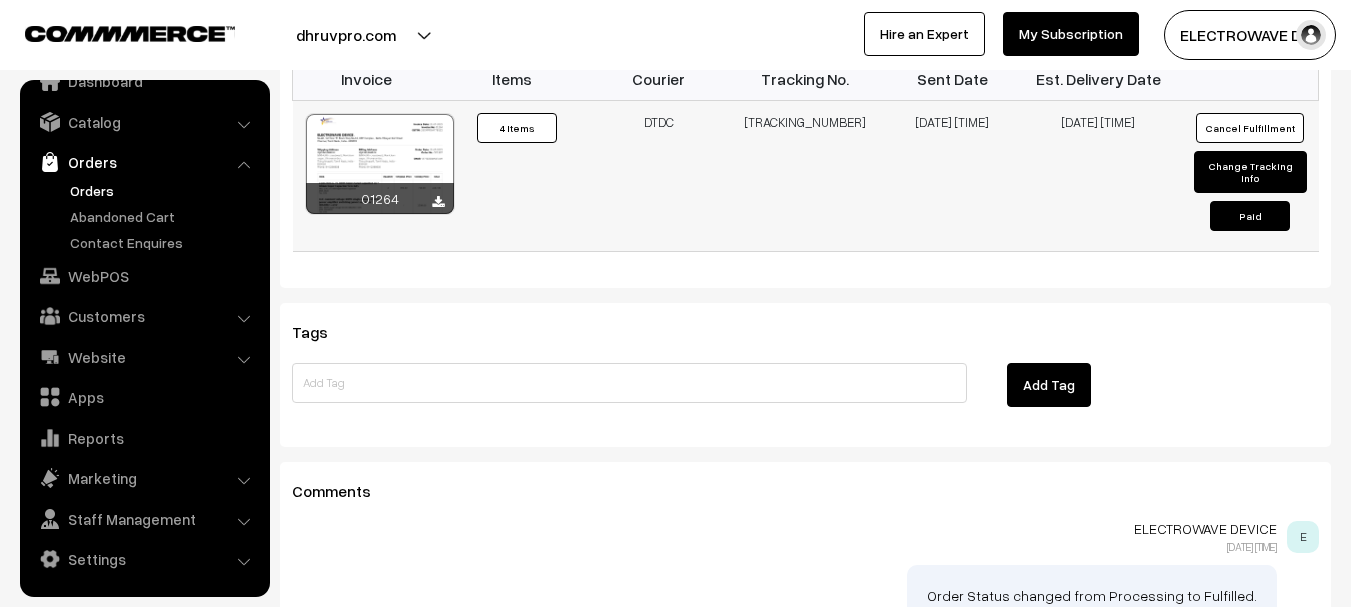 click on "[TRACKING_NUMBER]" at bounding box center [805, 176] 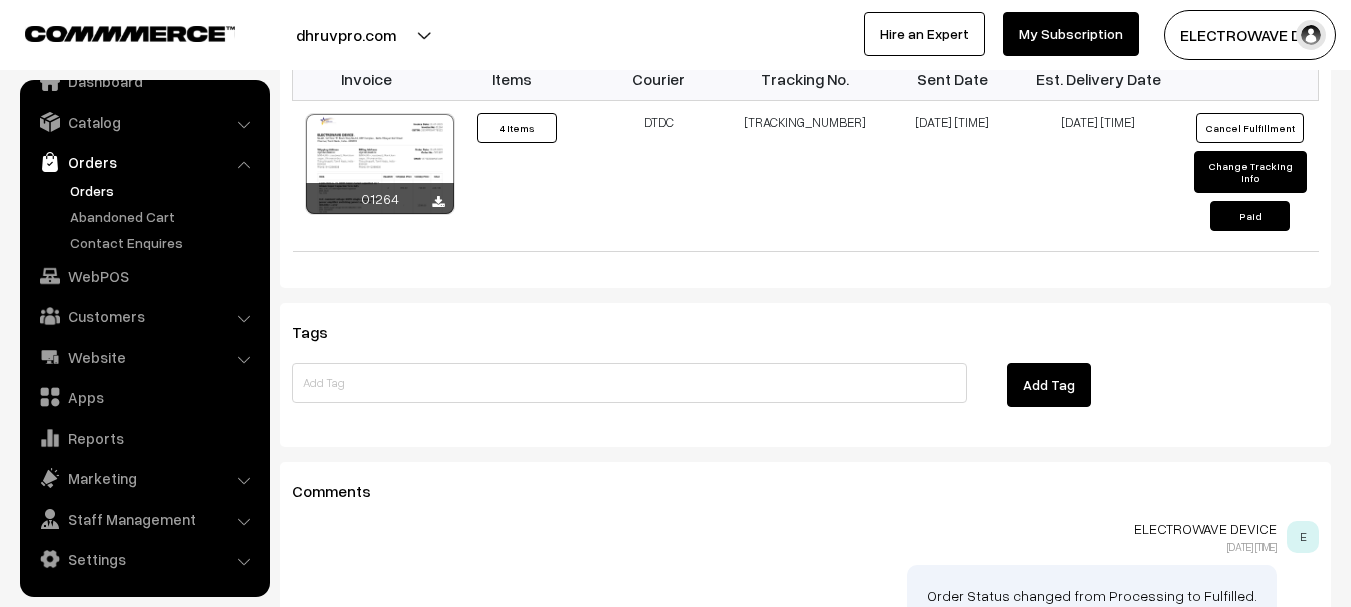 copy on "[LICENSE]" 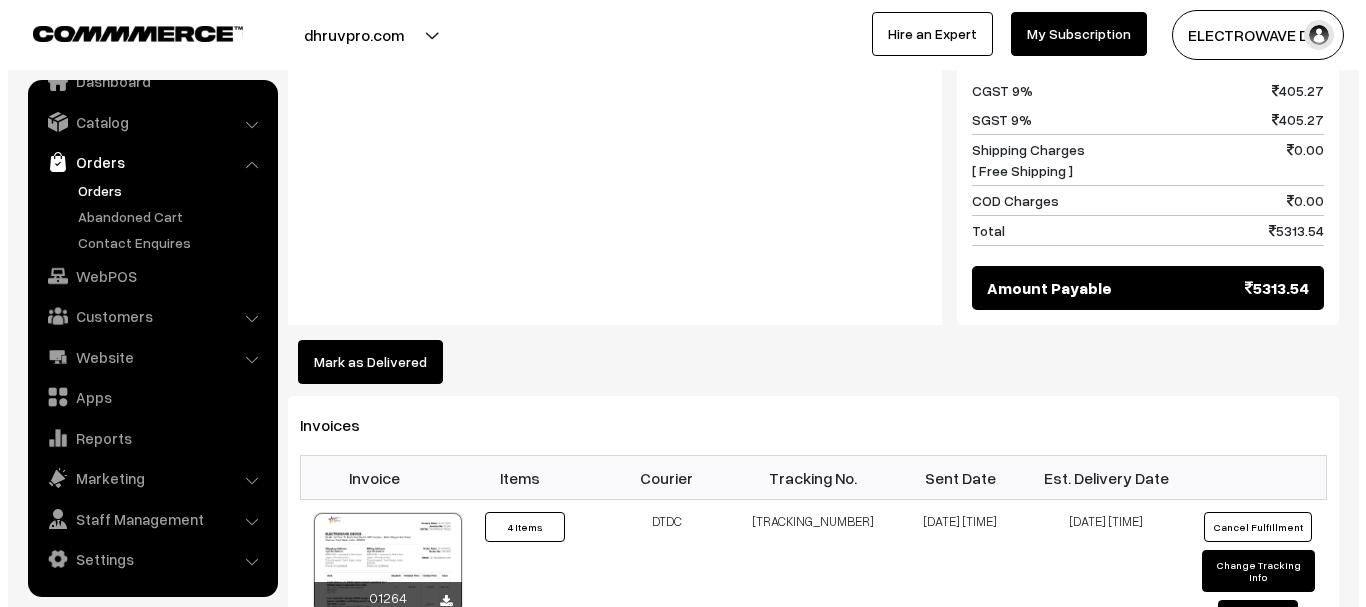 scroll, scrollTop: 1201, scrollLeft: 0, axis: vertical 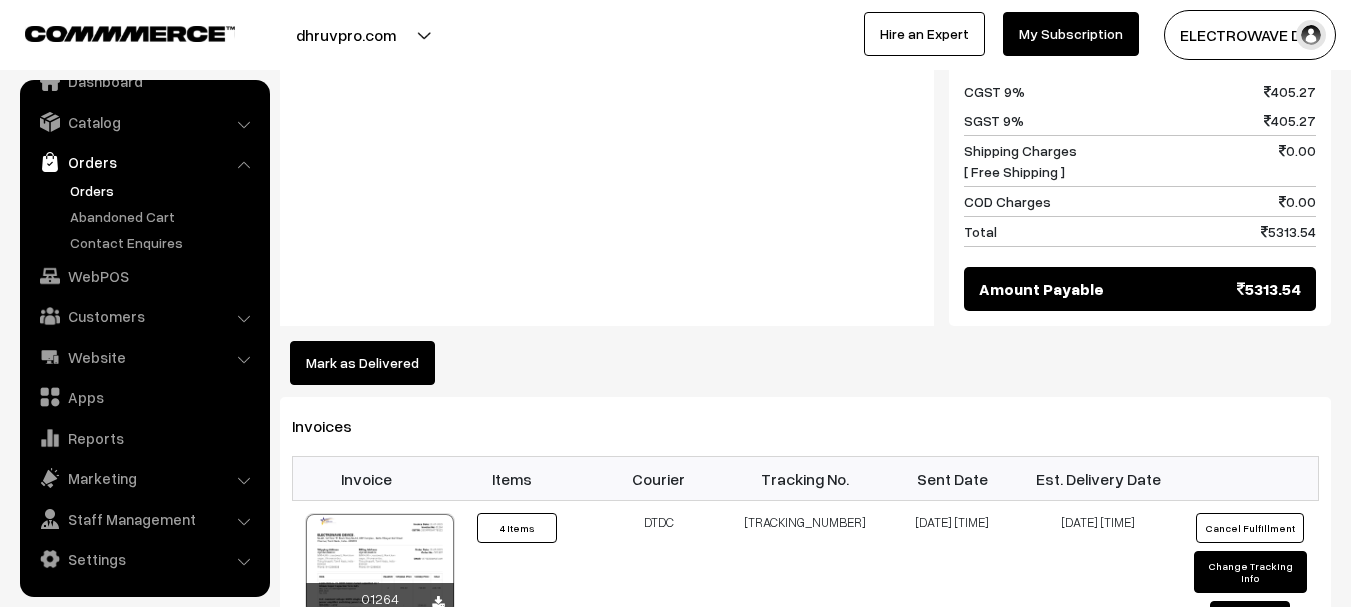 click on "Mark as Delivered" at bounding box center (362, 363) 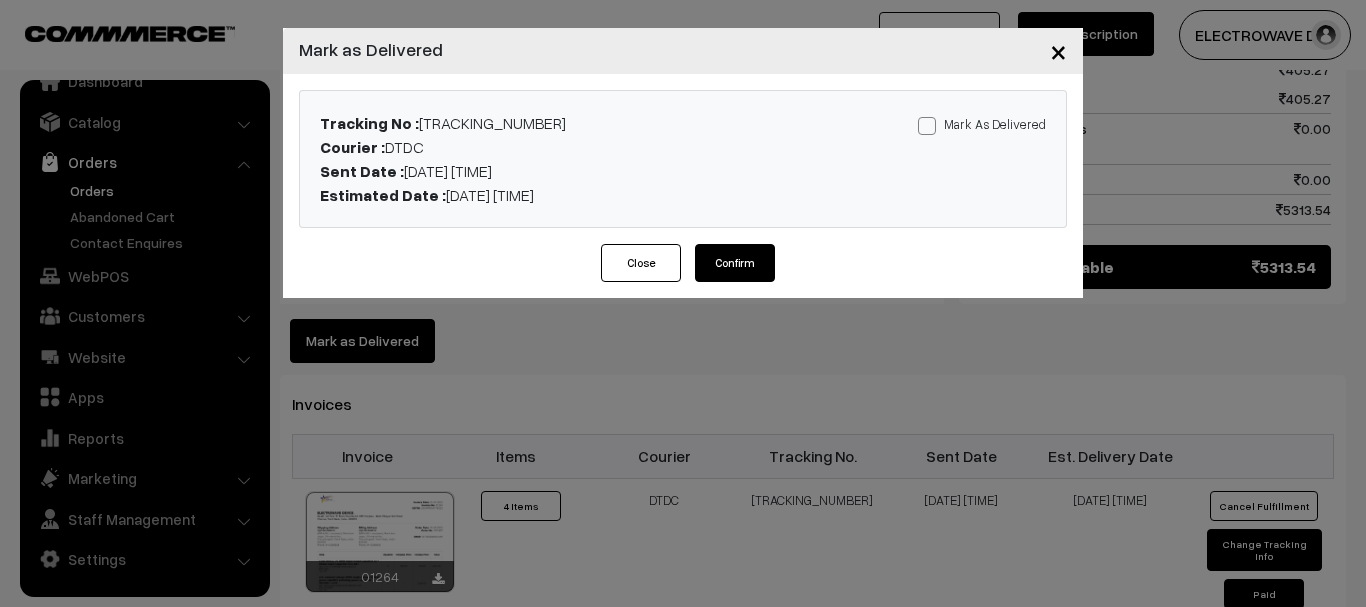 click at bounding box center (927, 126) 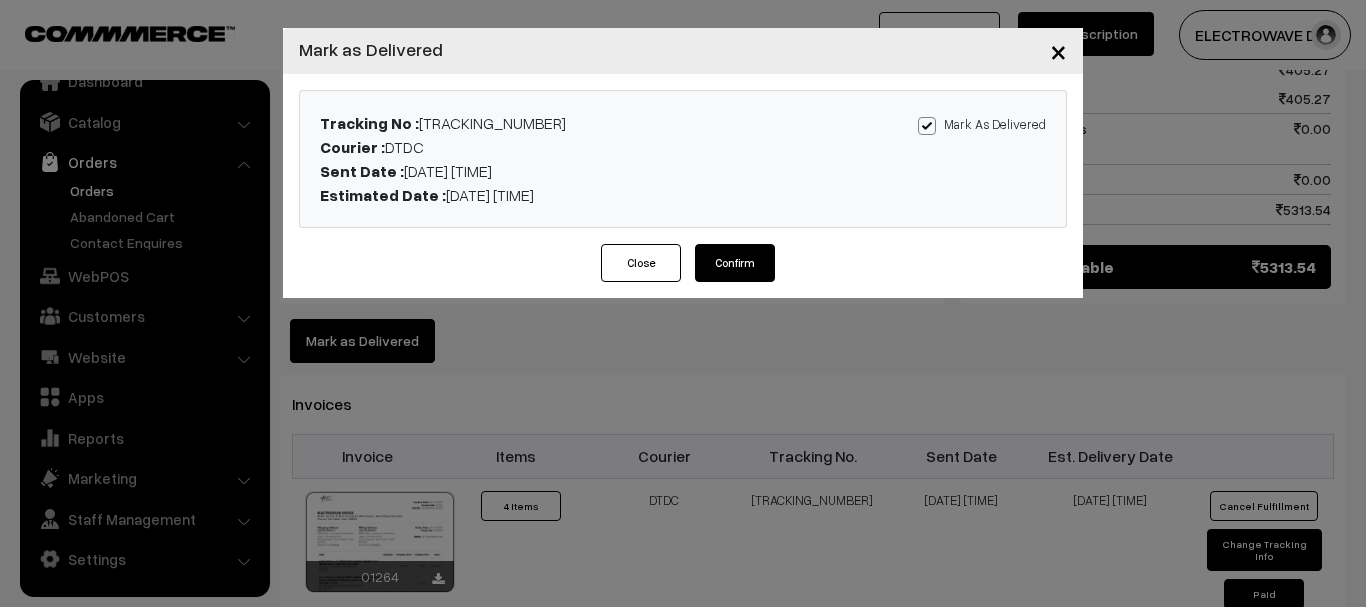 click on "Close
Confirm" at bounding box center (683, 271) 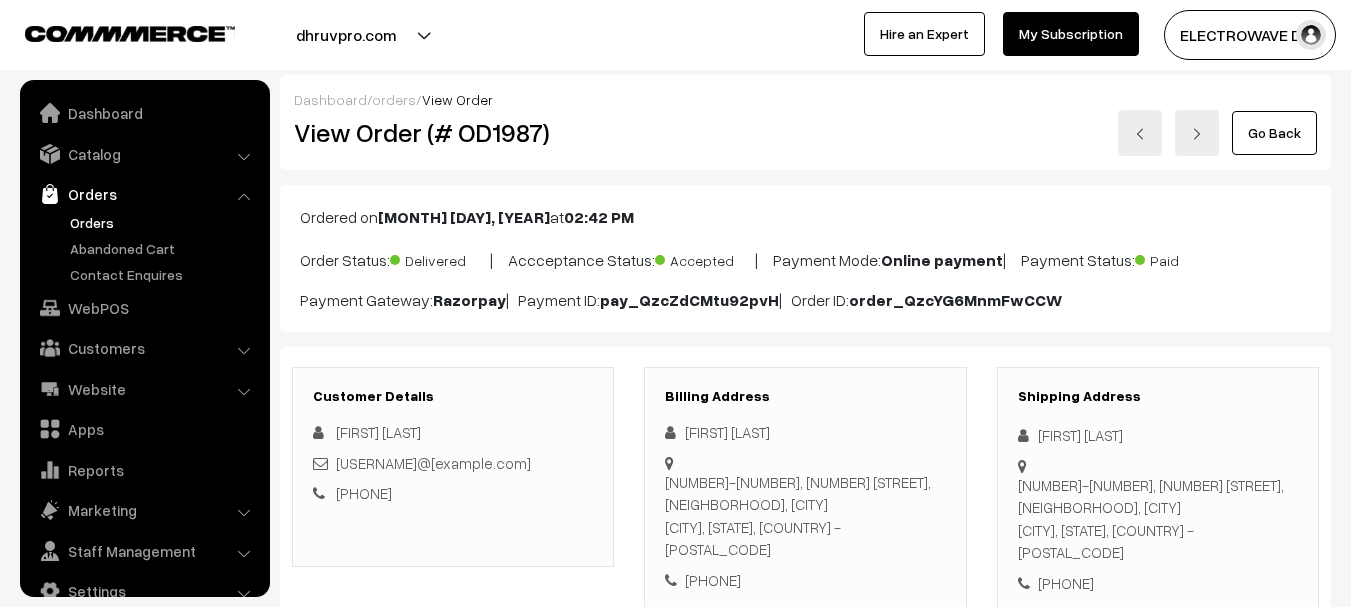 scroll, scrollTop: 0, scrollLeft: 0, axis: both 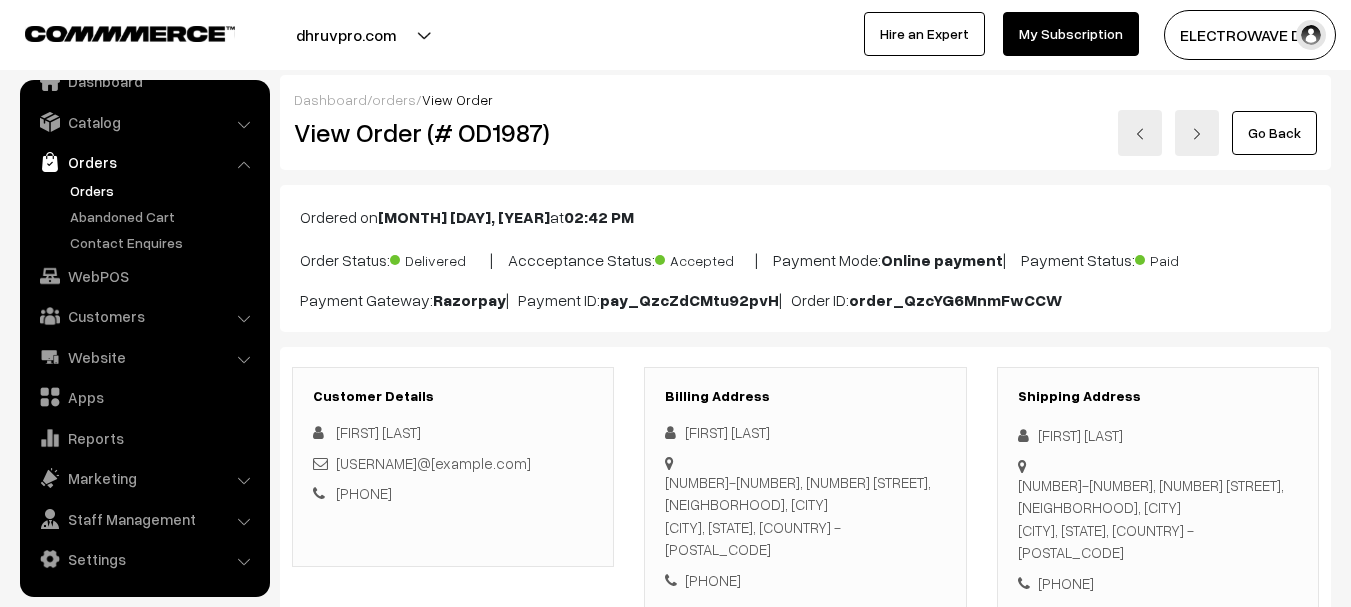 click at bounding box center (1140, 133) 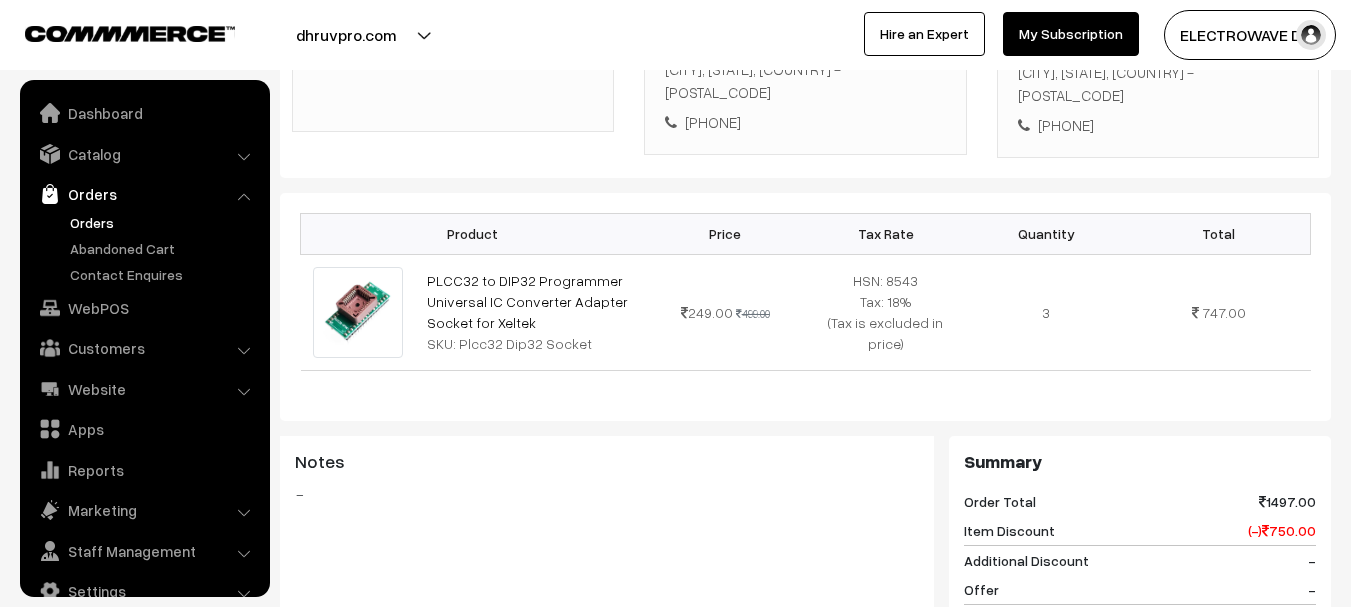 scroll, scrollTop: 600, scrollLeft: 0, axis: vertical 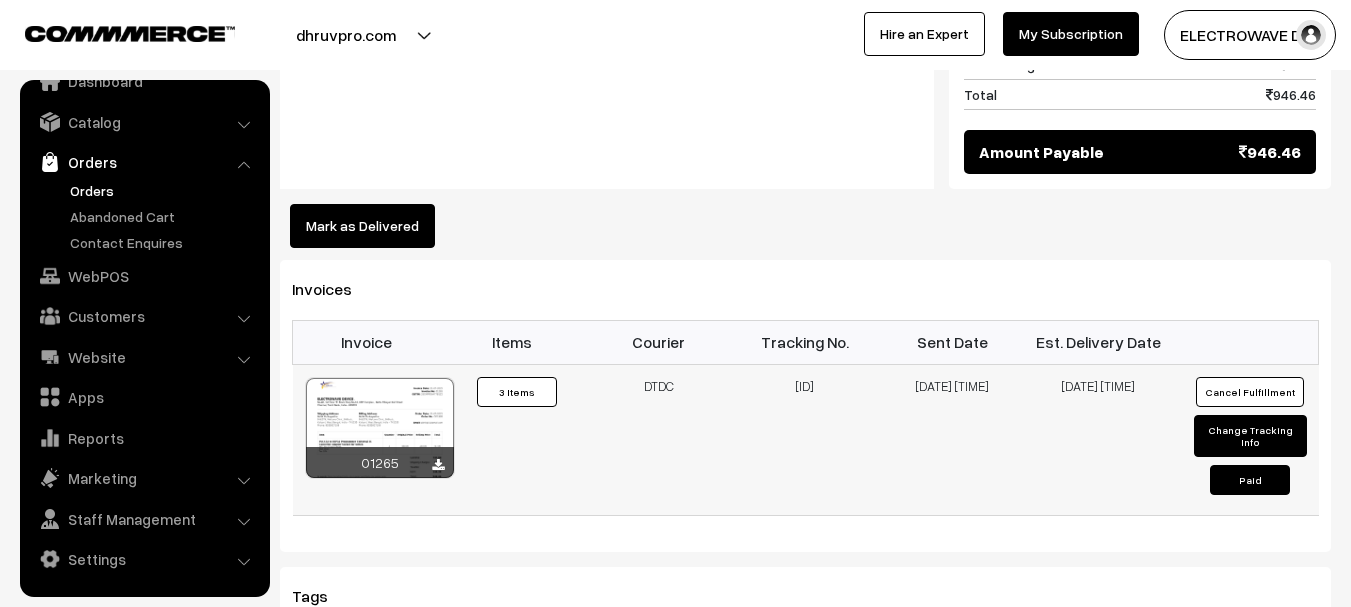 click on "C12705609" at bounding box center (805, 439) 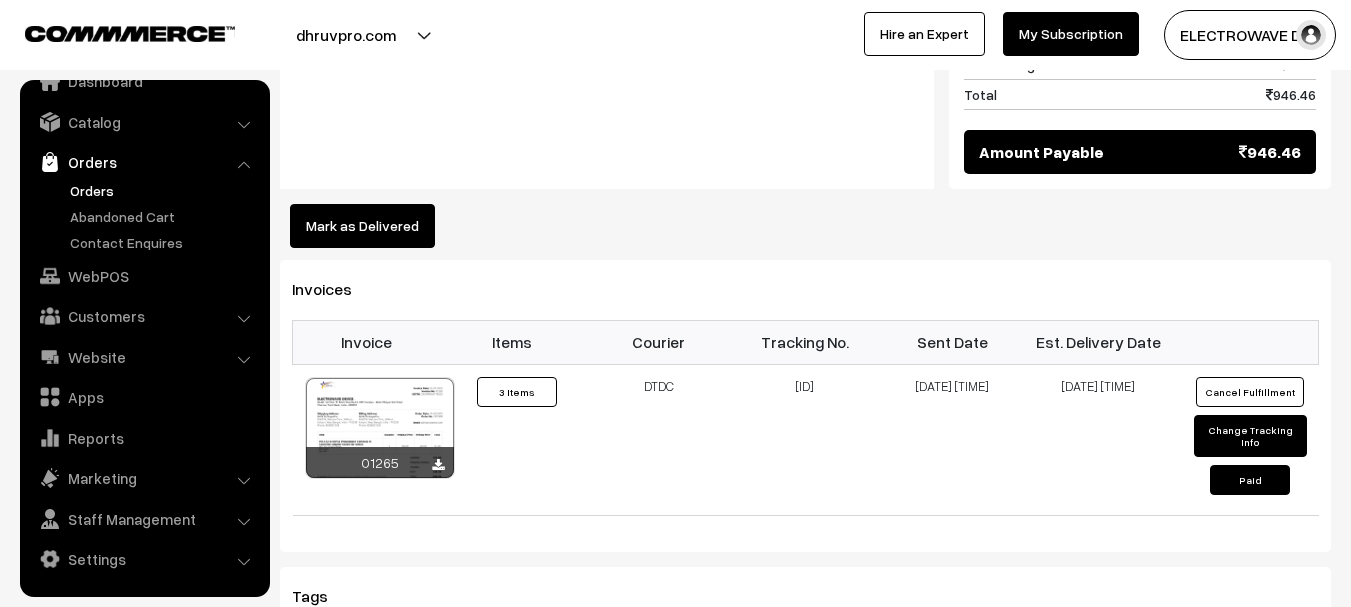 copy on "C12705609" 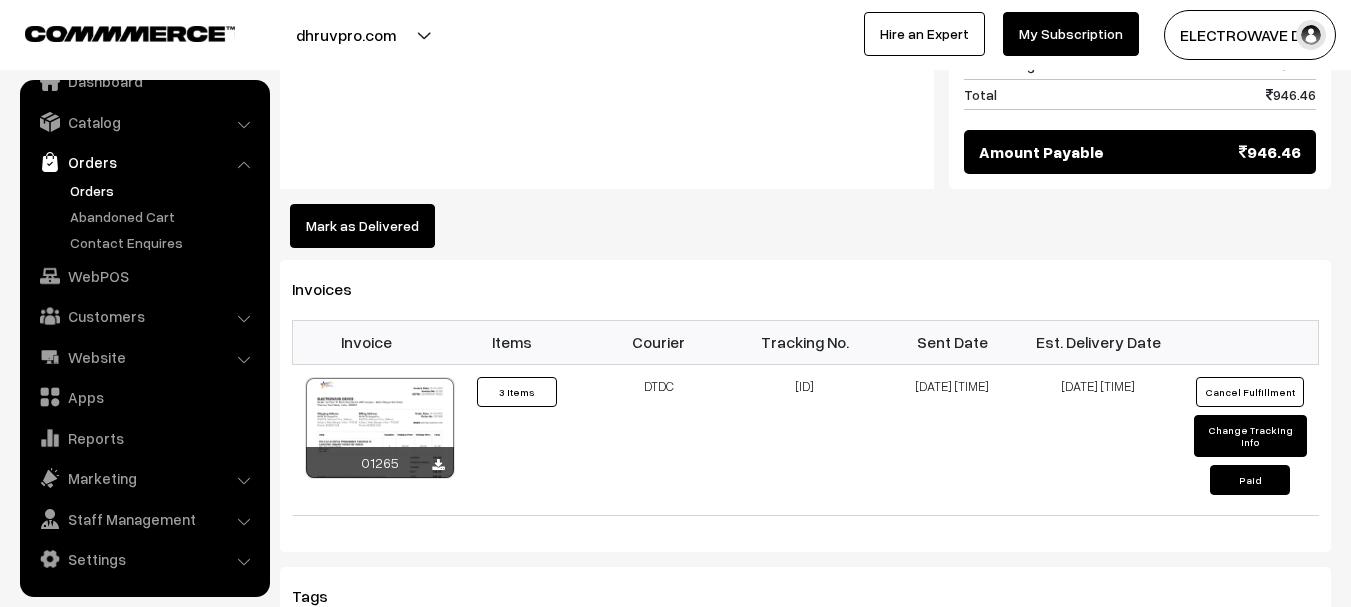 click on "Orders" at bounding box center [164, 190] 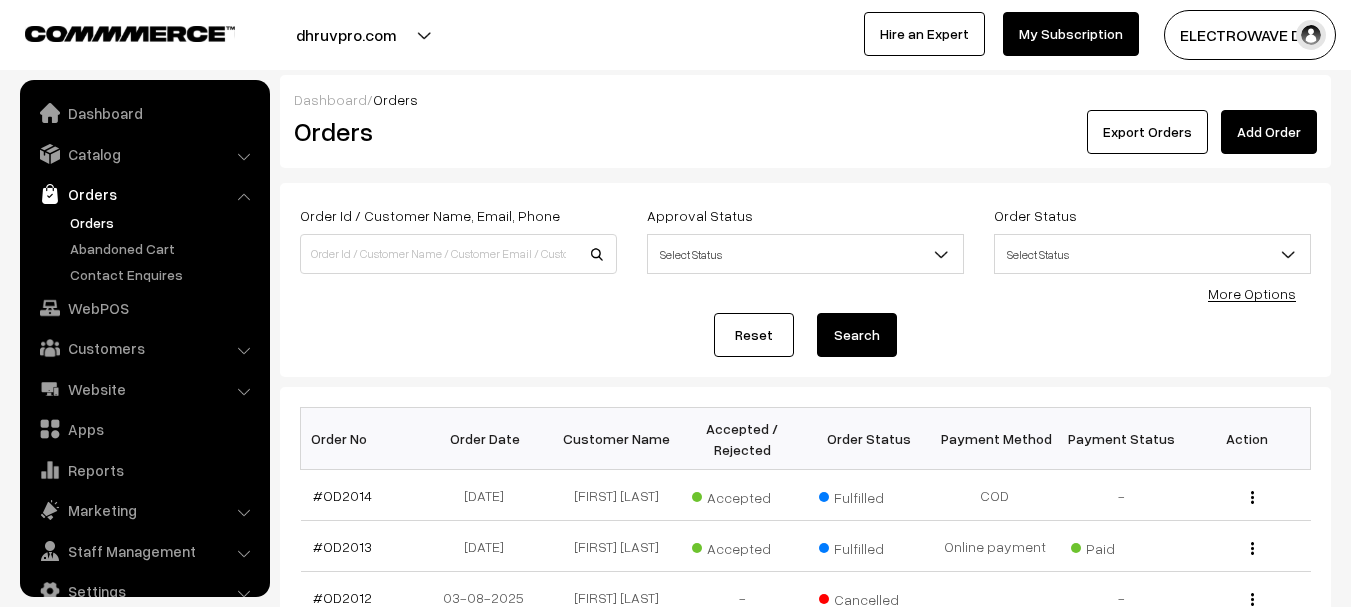 scroll, scrollTop: 0, scrollLeft: 0, axis: both 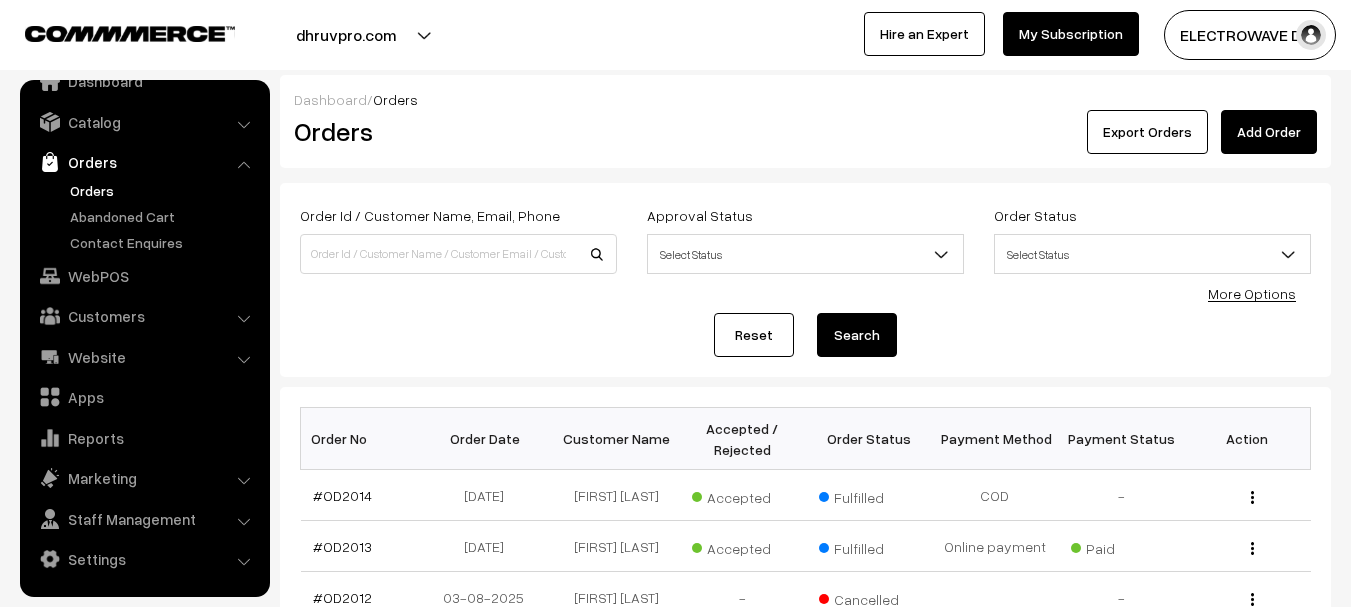 click on "Orders" at bounding box center [164, 190] 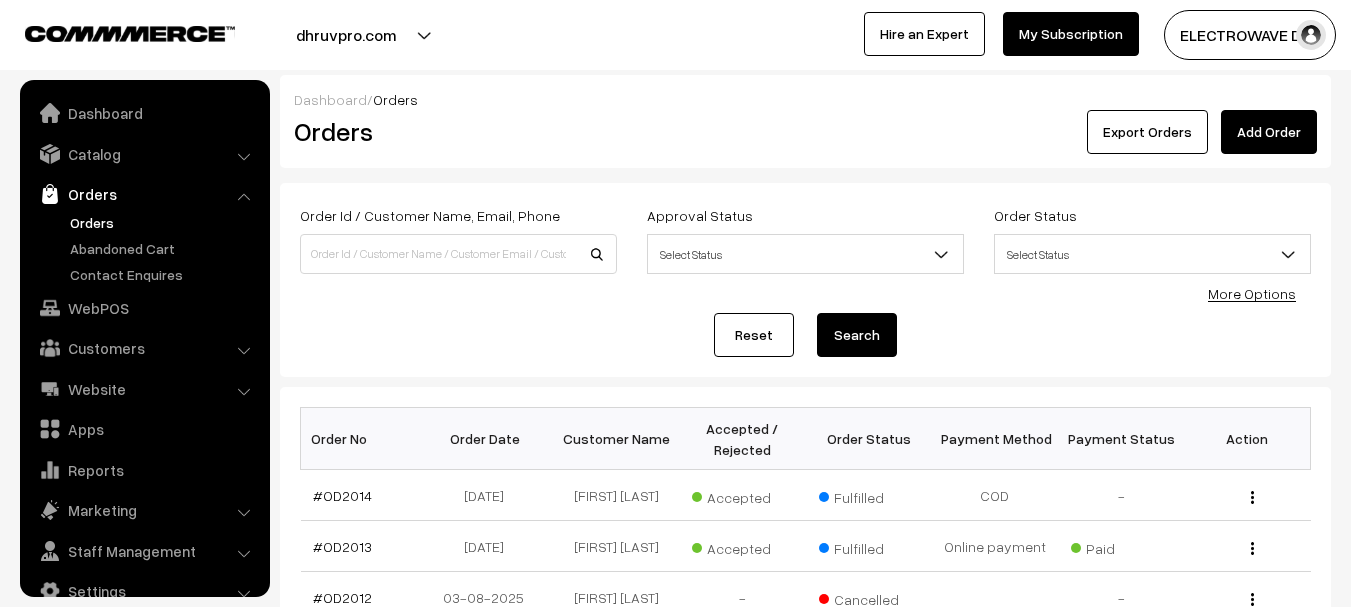 scroll, scrollTop: 0, scrollLeft: 0, axis: both 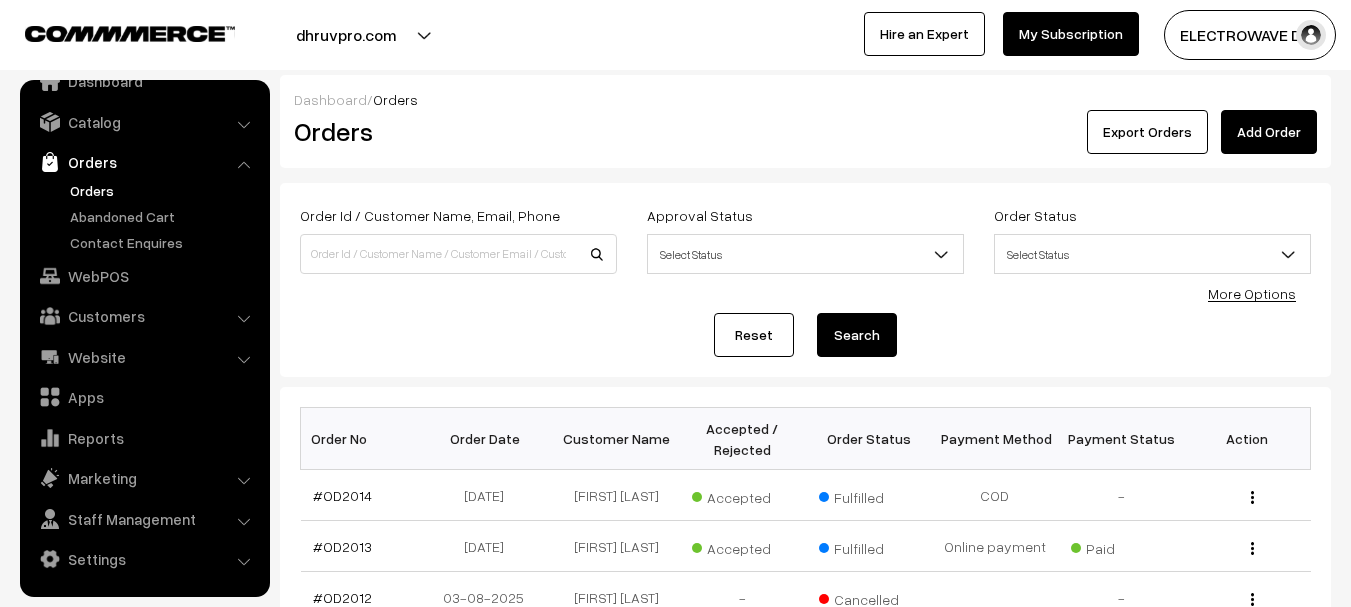 drag, startPoint x: 369, startPoint y: 278, endPoint x: 382, endPoint y: 258, distance: 23.853722 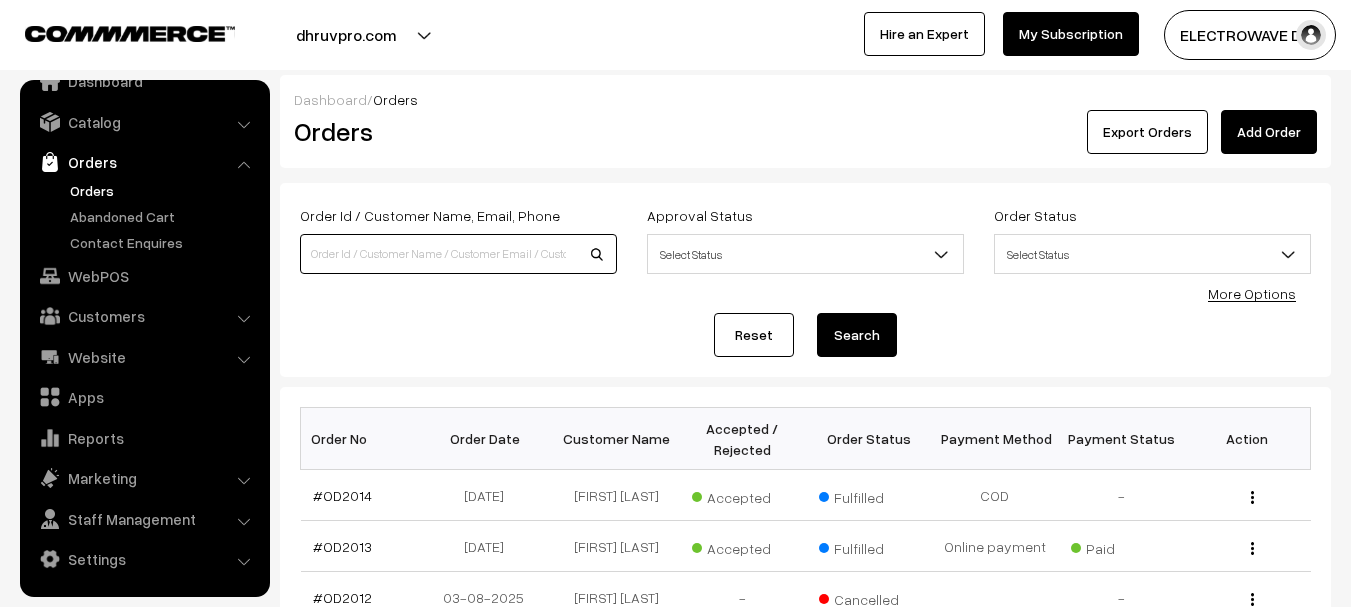 drag, startPoint x: 383, startPoint y: 258, endPoint x: 369, endPoint y: 251, distance: 15.652476 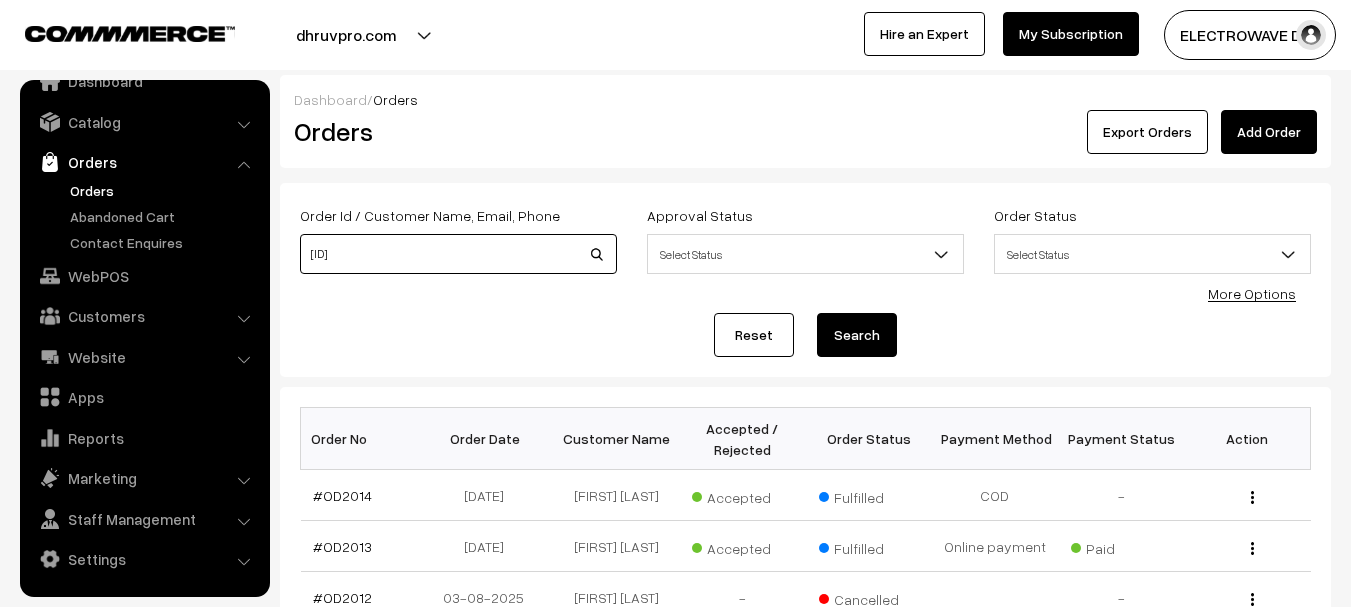 type on "OD1975" 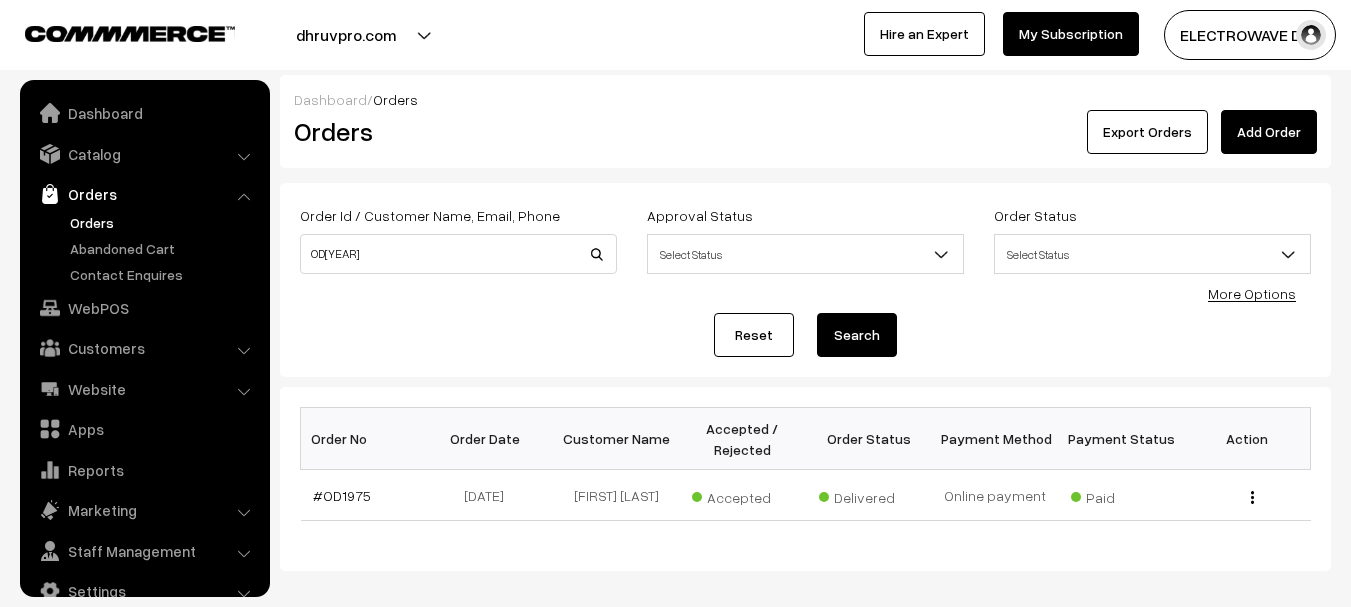 scroll, scrollTop: 0, scrollLeft: 0, axis: both 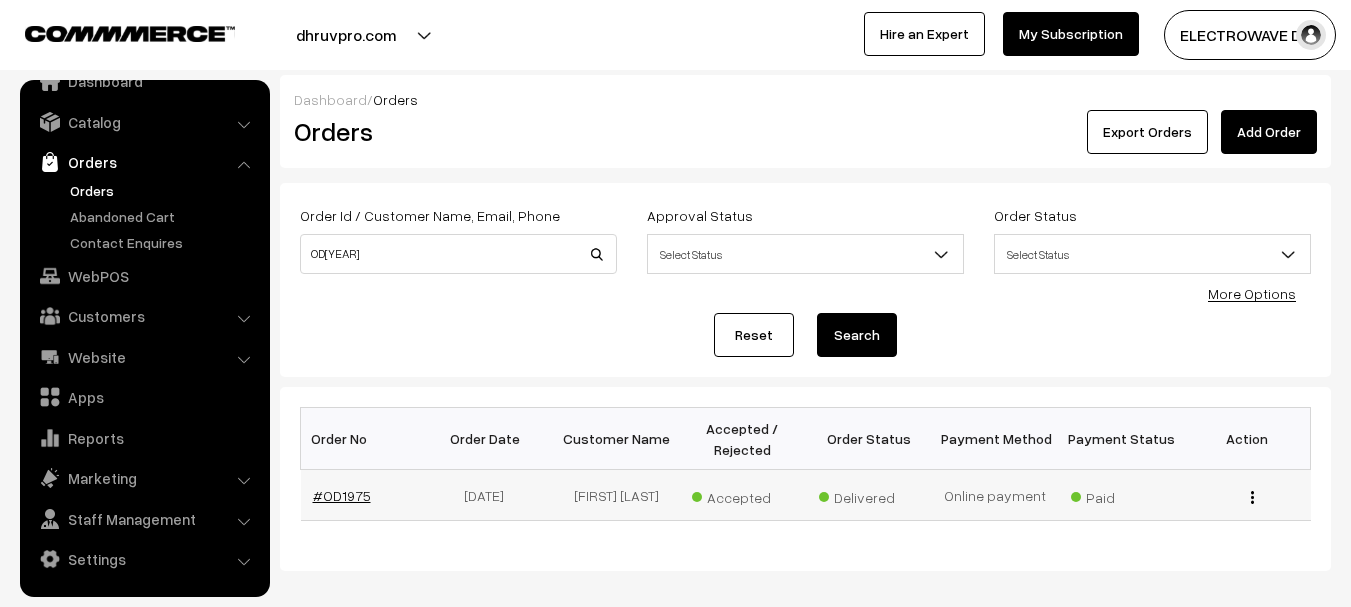 click on "#OD1975" at bounding box center (342, 495) 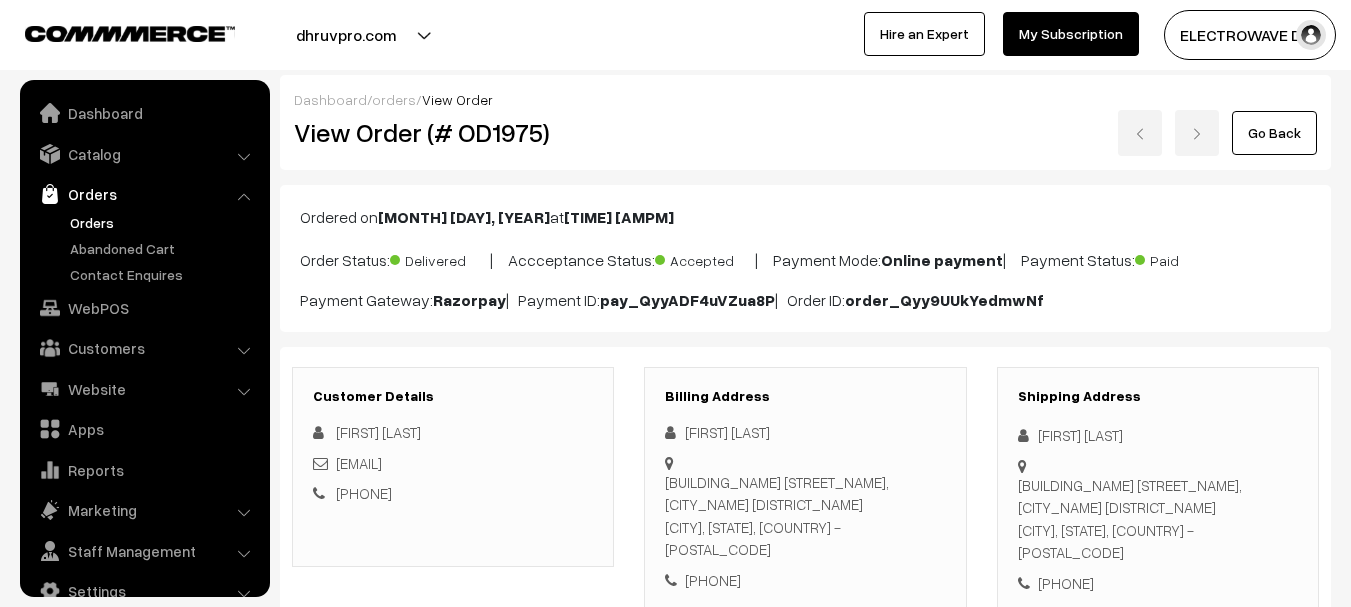 scroll, scrollTop: 1300, scrollLeft: 0, axis: vertical 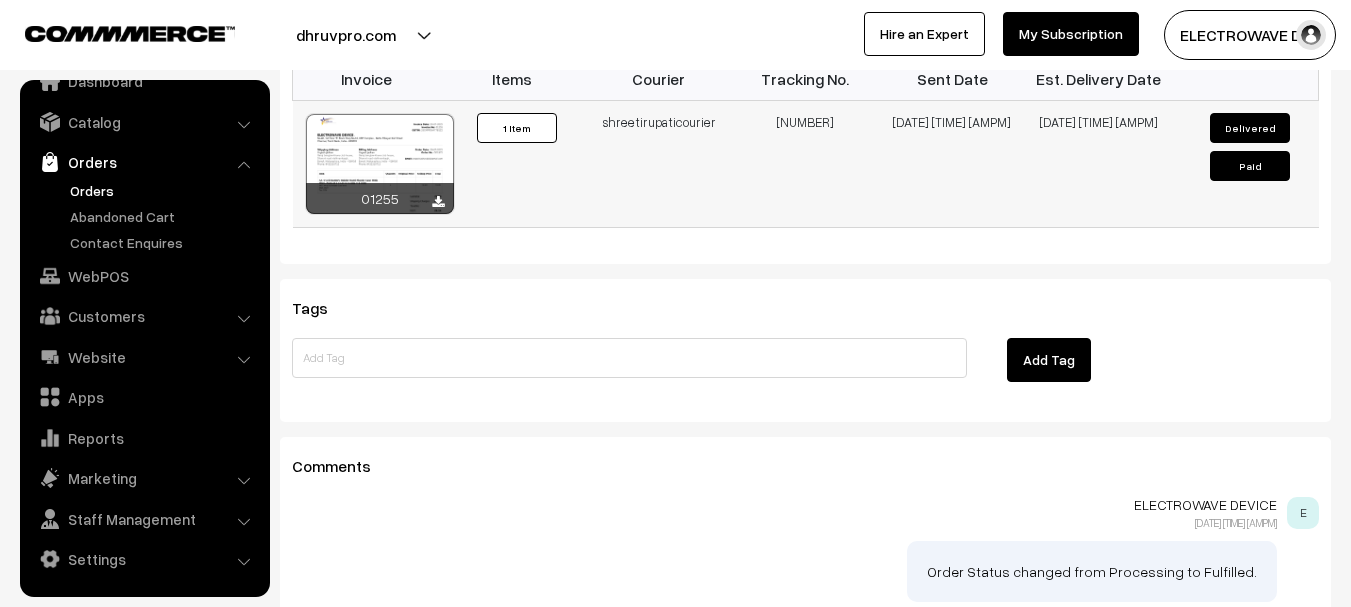 click at bounding box center (380, 164) 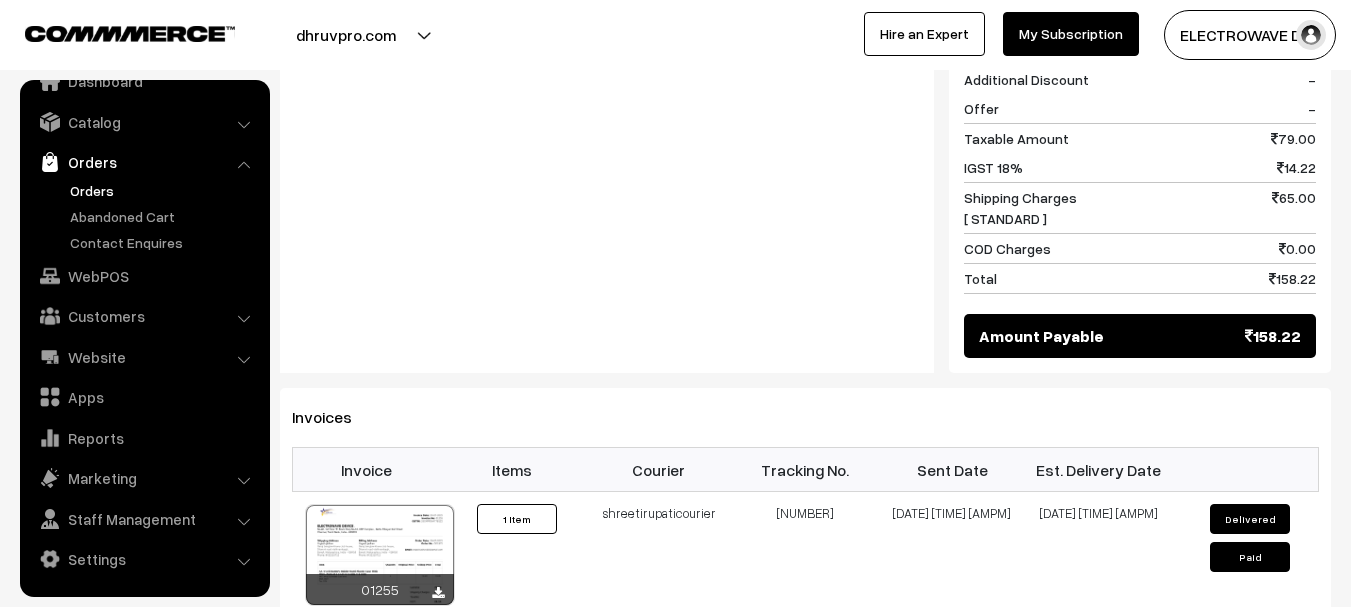 scroll, scrollTop: 800, scrollLeft: 0, axis: vertical 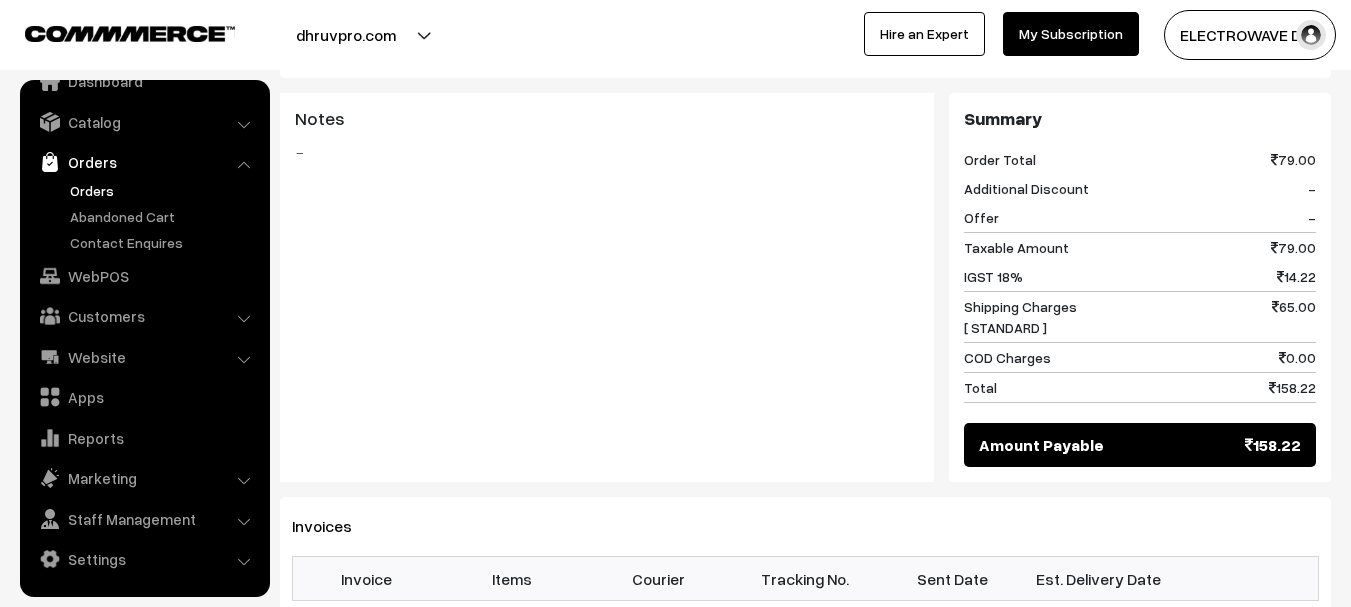 click on "Orders" at bounding box center [164, 190] 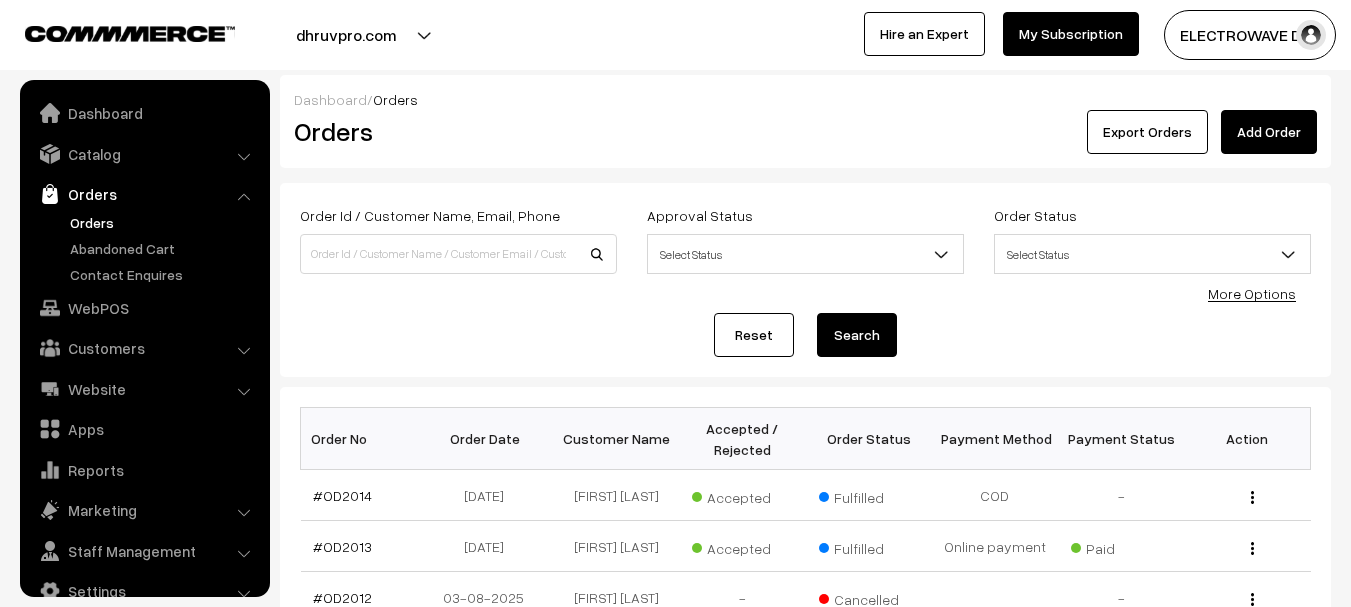 scroll, scrollTop: 61, scrollLeft: 0, axis: vertical 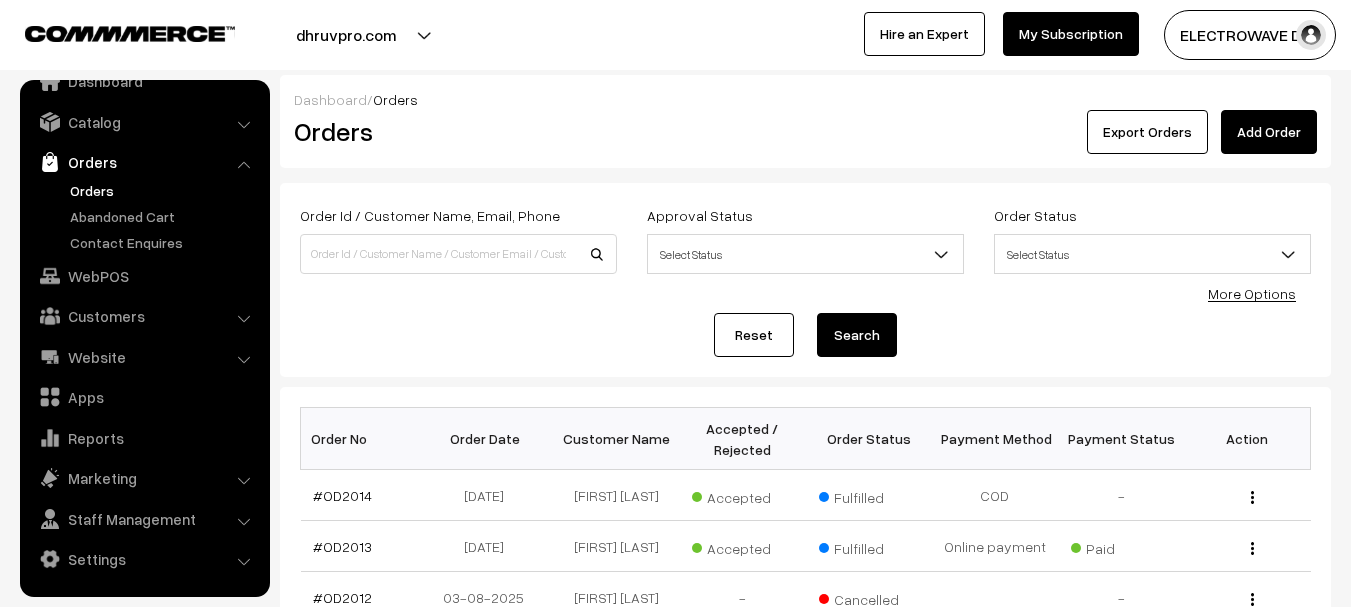 click on "Orders" at bounding box center (164, 190) 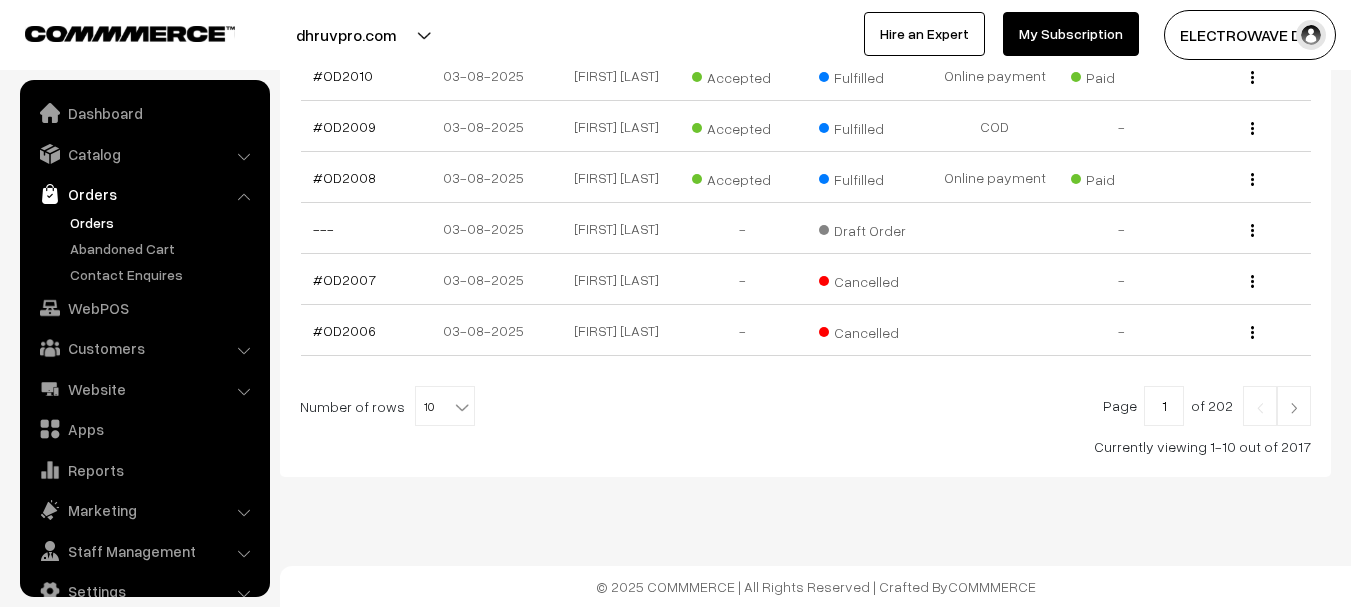 scroll, scrollTop: 640, scrollLeft: 0, axis: vertical 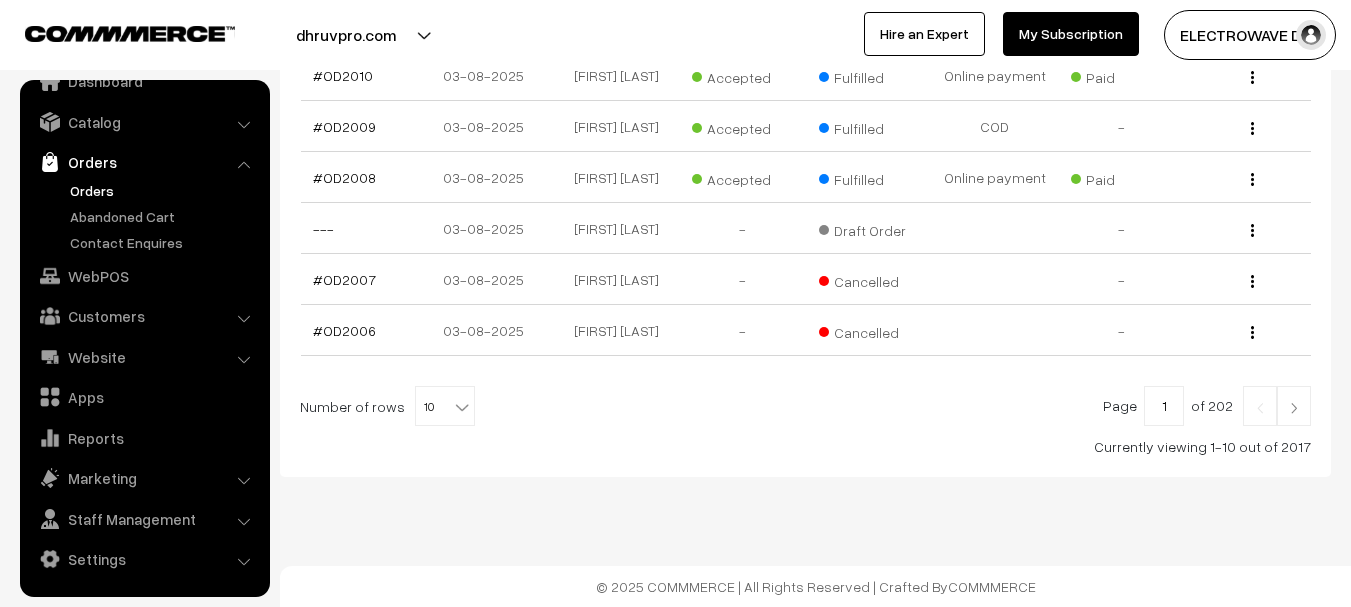click on "10" at bounding box center [445, 407] 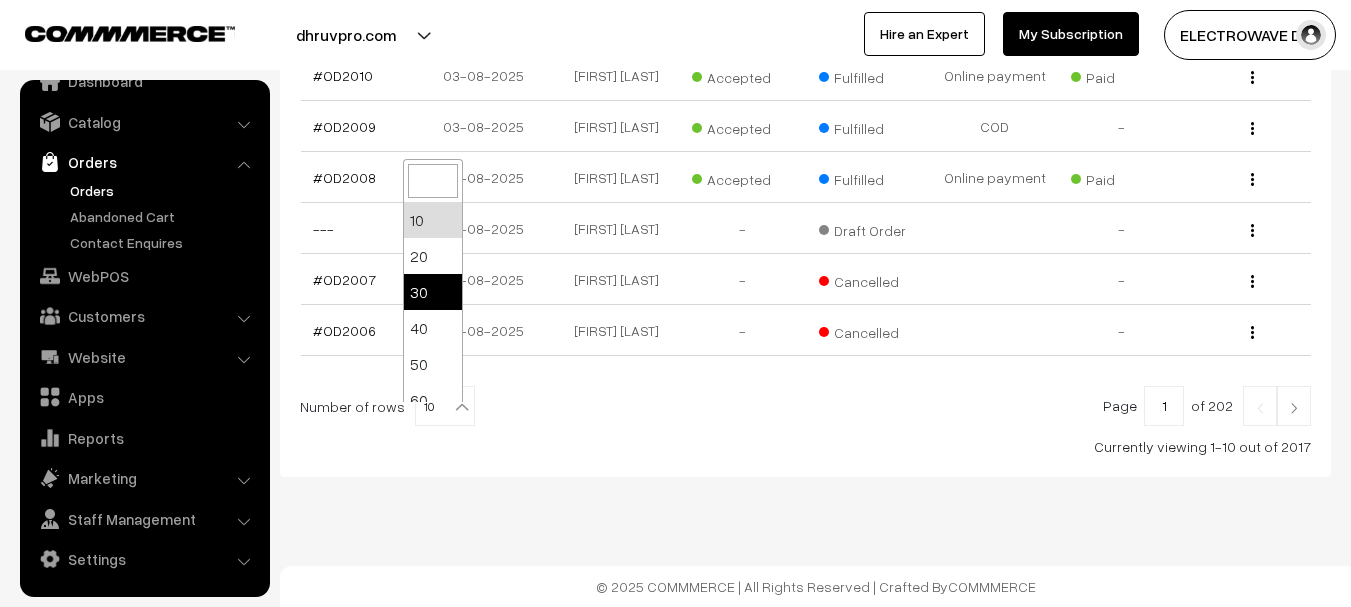 select on "30" 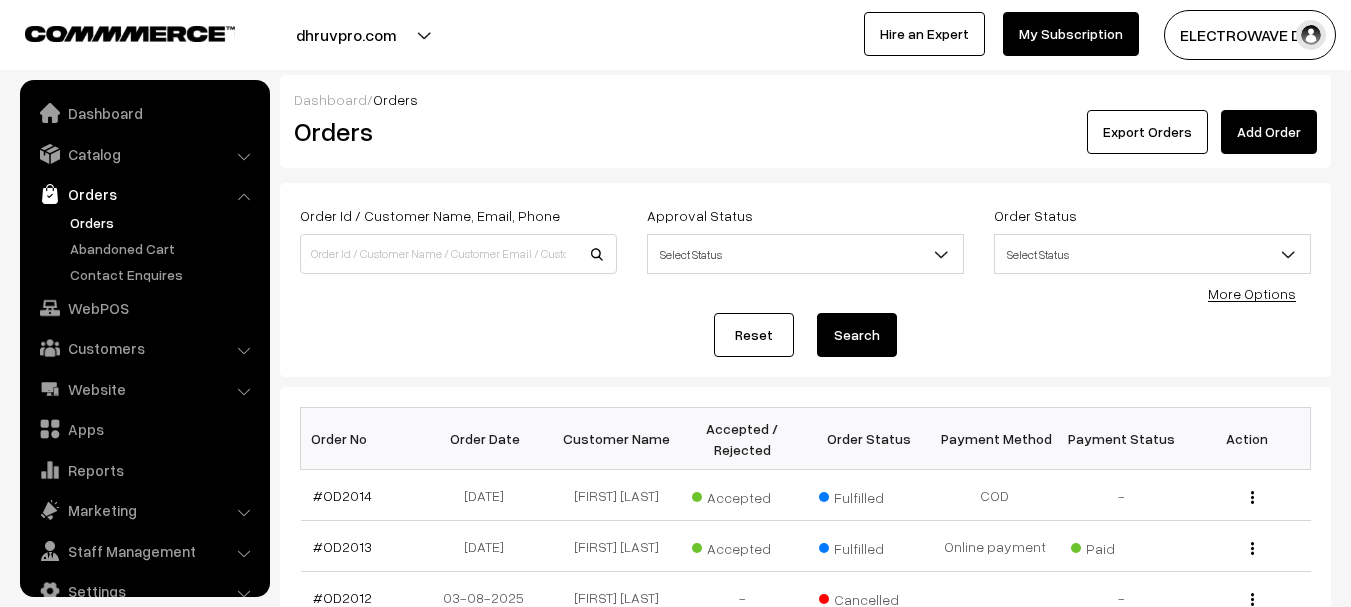 scroll, scrollTop: 1200, scrollLeft: 0, axis: vertical 